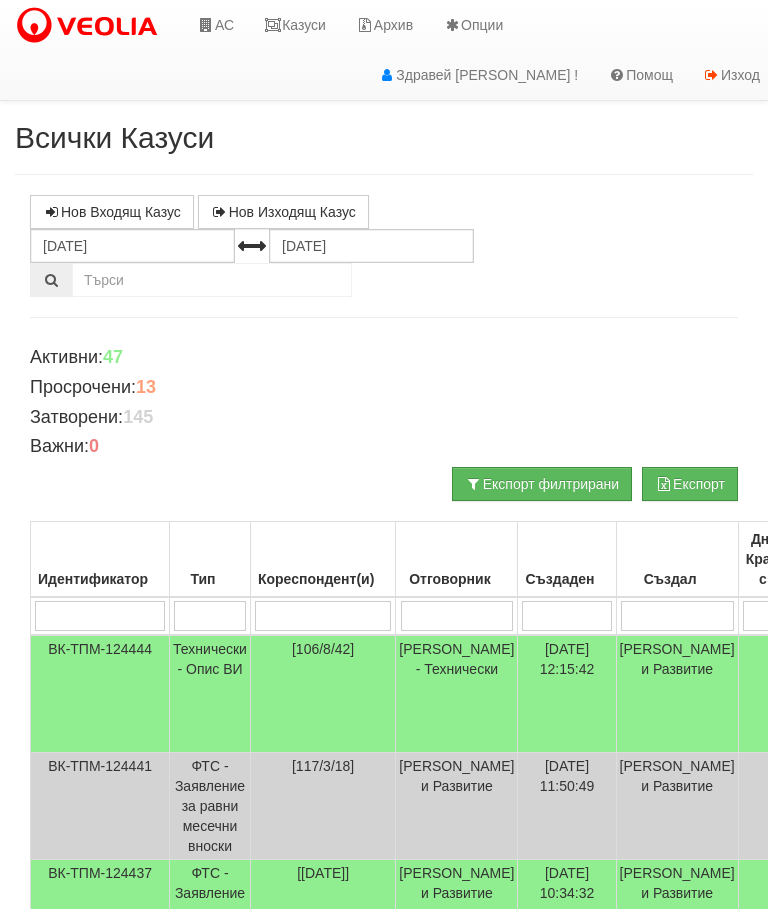 select on "3" 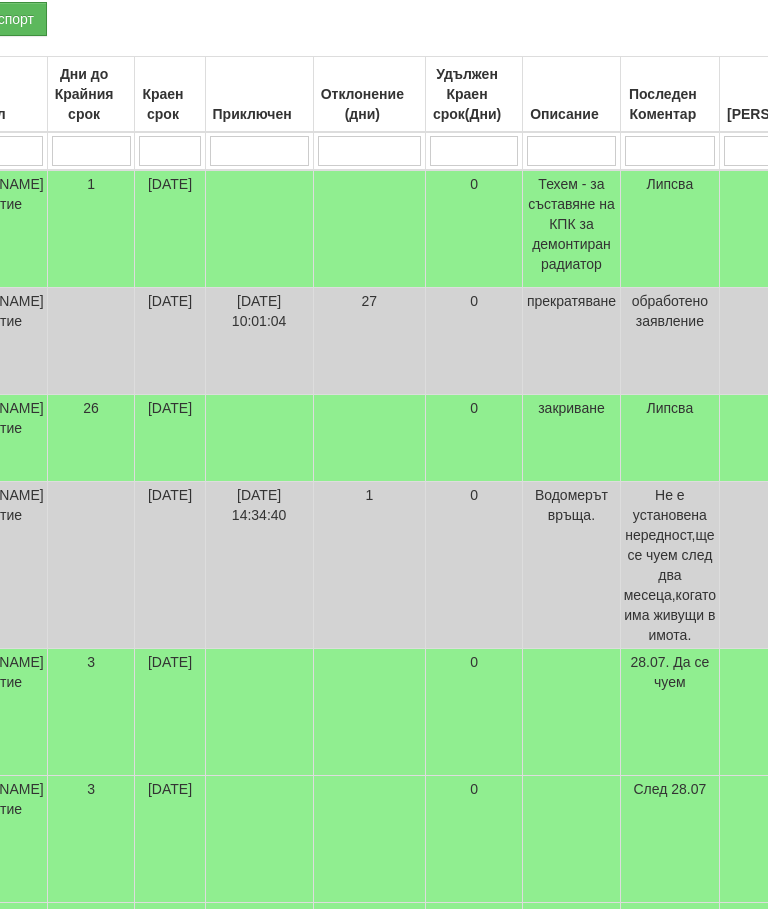 click at bounding box center [670, 151] 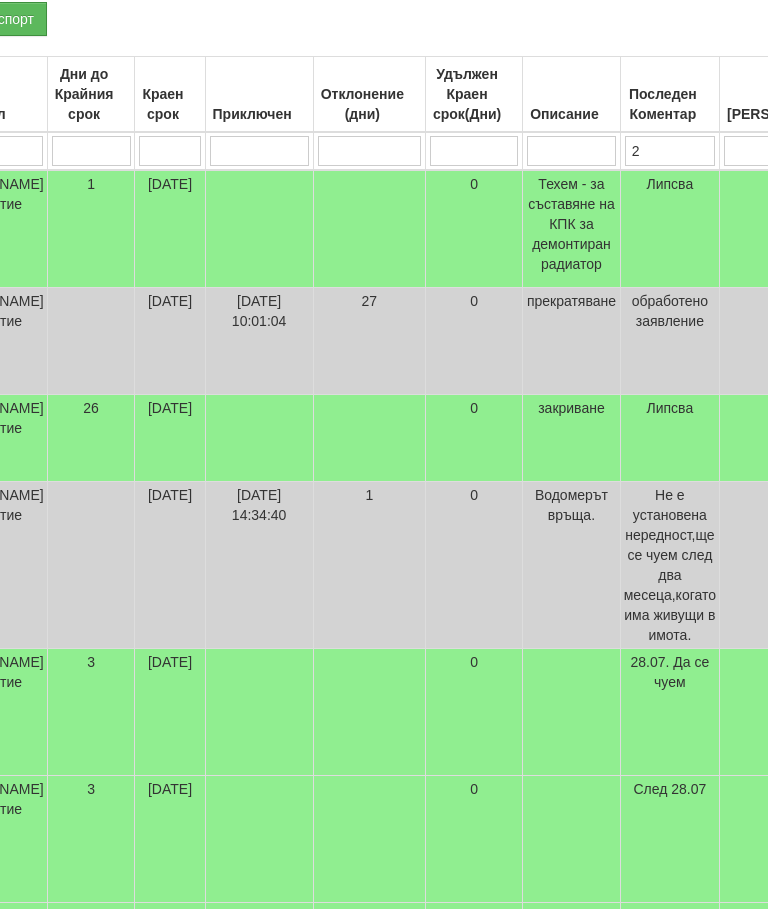 type on "2" 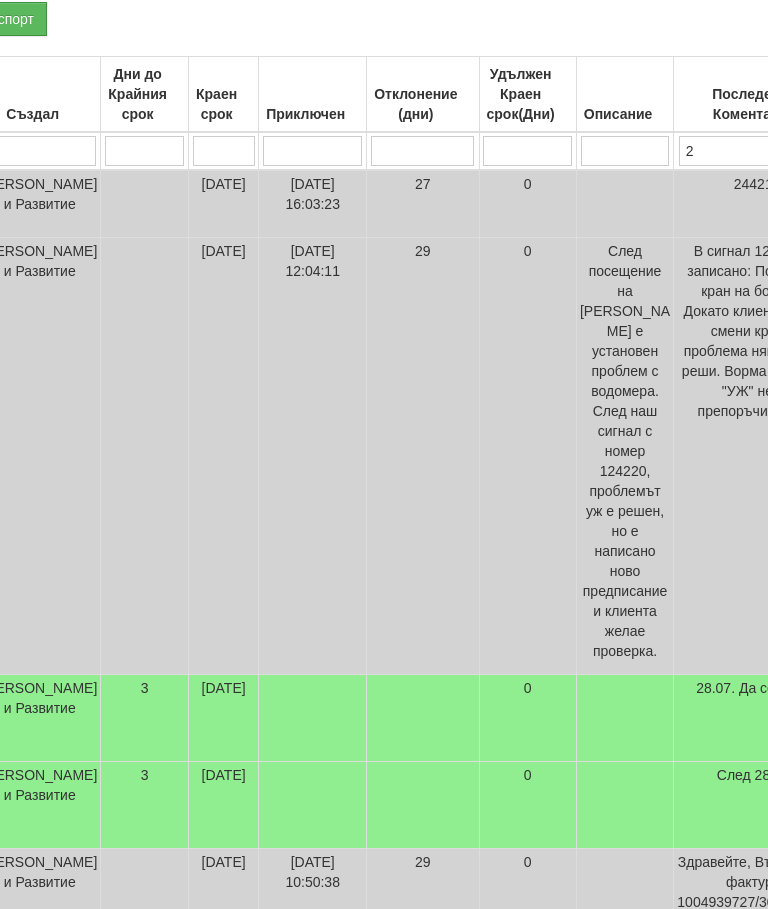 select on "1" 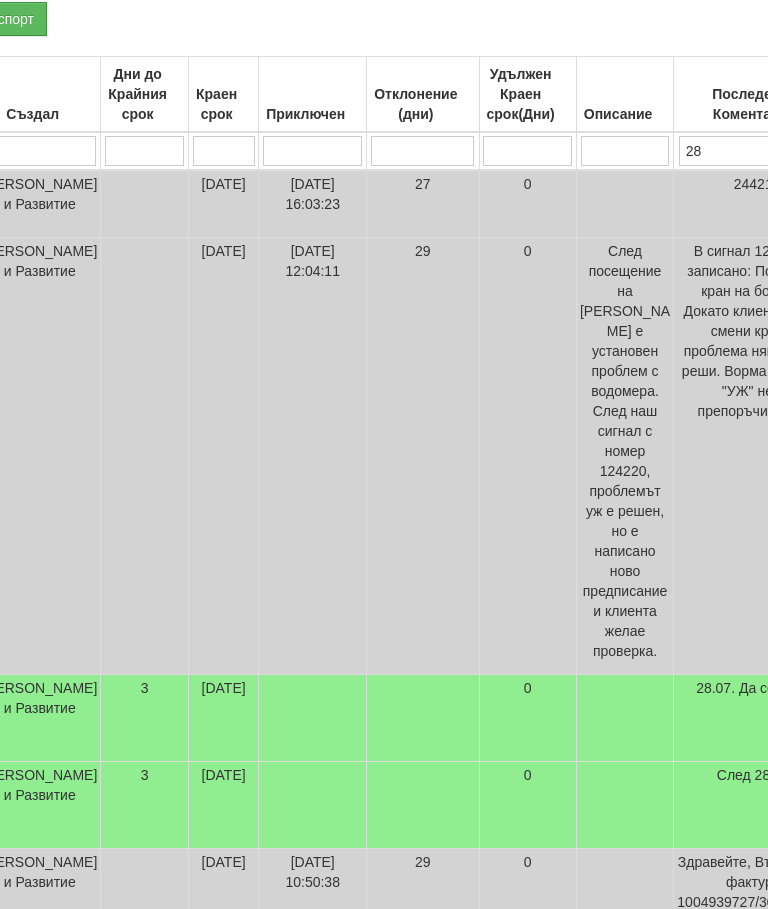type on "28" 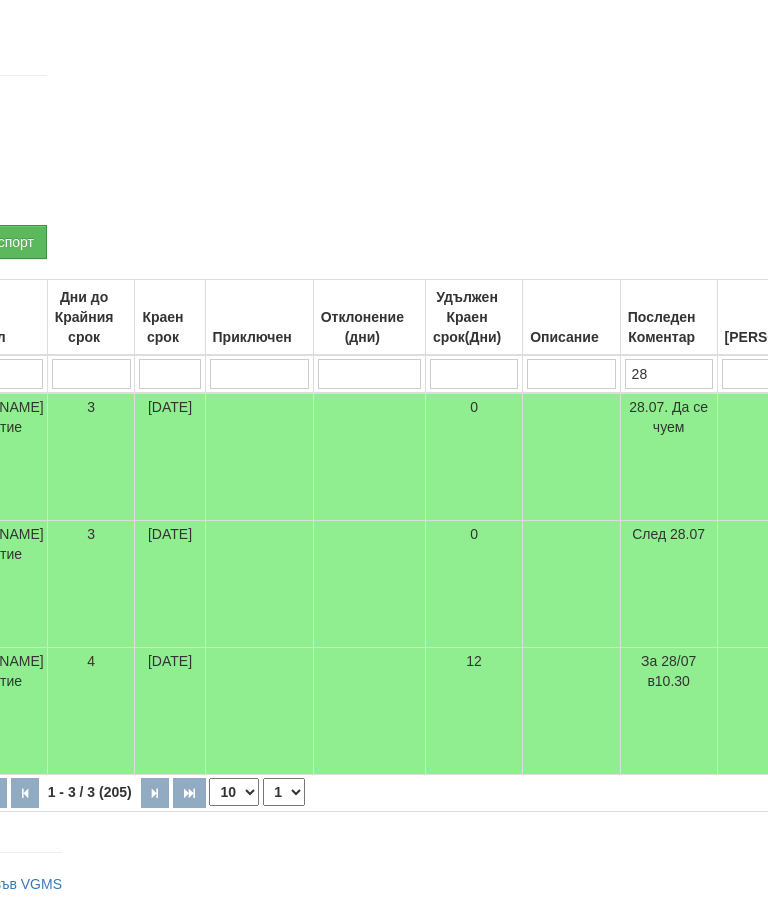 scroll, scrollTop: 239, scrollLeft: 691, axis: both 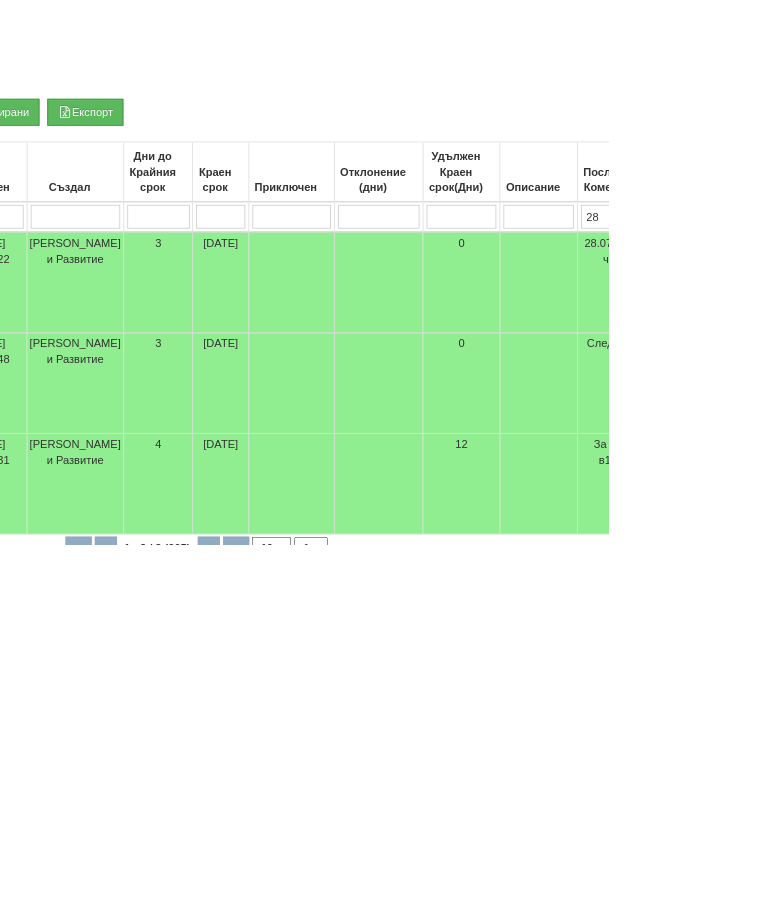type on "2" 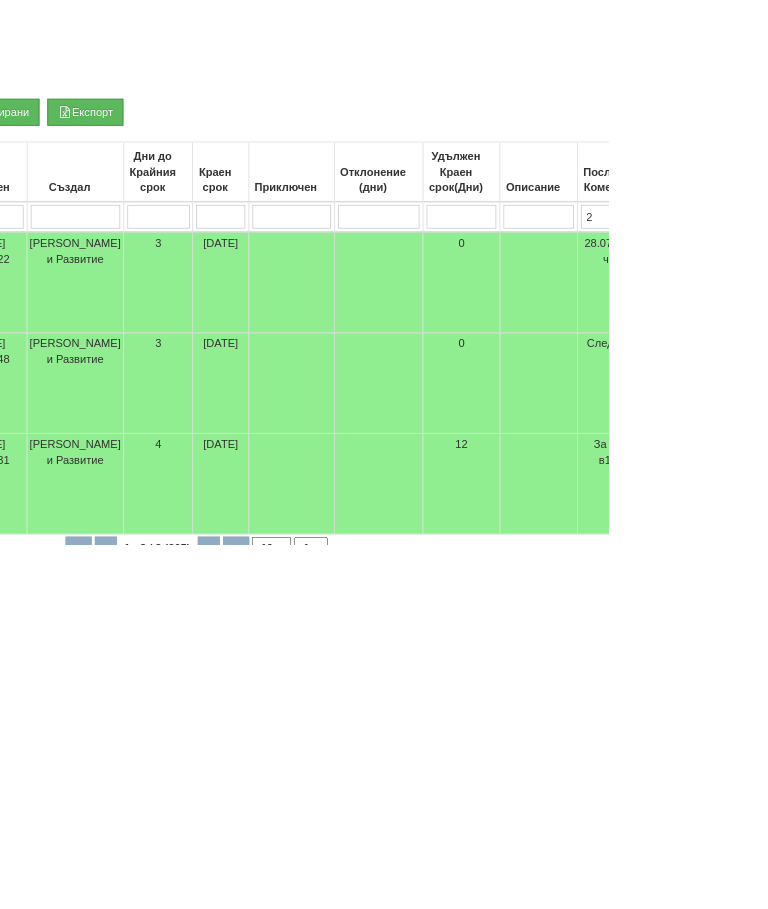 type 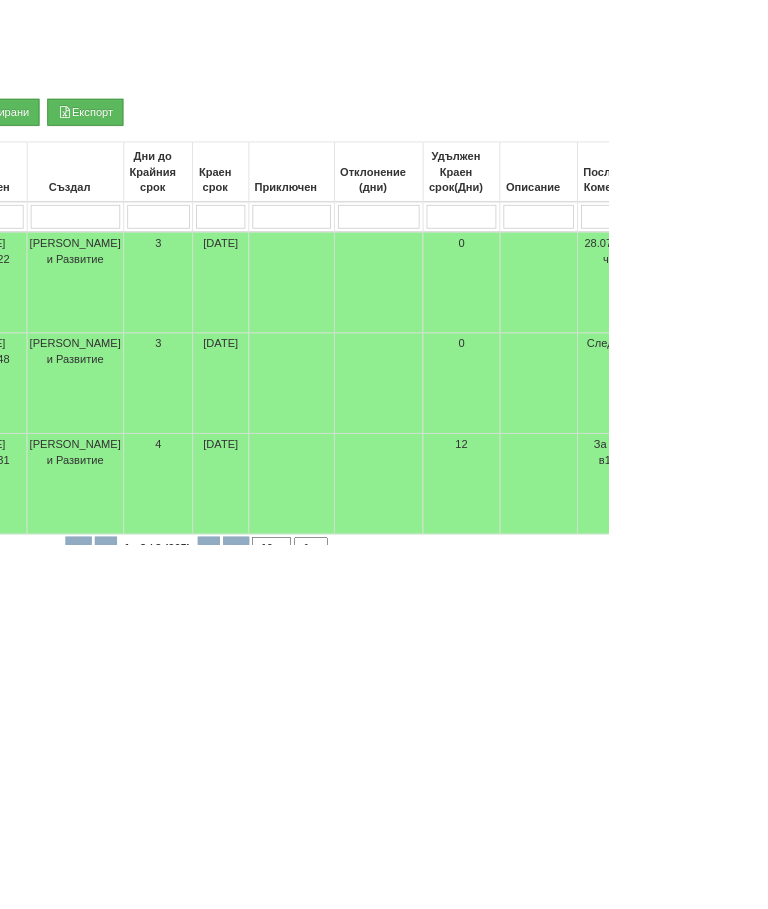 type 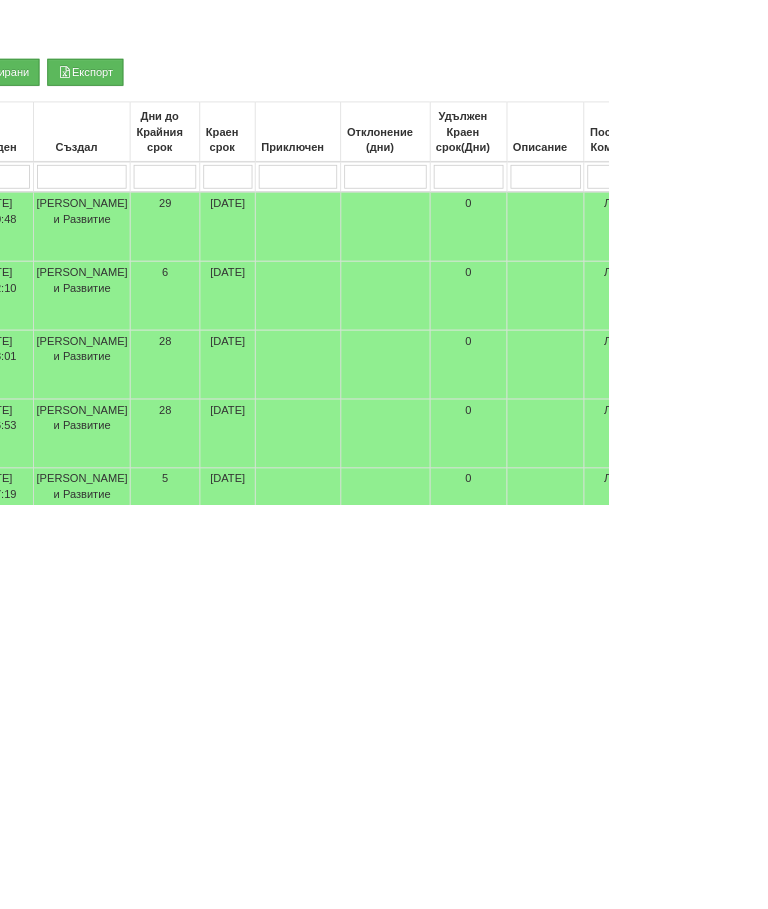 type on "2" 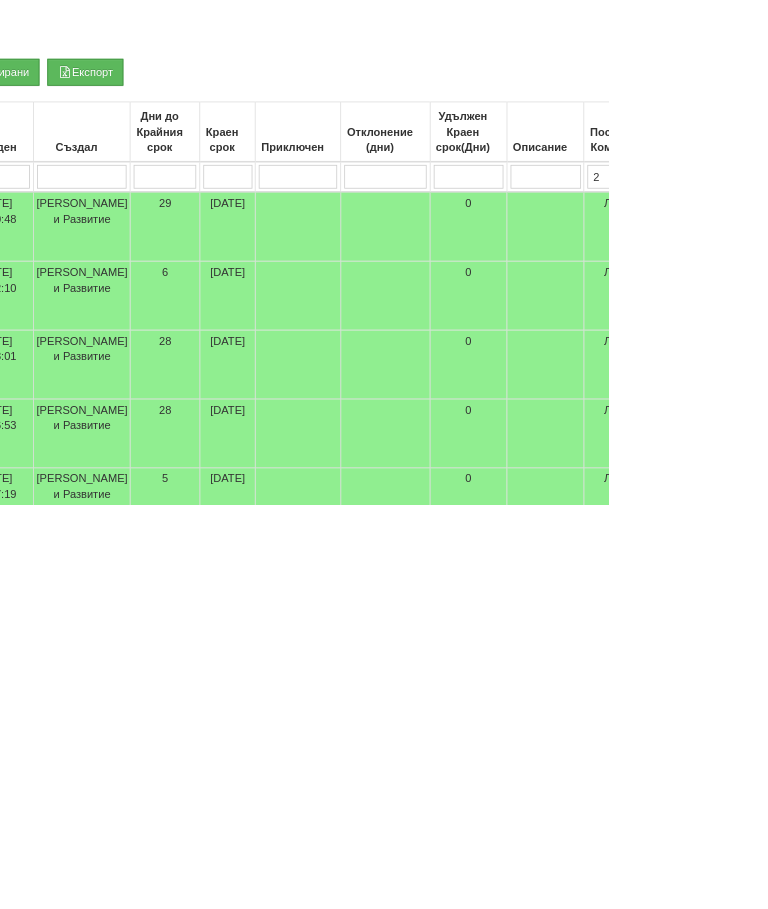 type on "2" 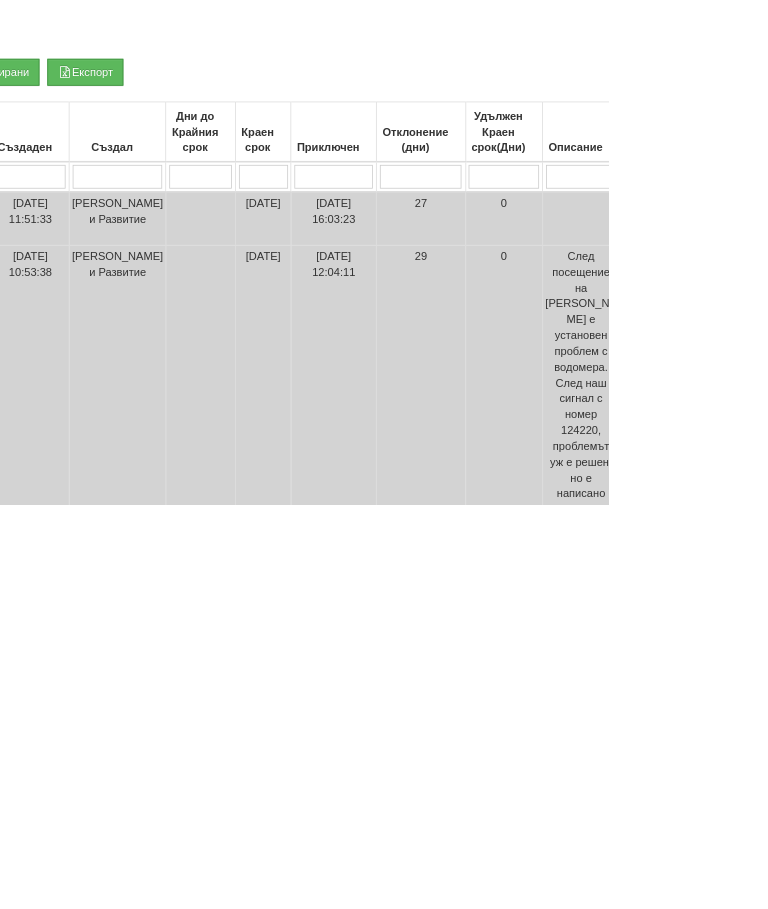 type on "28" 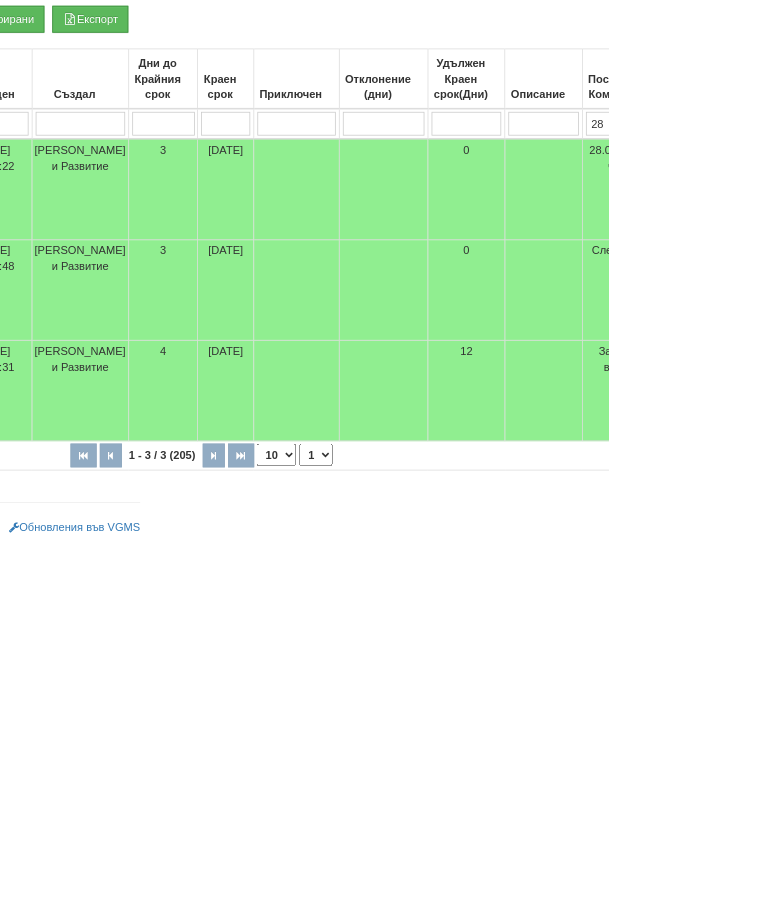 scroll, scrollTop: 239, scrollLeft: 583, axis: both 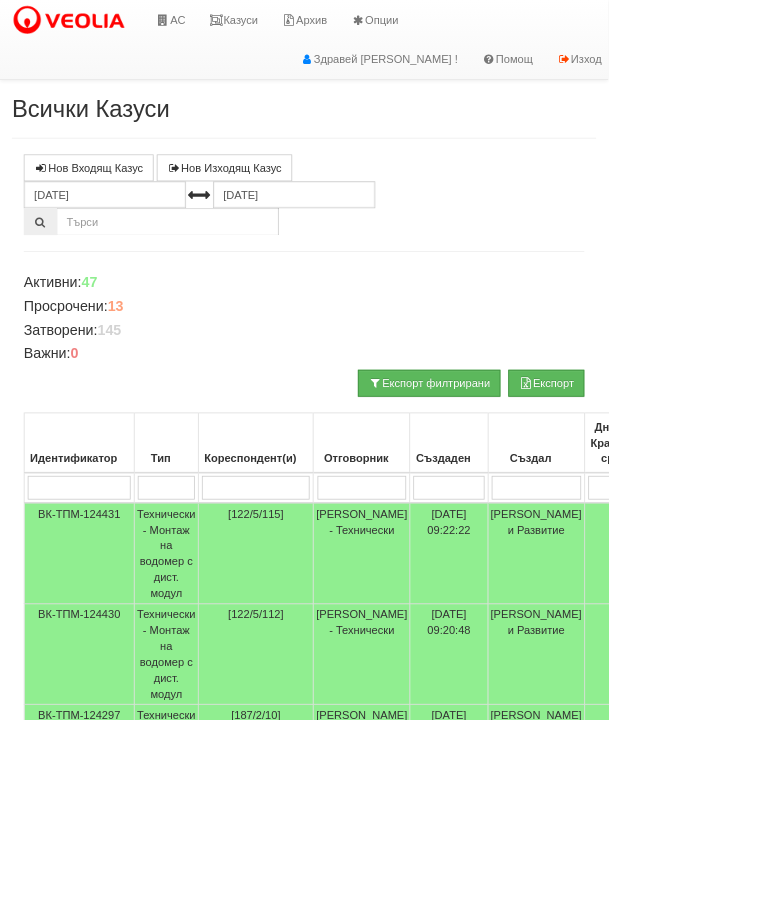 click on "Технически - Монтаж на водомер с дист. модул" at bounding box center [210, 699] 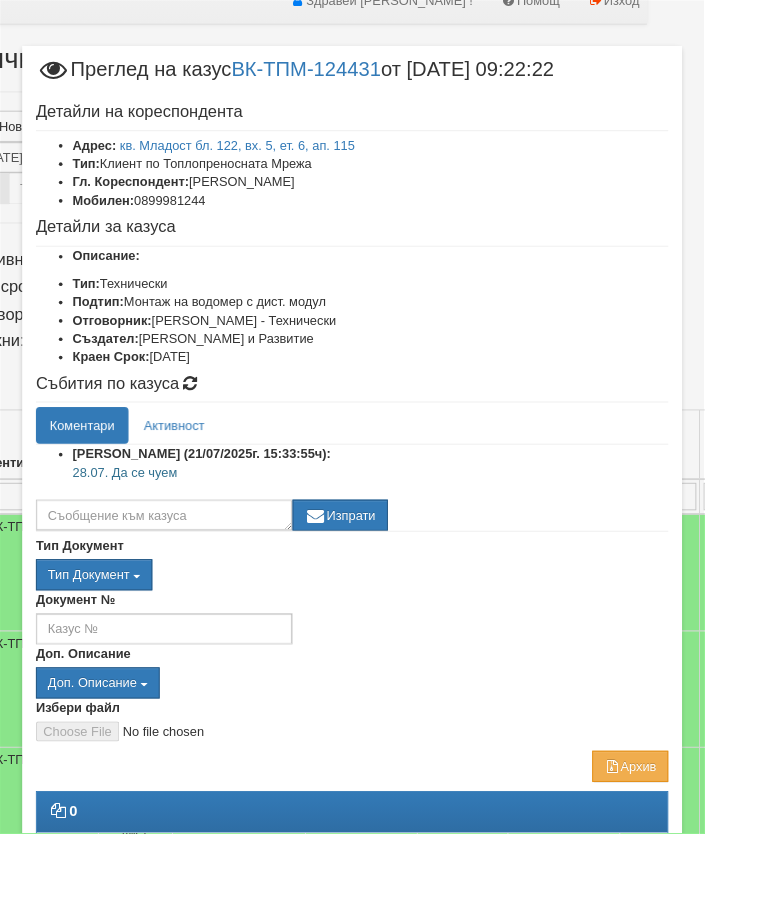 scroll, scrollTop: 74, scrollLeft: 62, axis: both 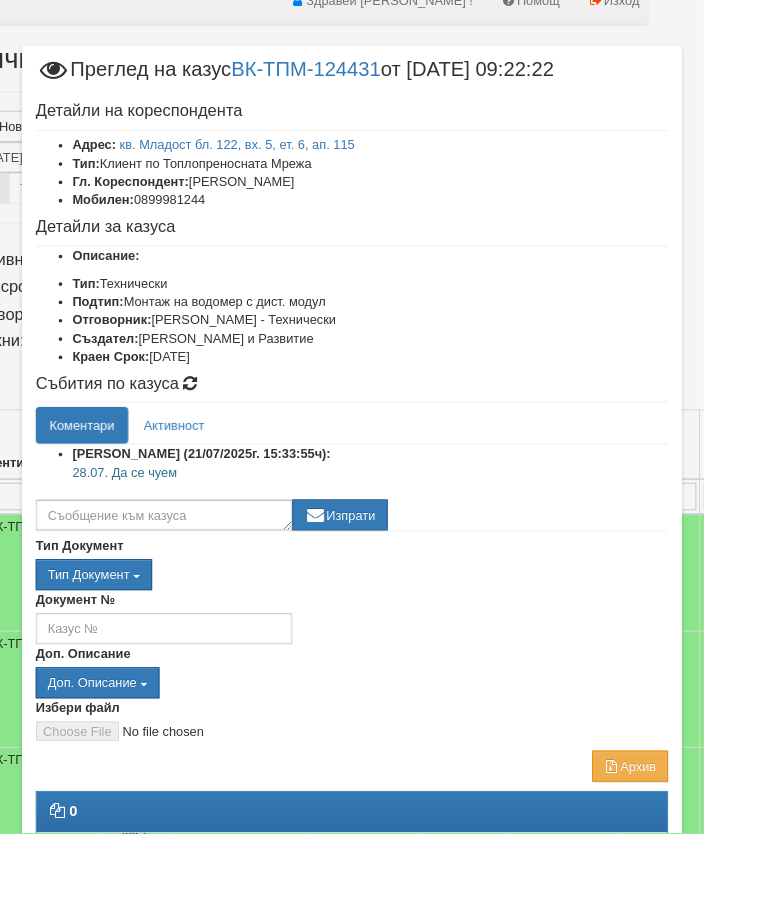 click on "Отказ" at bounding box center [693, 1036] 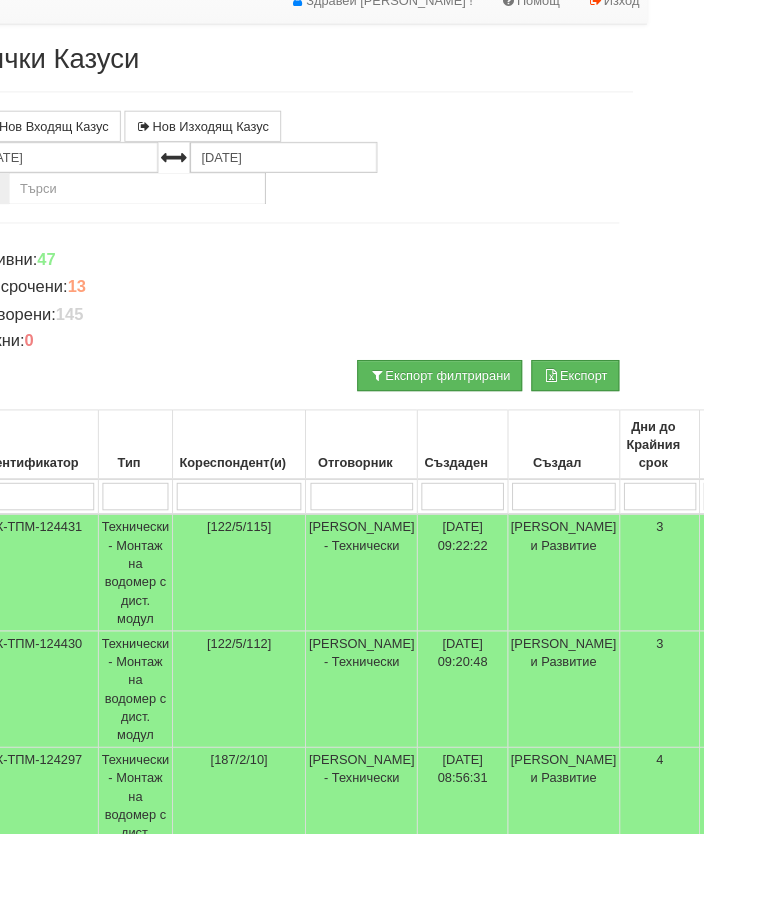 click on "Технически - Монтаж на водомер с дист. модул" at bounding box center (148, 752) 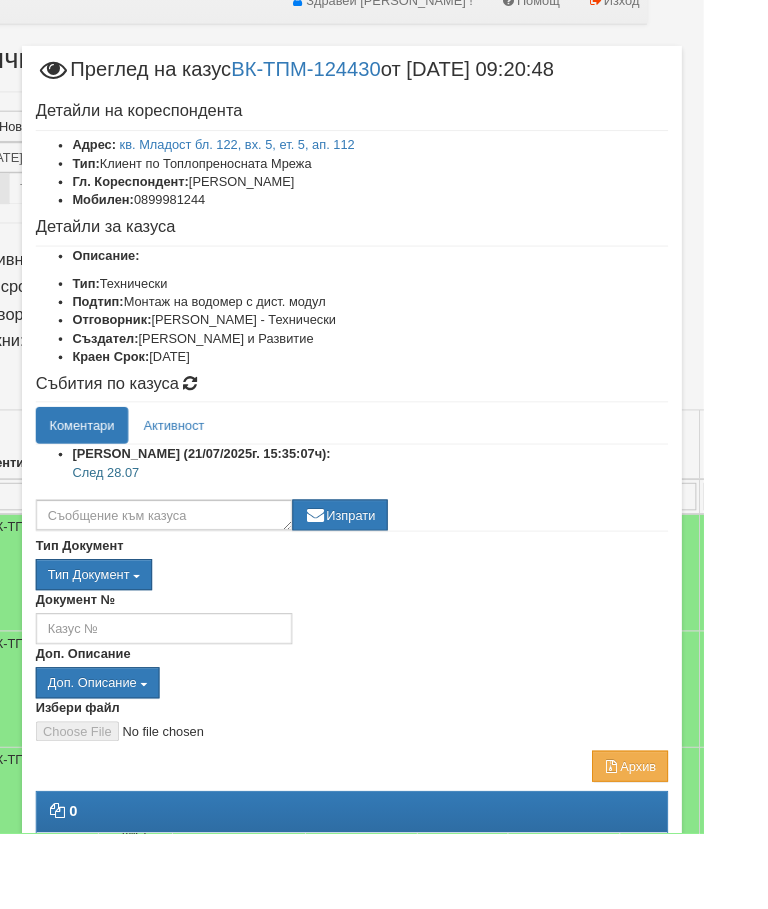 click on "Отказ" at bounding box center [693, 1026] 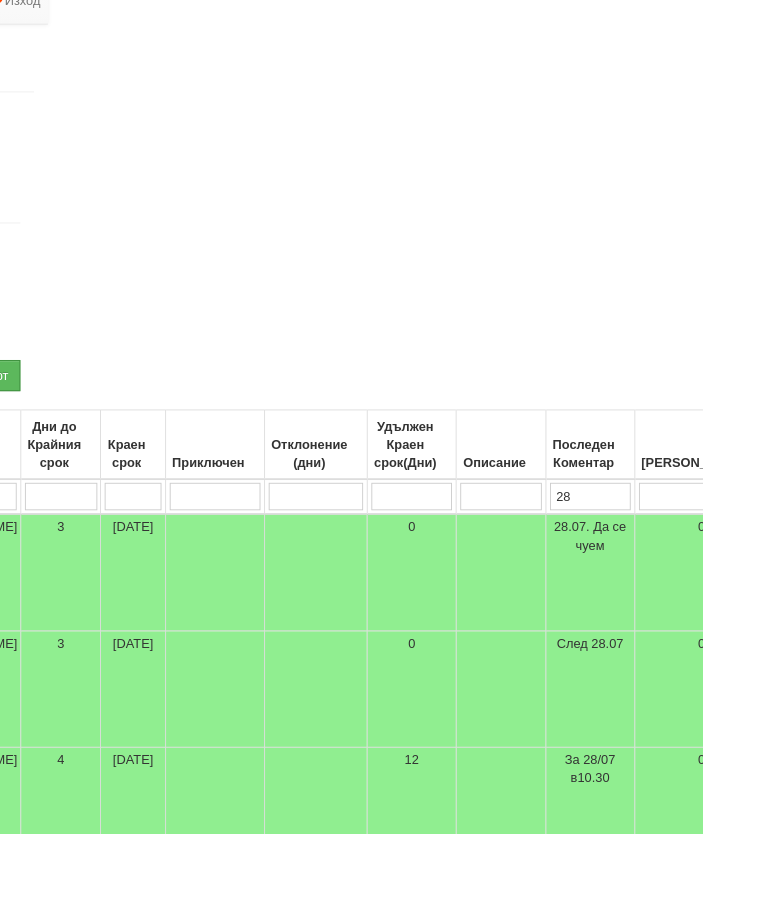 scroll, scrollTop: 74, scrollLeft: 714, axis: both 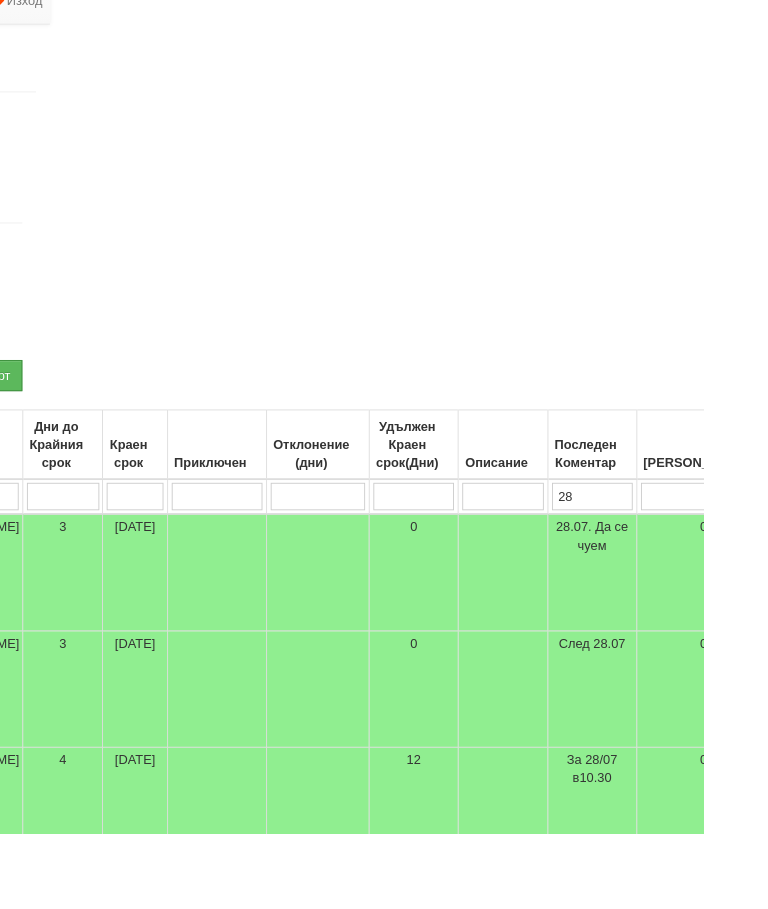 click on "28" at bounding box center [646, 542] 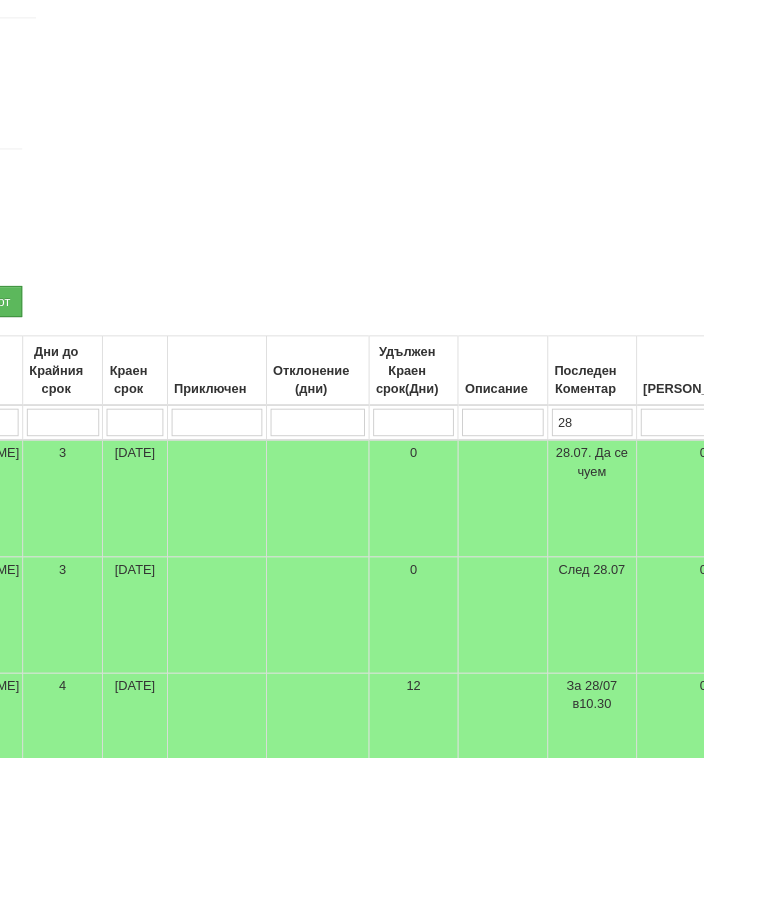 type on "2" 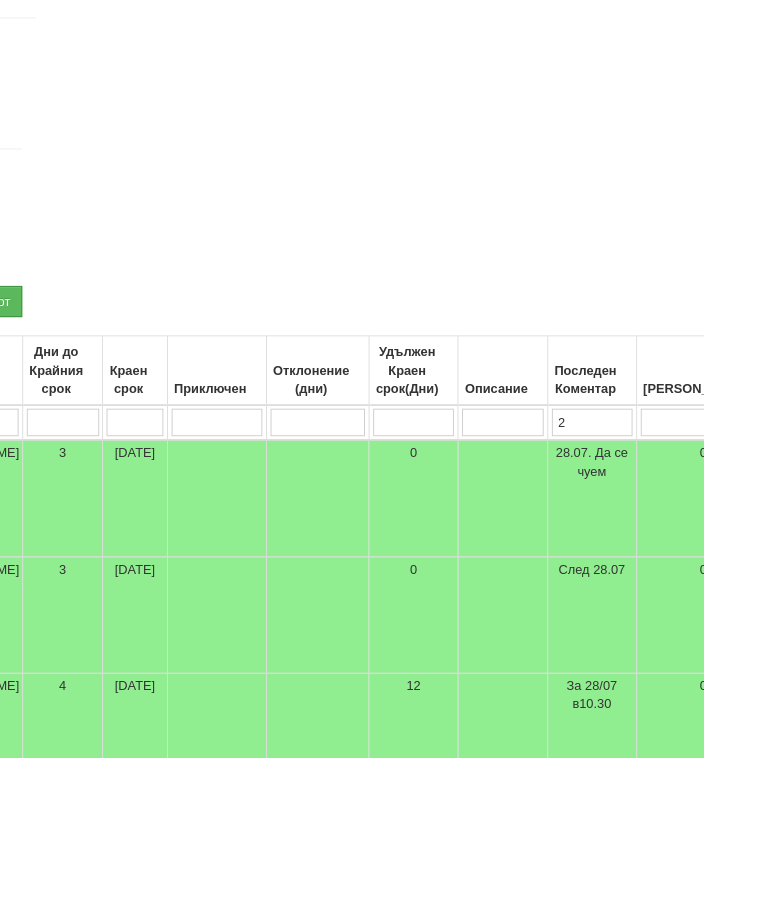 type 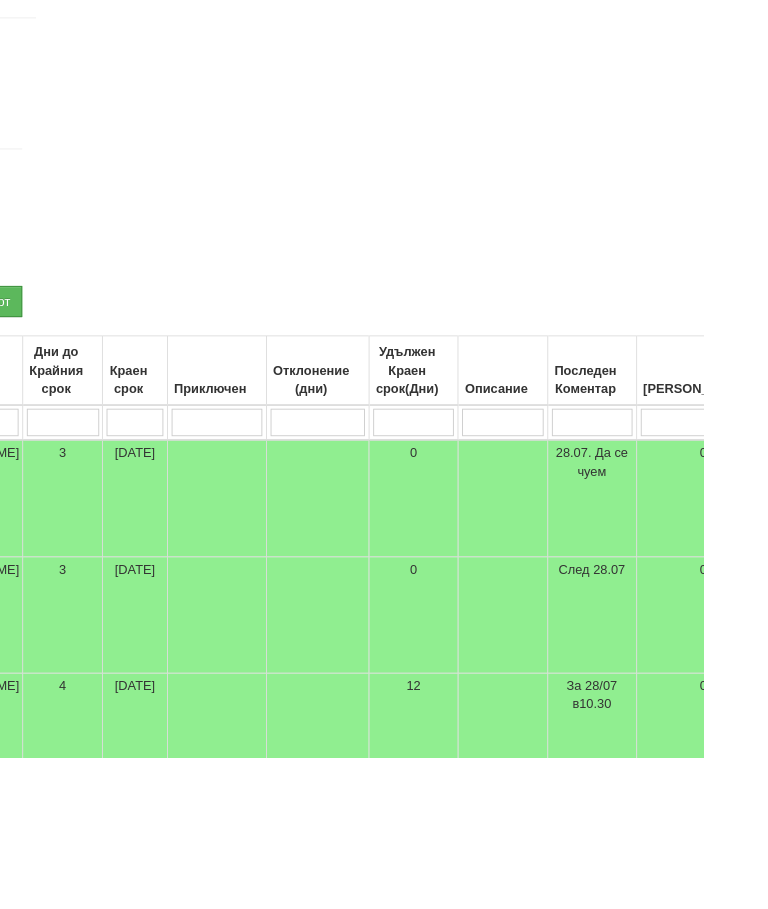 type 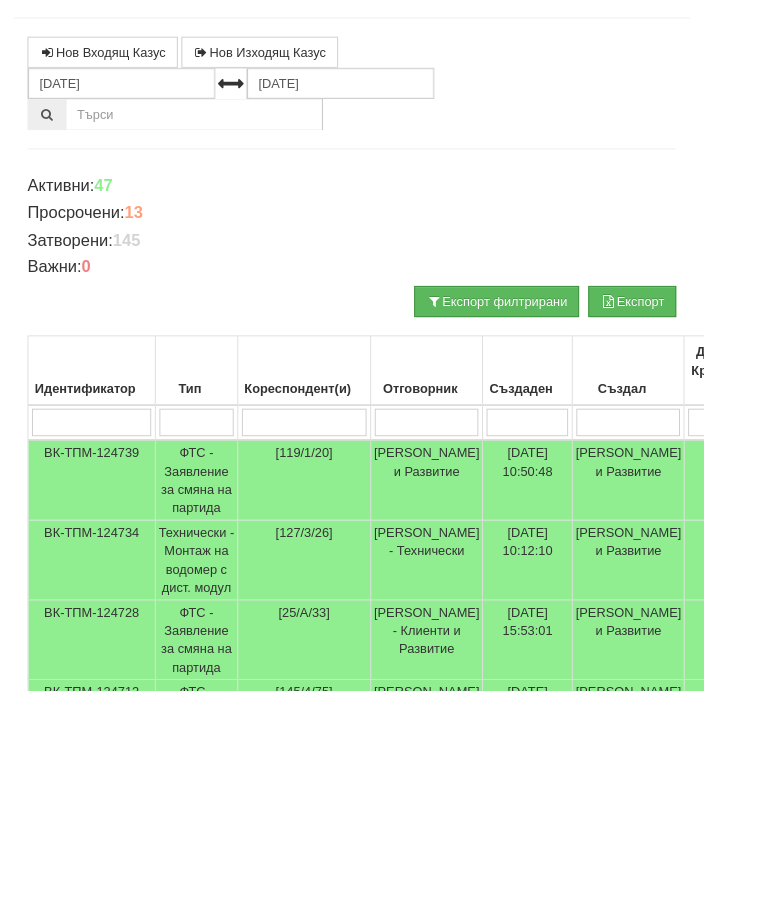 scroll, scrollTop: 0, scrollLeft: 0, axis: both 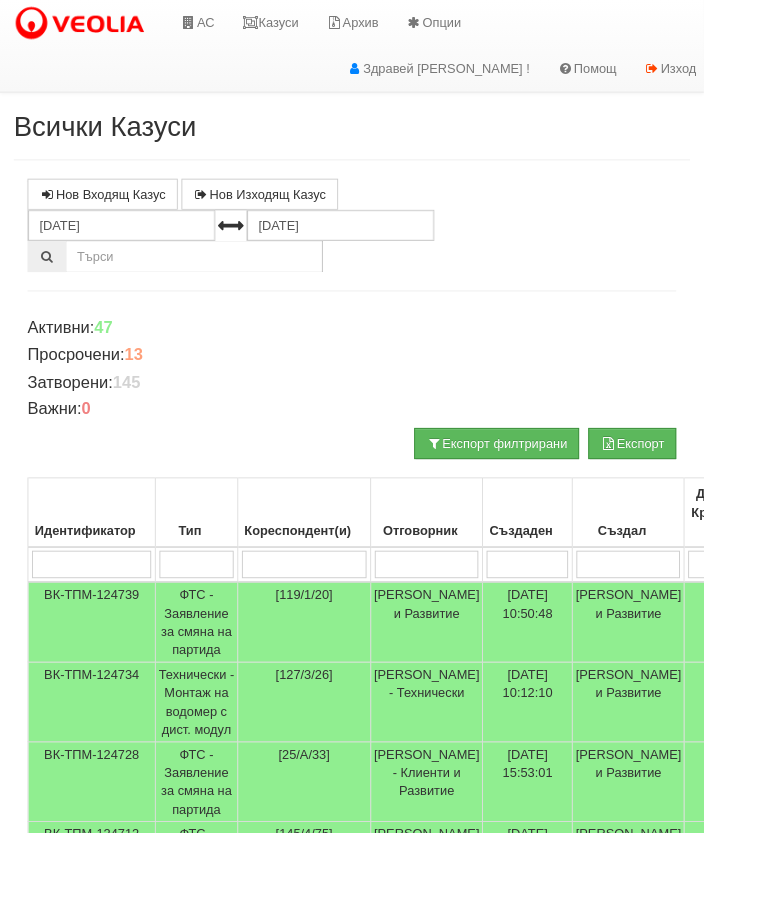 type 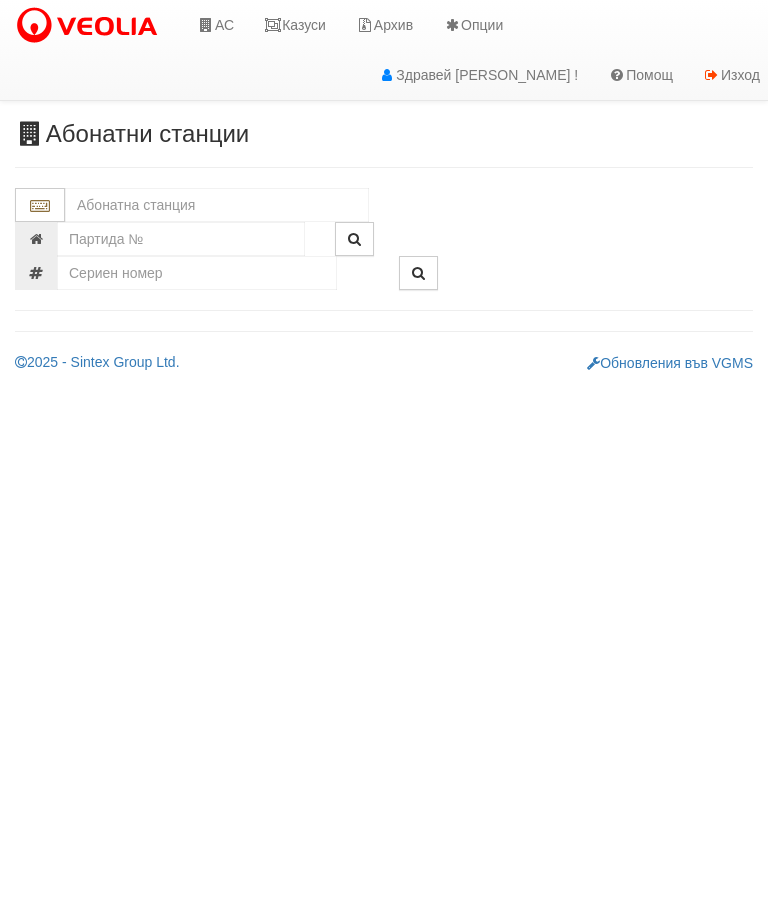 scroll, scrollTop: 0, scrollLeft: 0, axis: both 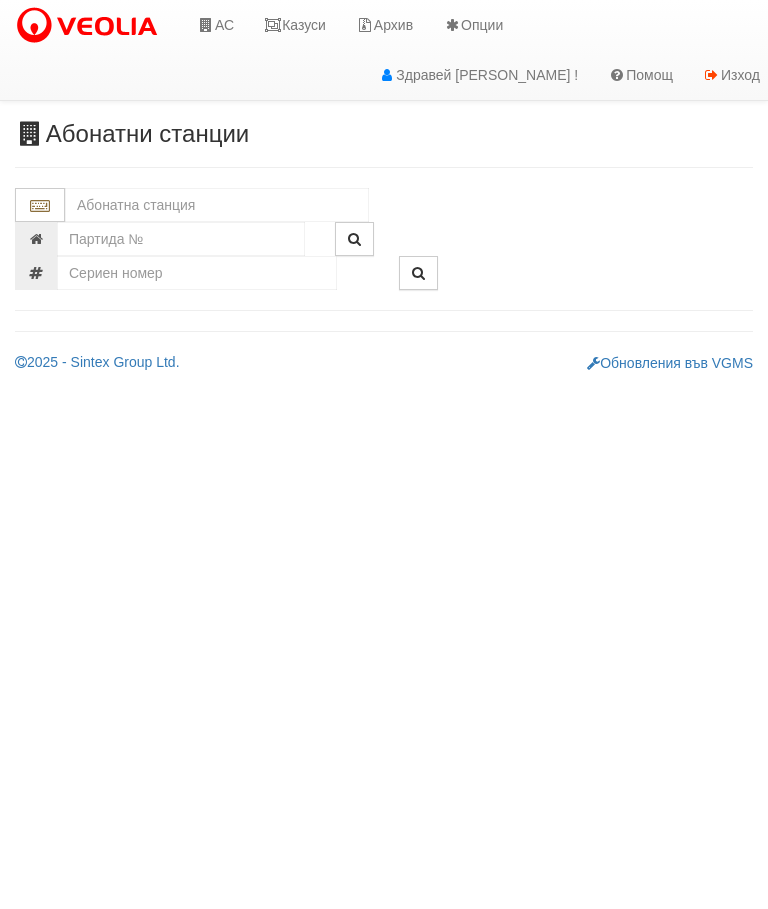 click on "Казуси" at bounding box center [295, 25] 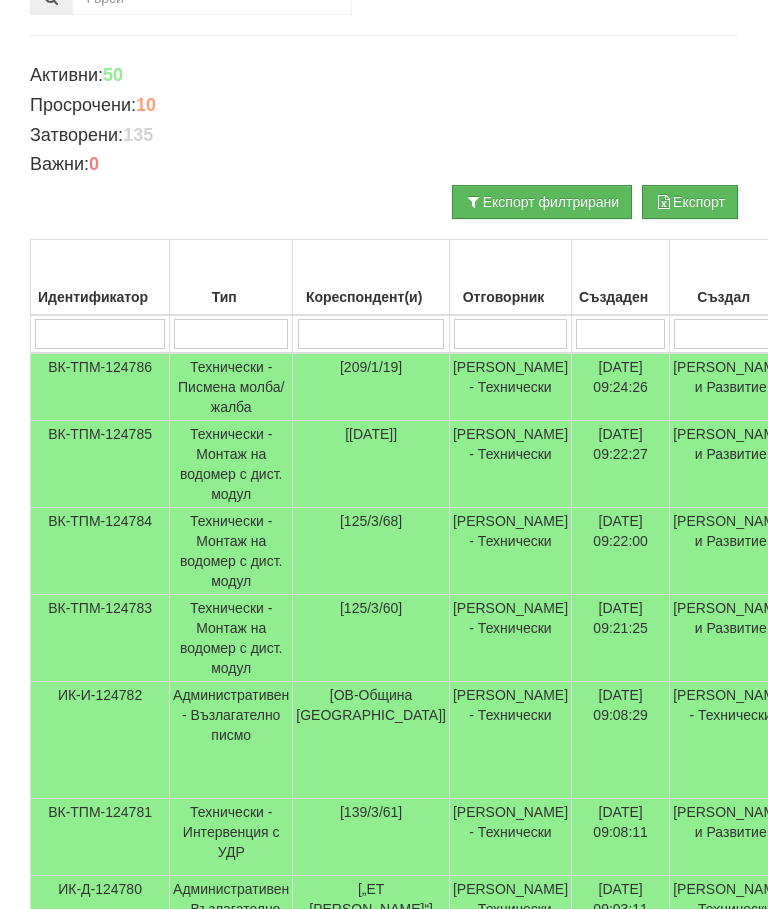 scroll, scrollTop: 0, scrollLeft: 0, axis: both 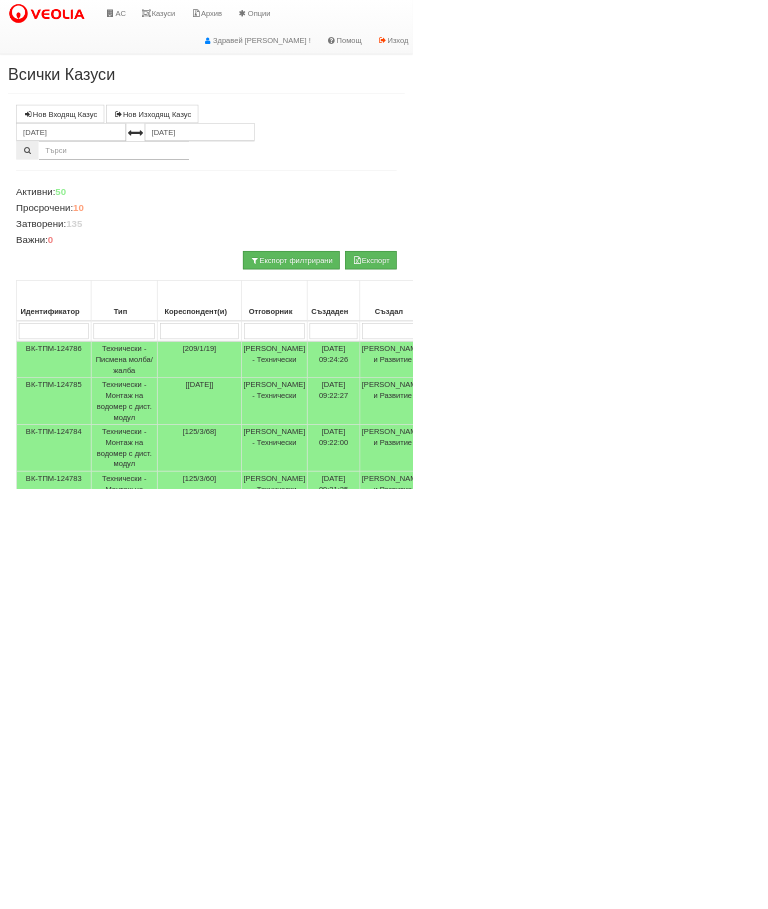 click on "Технически - Интервенция с УДР" at bounding box center (231, 1119) 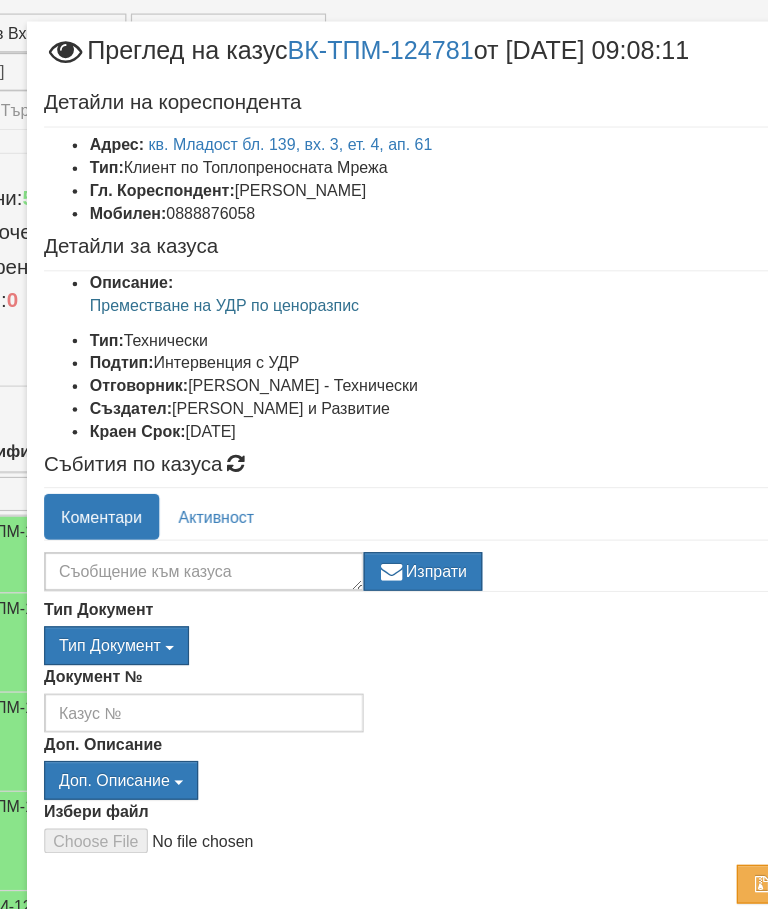scroll, scrollTop: 152, scrollLeft: 70, axis: both 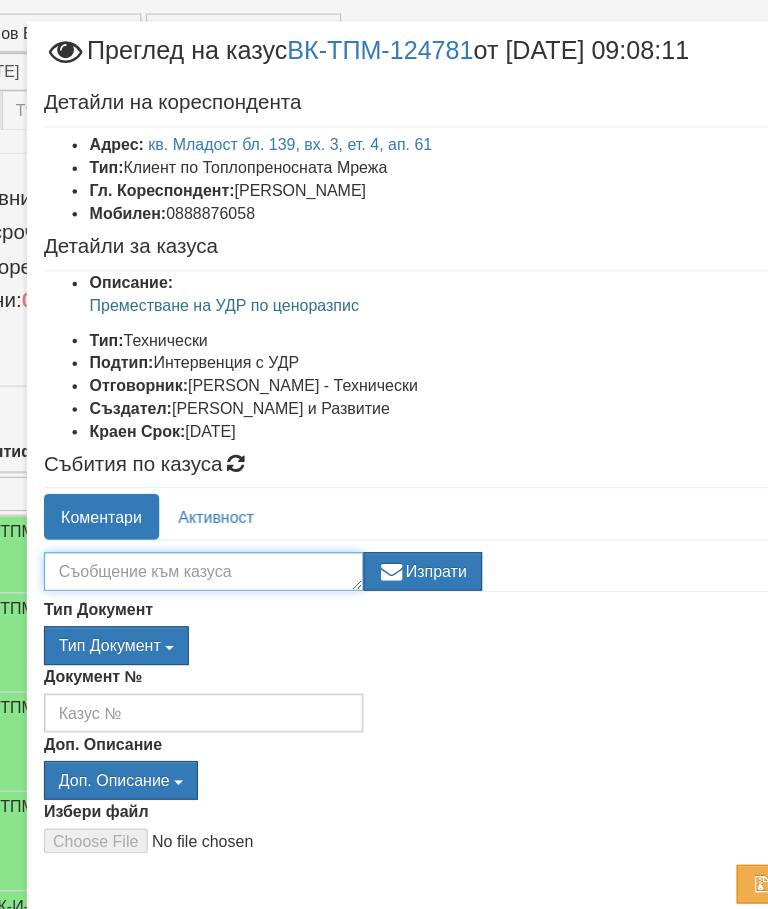 click at bounding box center [179, 532] 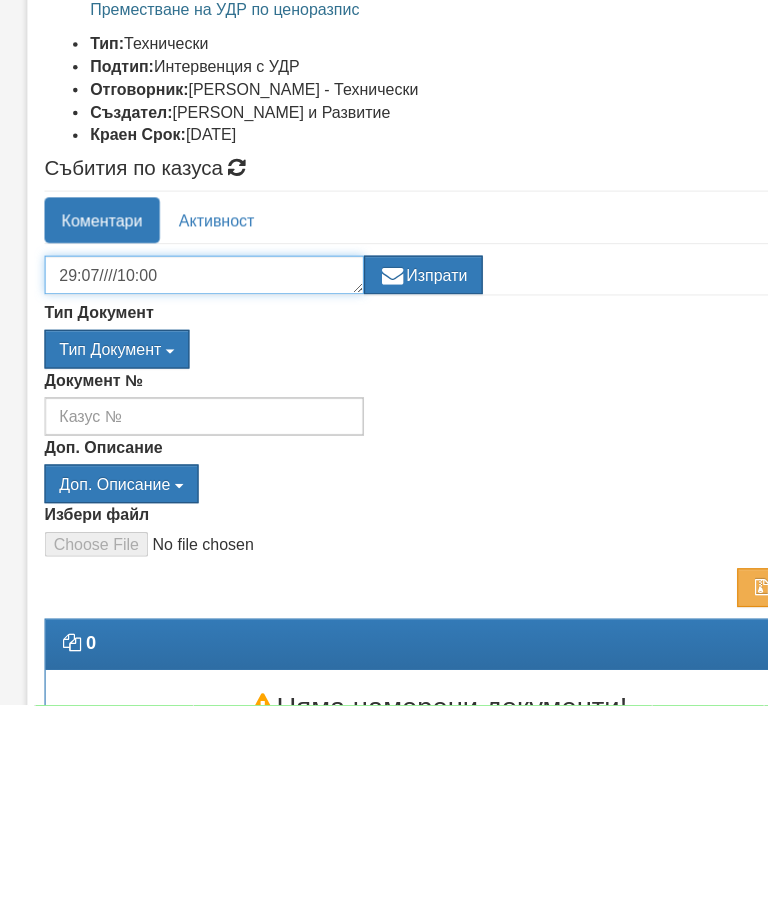 type on "29:07////10:00" 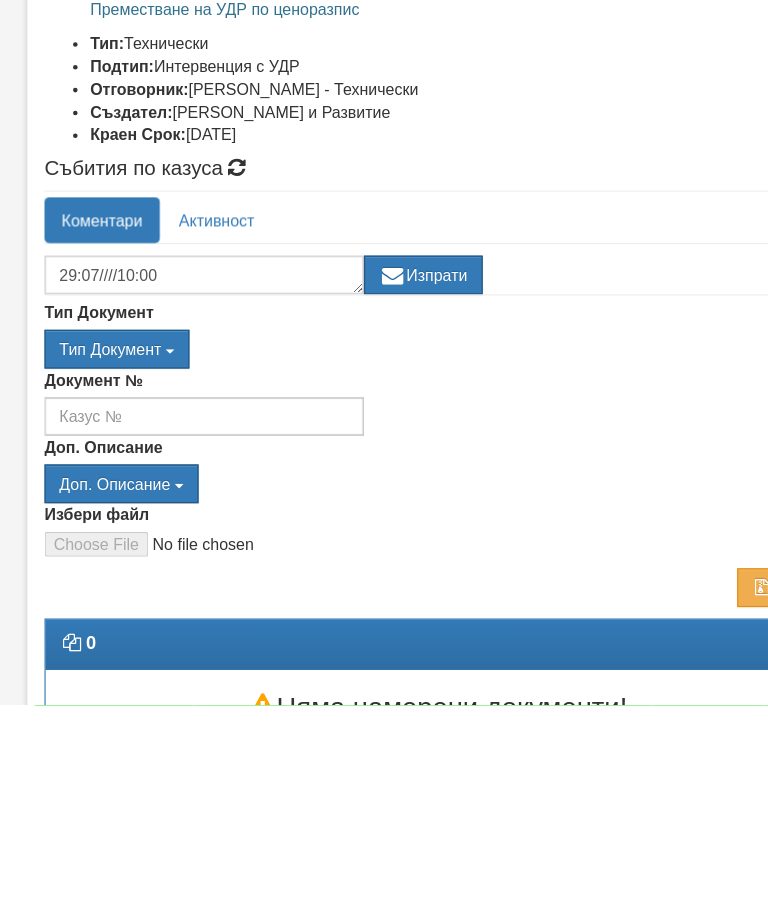 click on "Изпрати" at bounding box center [371, 532] 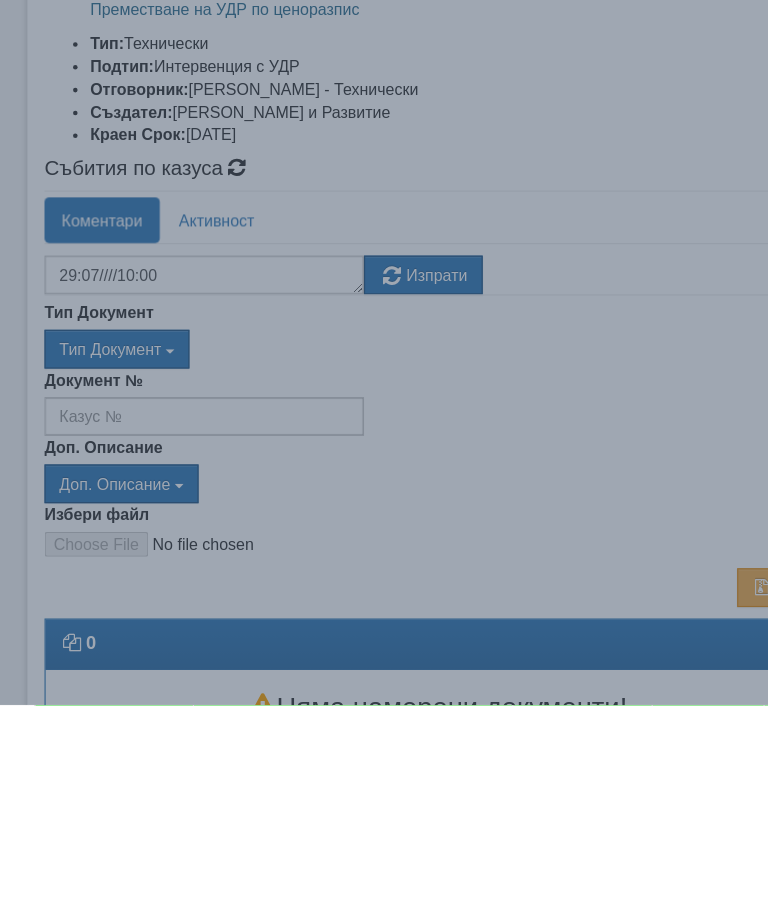 scroll, scrollTop: 332, scrollLeft: 0, axis: vertical 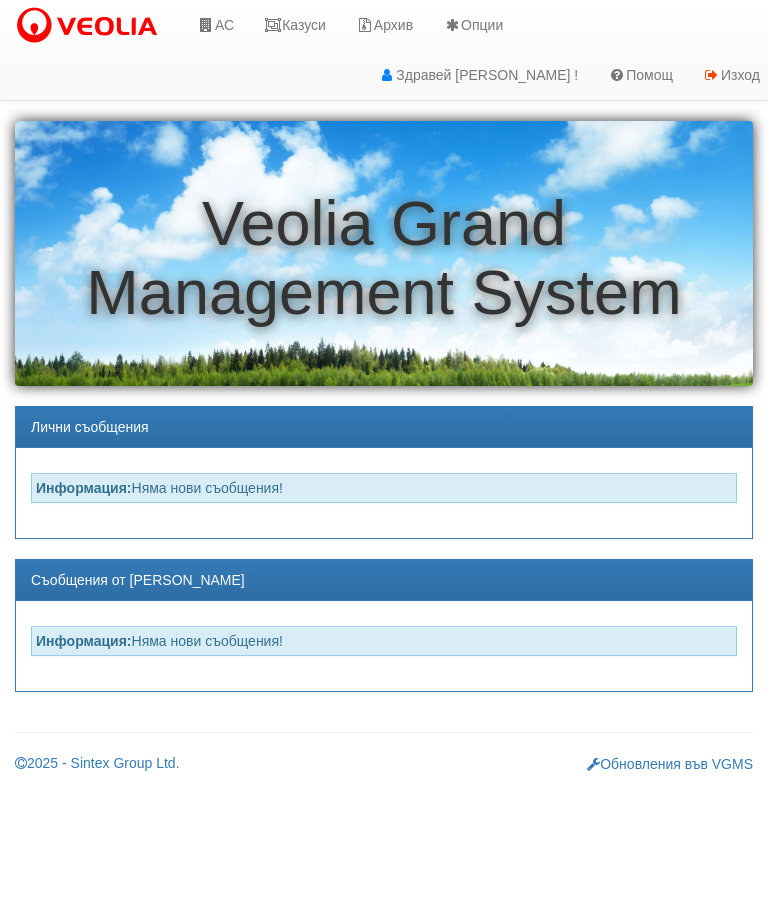 click on "АС" at bounding box center [215, 25] 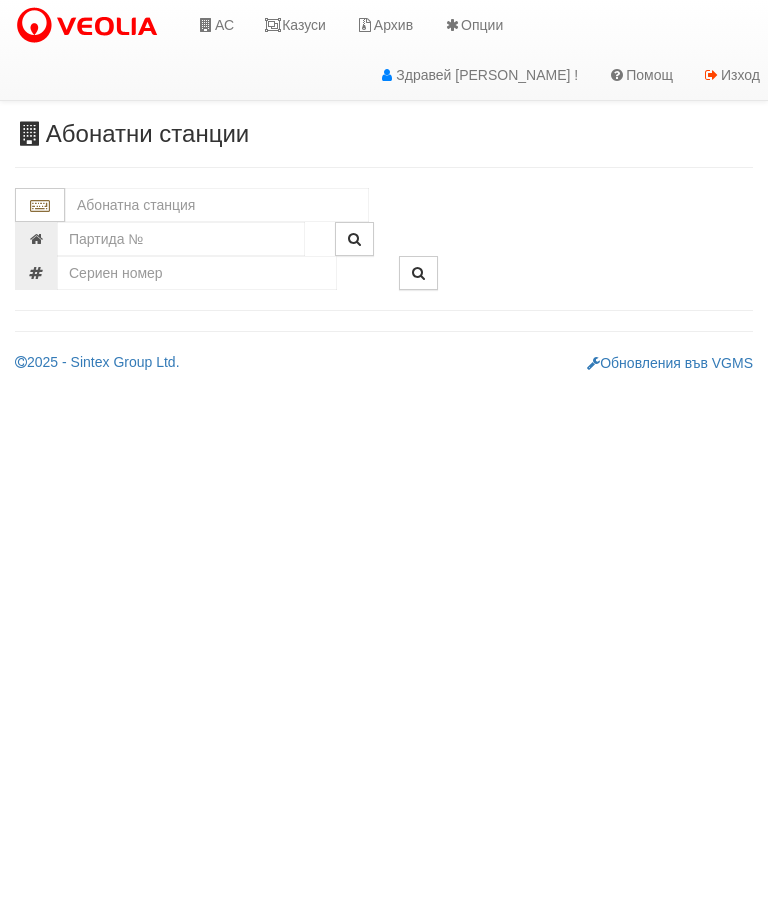 scroll, scrollTop: 0, scrollLeft: 0, axis: both 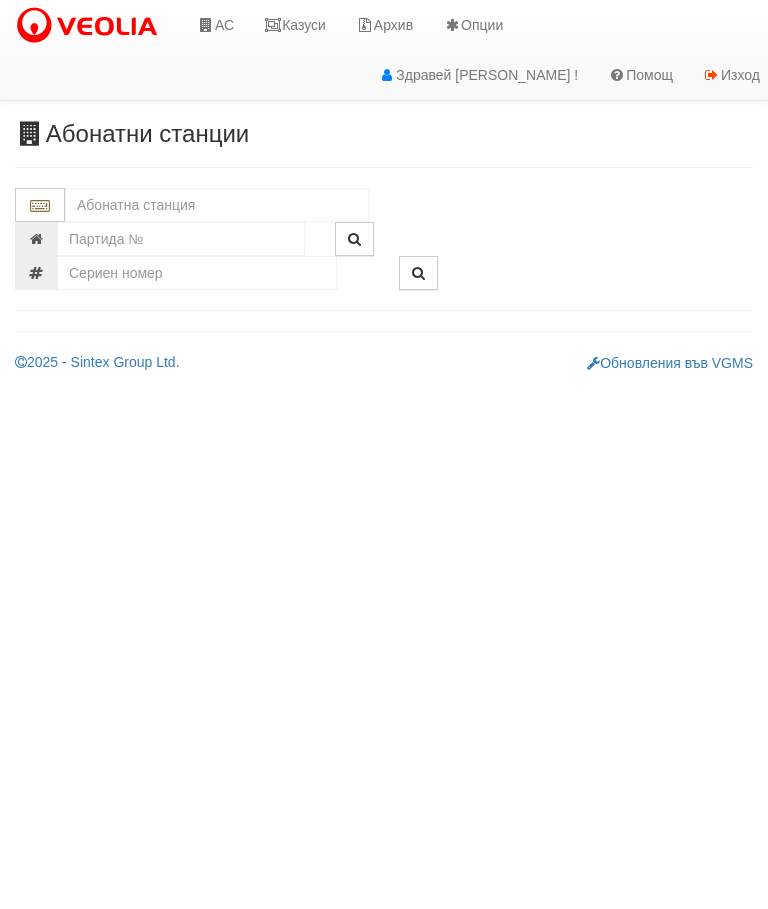 click at bounding box center (217, 205) 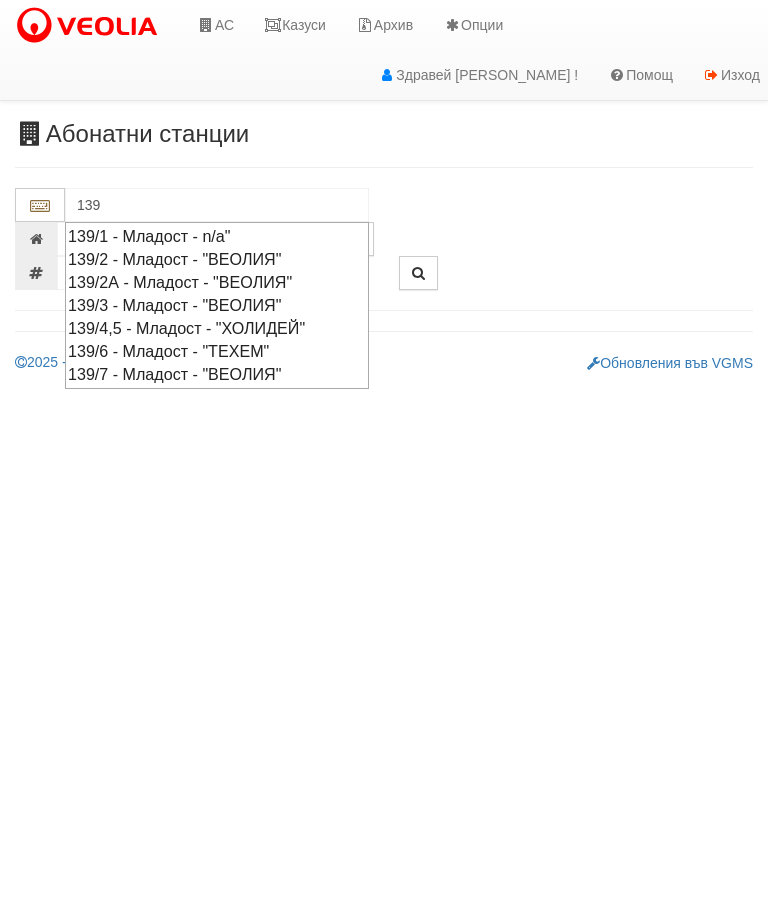 click on "139/3 - Младост - "ВЕОЛИЯ"" at bounding box center [217, 305] 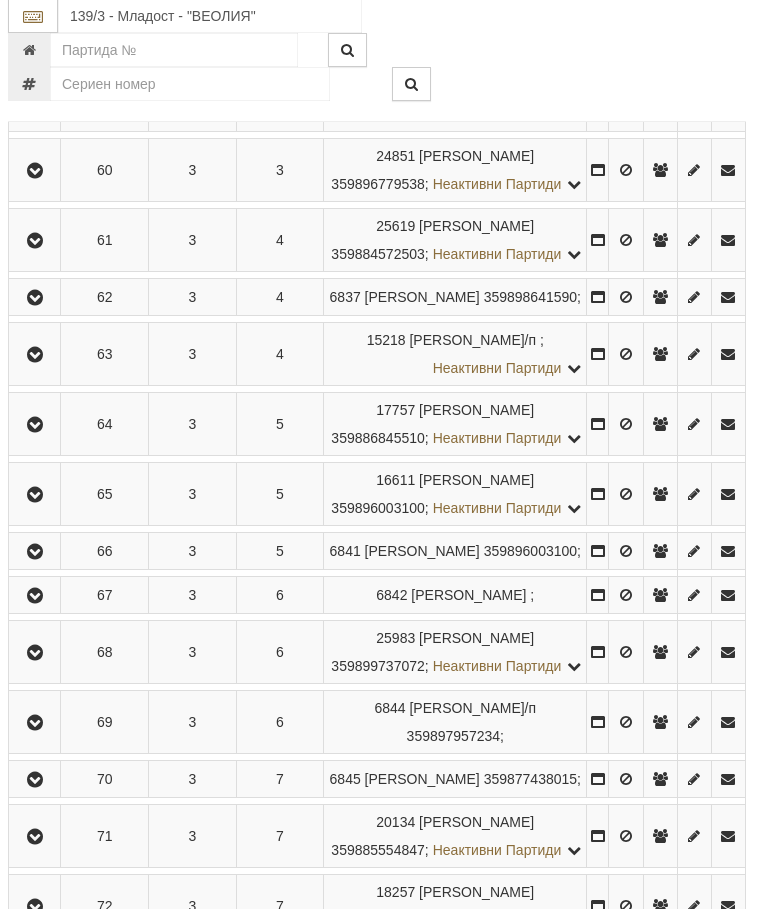 scroll, scrollTop: 939, scrollLeft: 7, axis: both 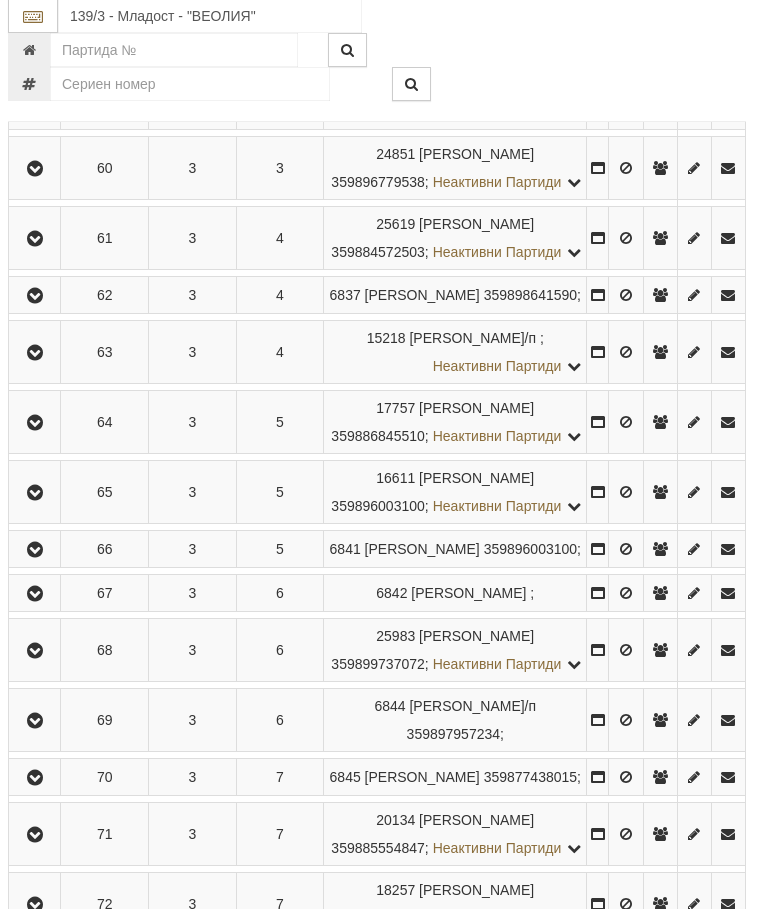 click at bounding box center (35, 240) 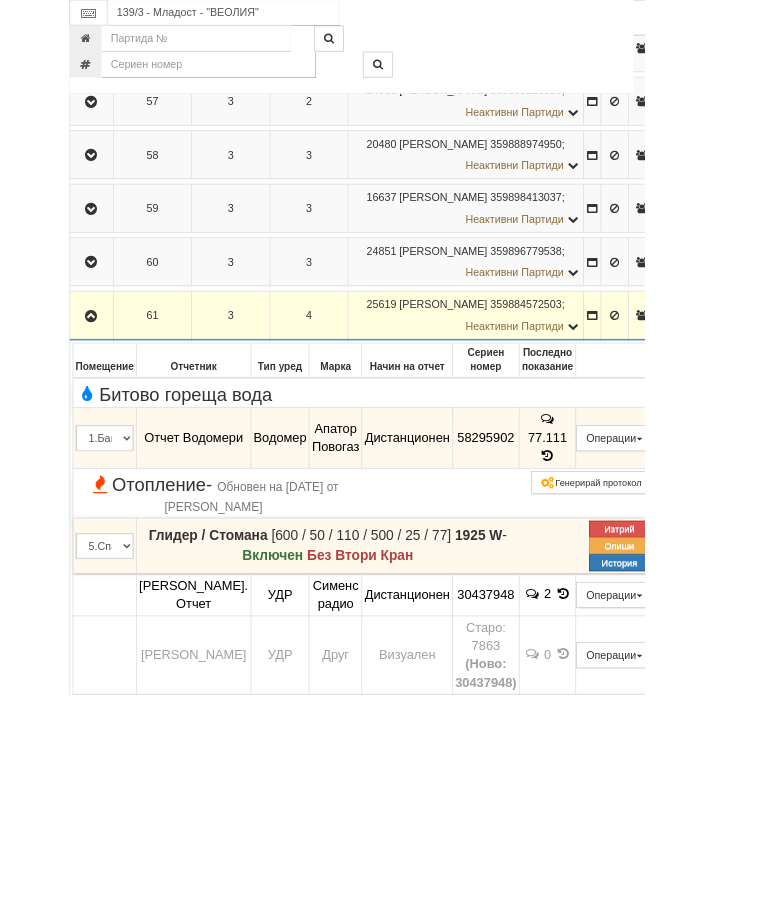 scroll, scrollTop: 853, scrollLeft: 0, axis: vertical 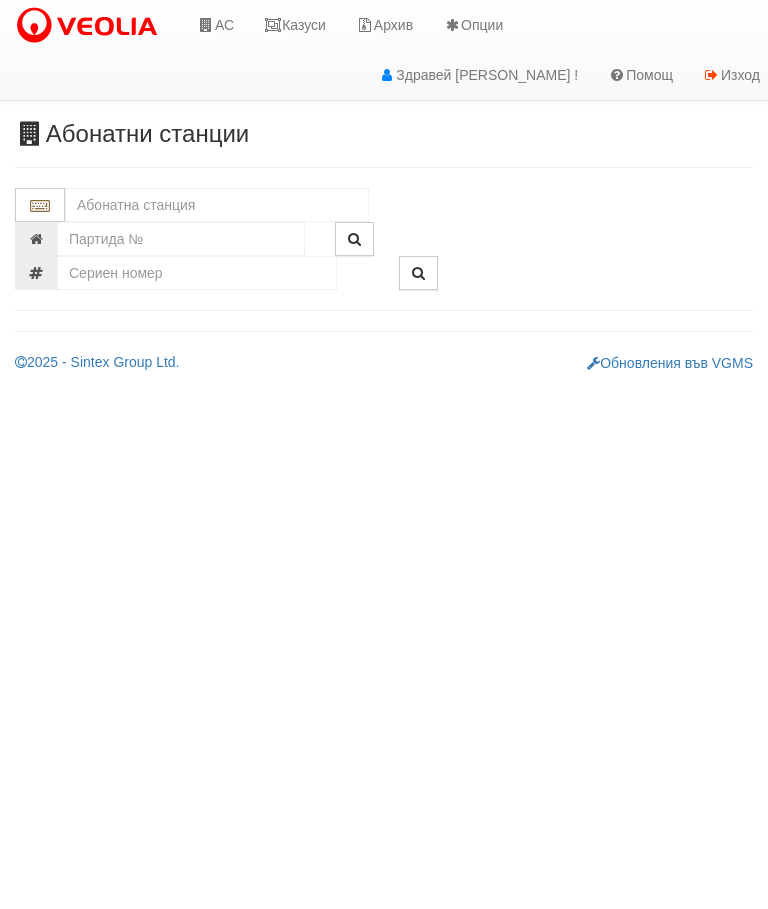 click on "Казуси" at bounding box center [295, 25] 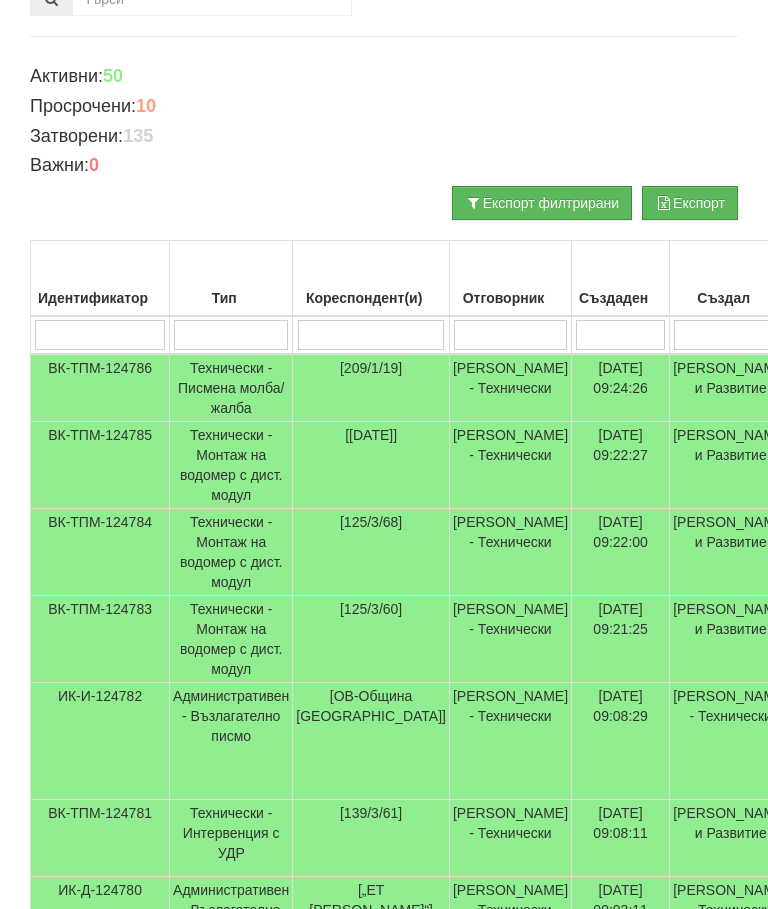 scroll, scrollTop: 278, scrollLeft: 0, axis: vertical 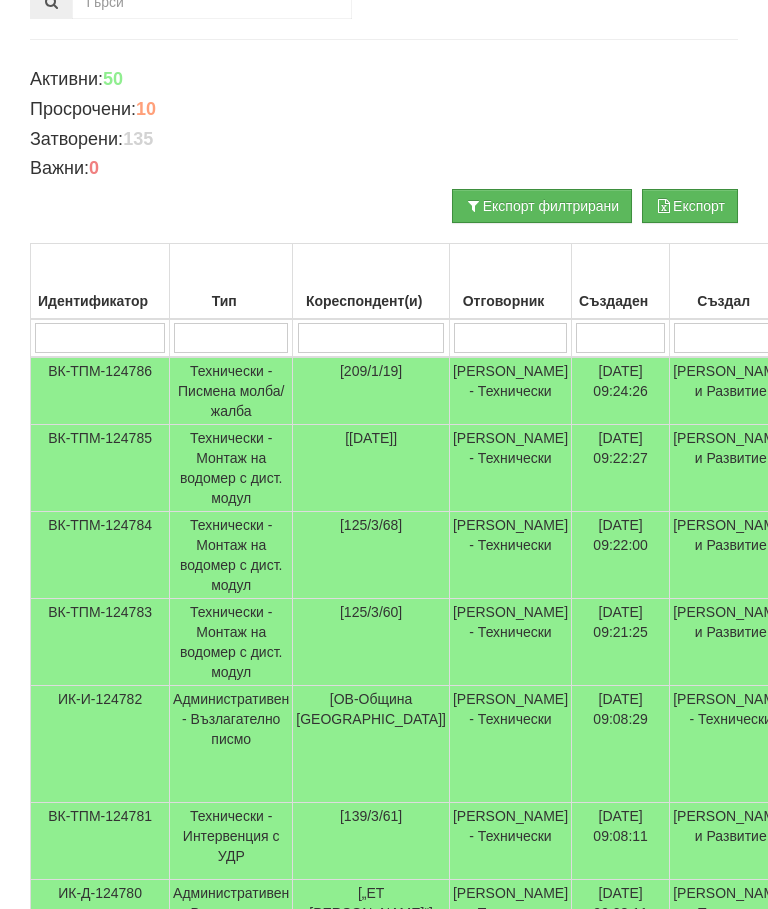 click at bounding box center (231, 338) 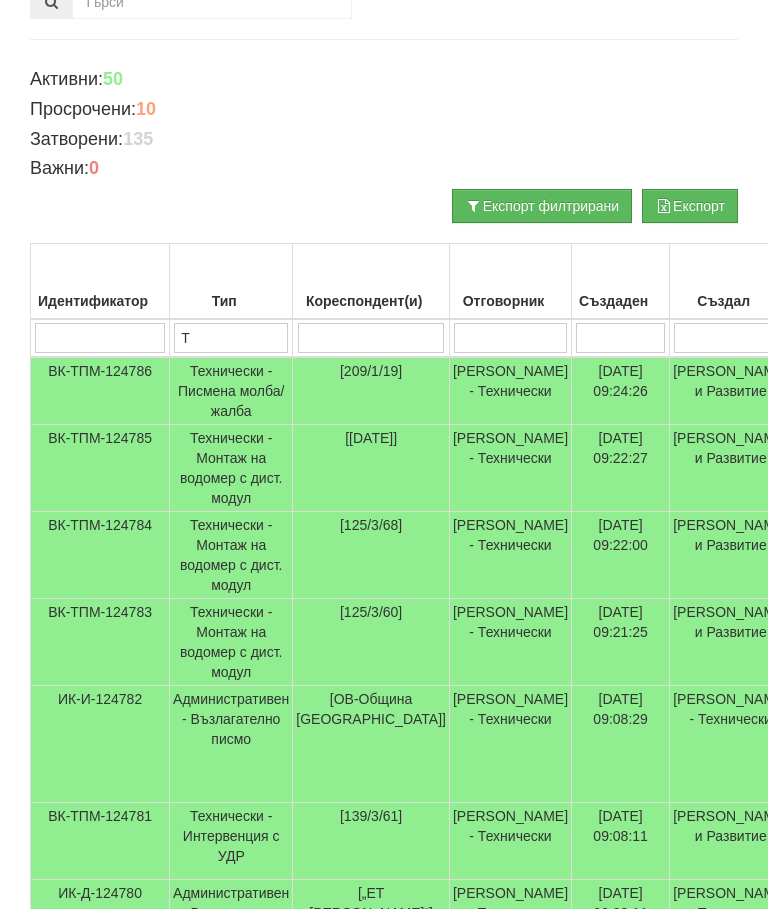 type on "T" 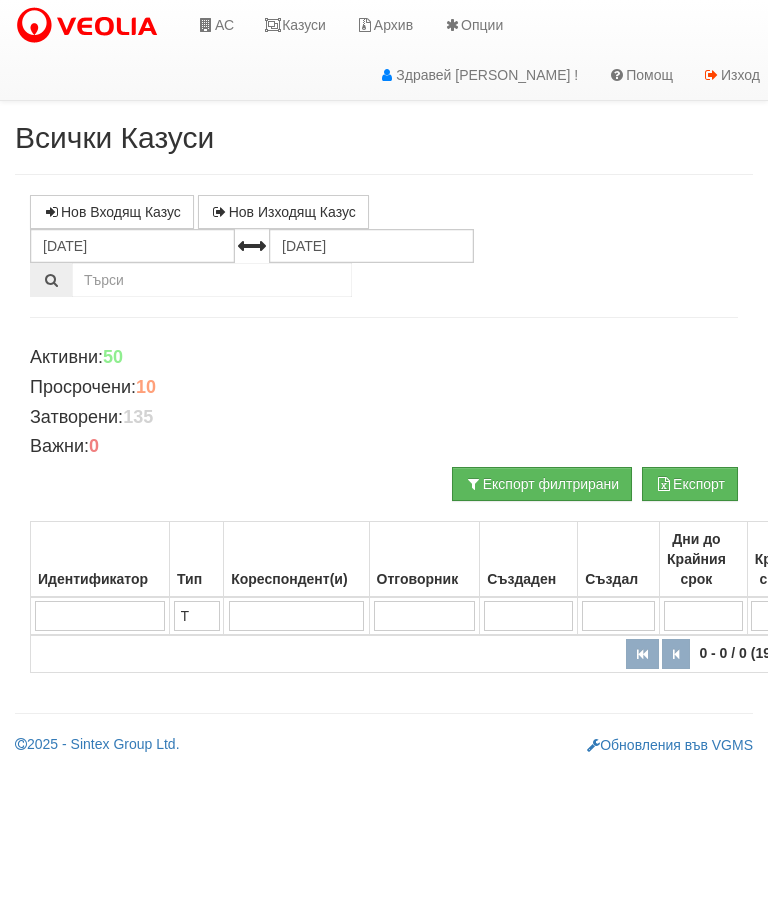 scroll, scrollTop: 0, scrollLeft: 0, axis: both 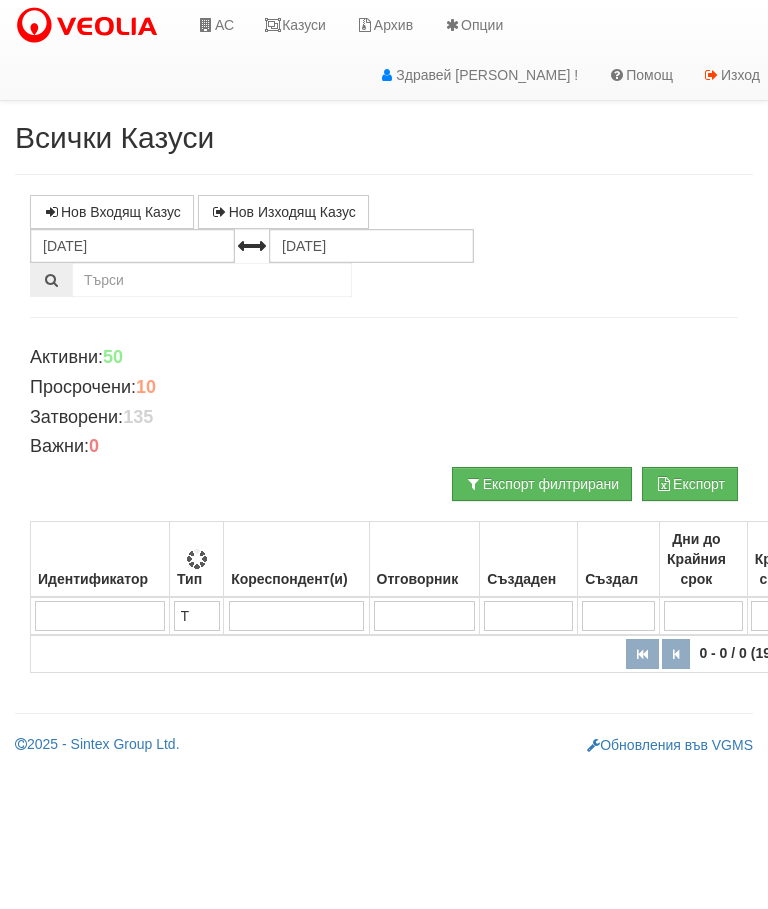 type on "T" 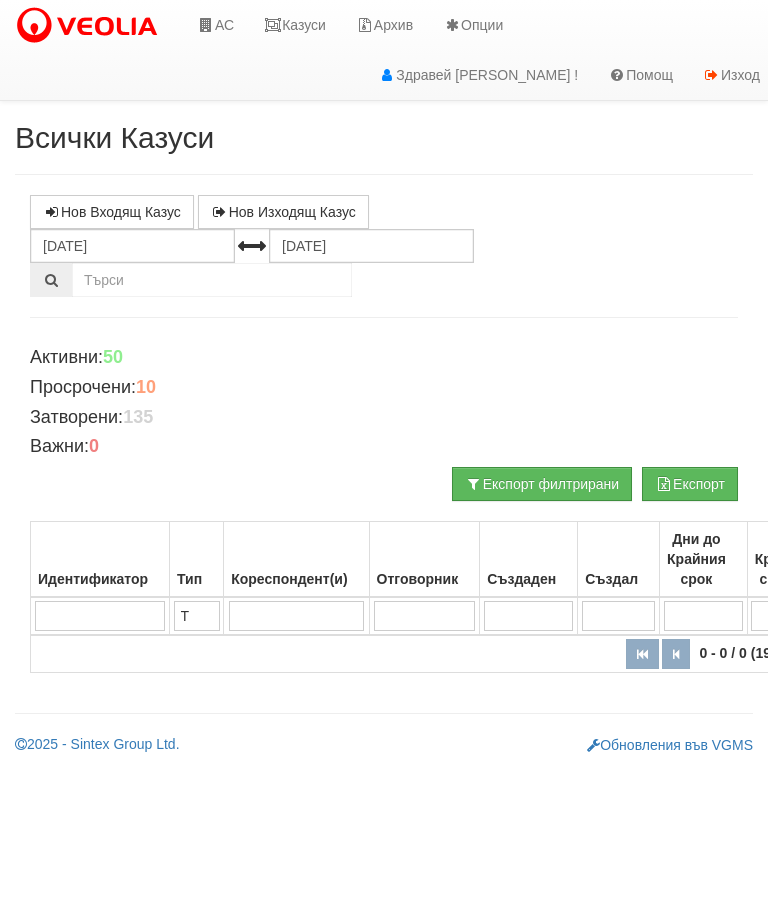 type on "T е" 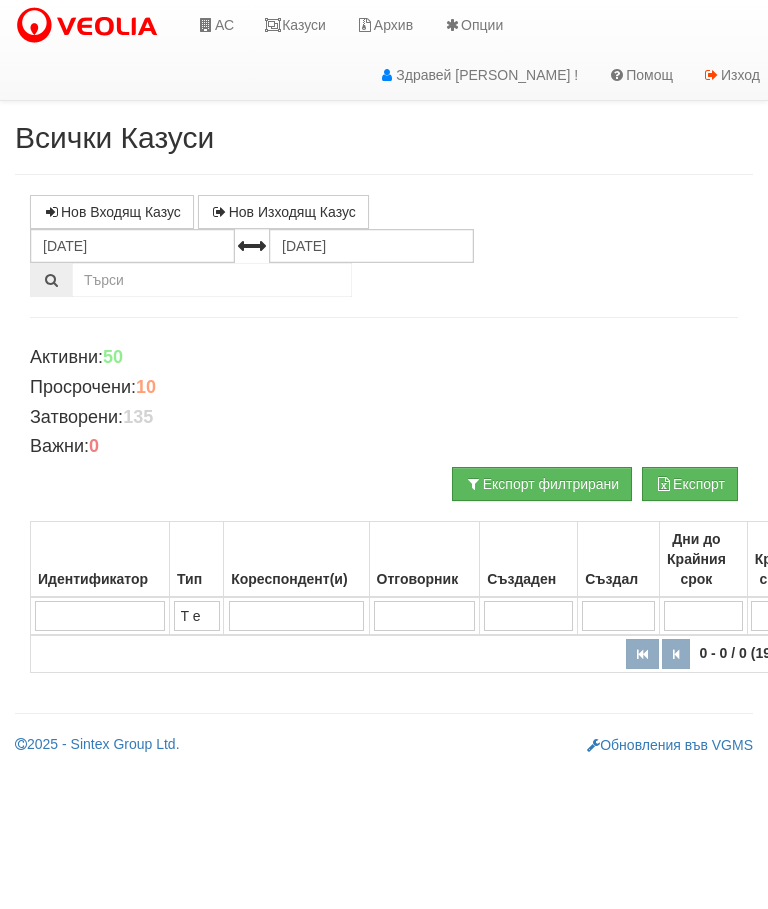 type on "T е" 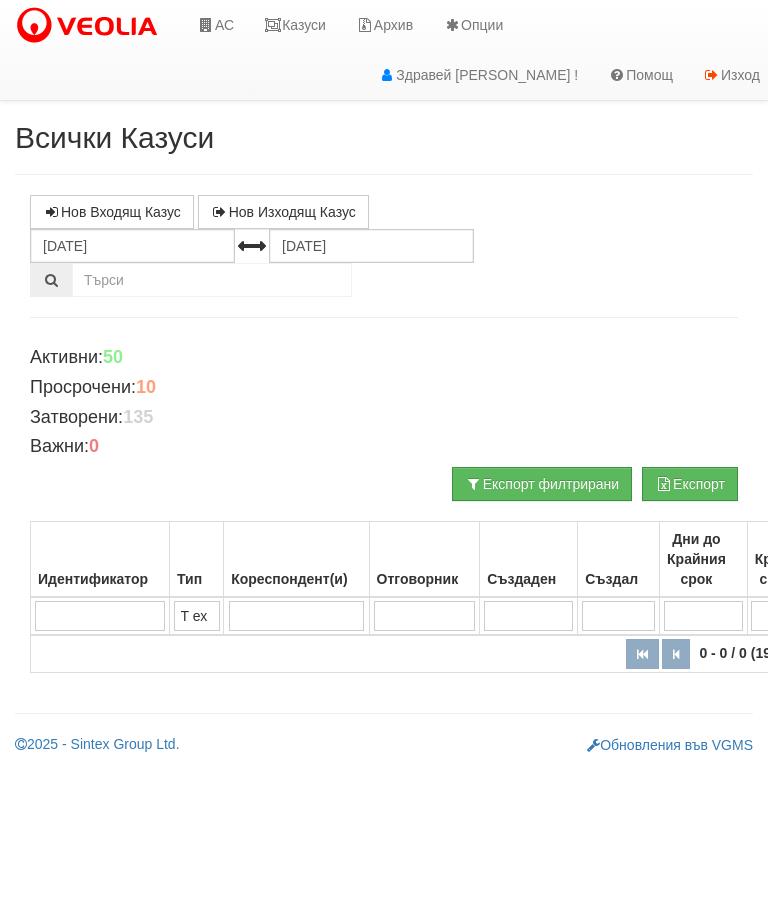 type on "T ех" 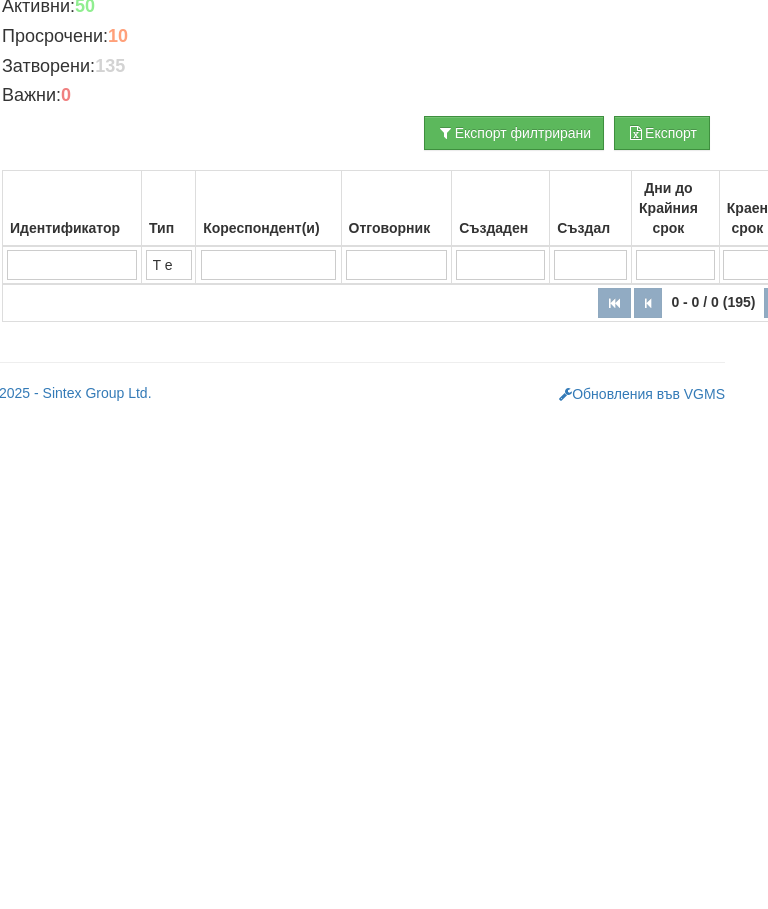 scroll, scrollTop: 0, scrollLeft: 29, axis: horizontal 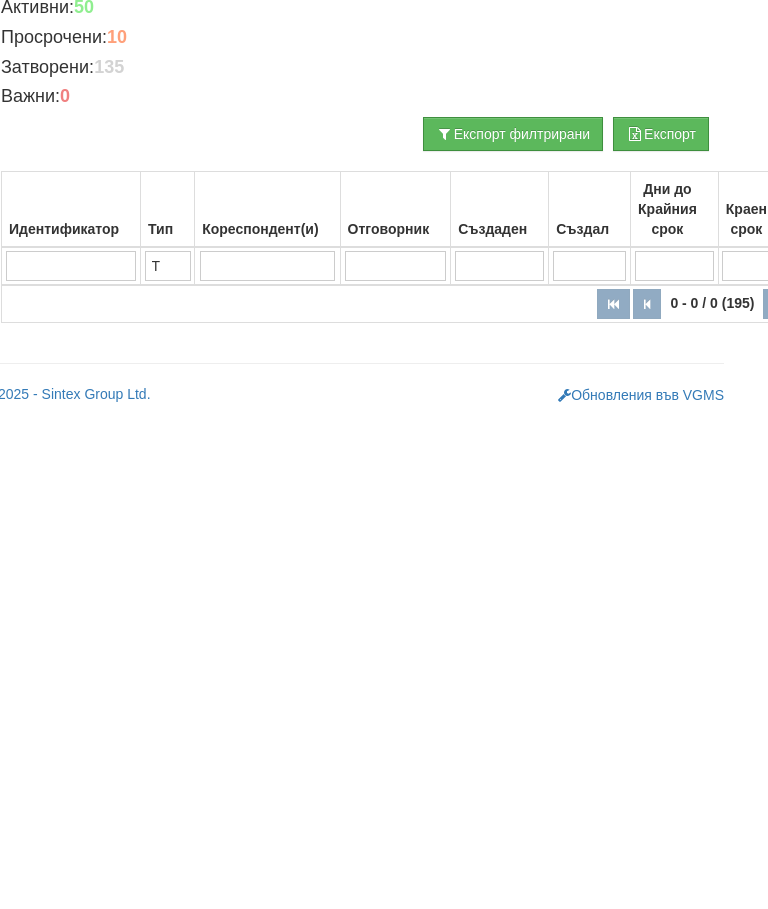 type on "T" 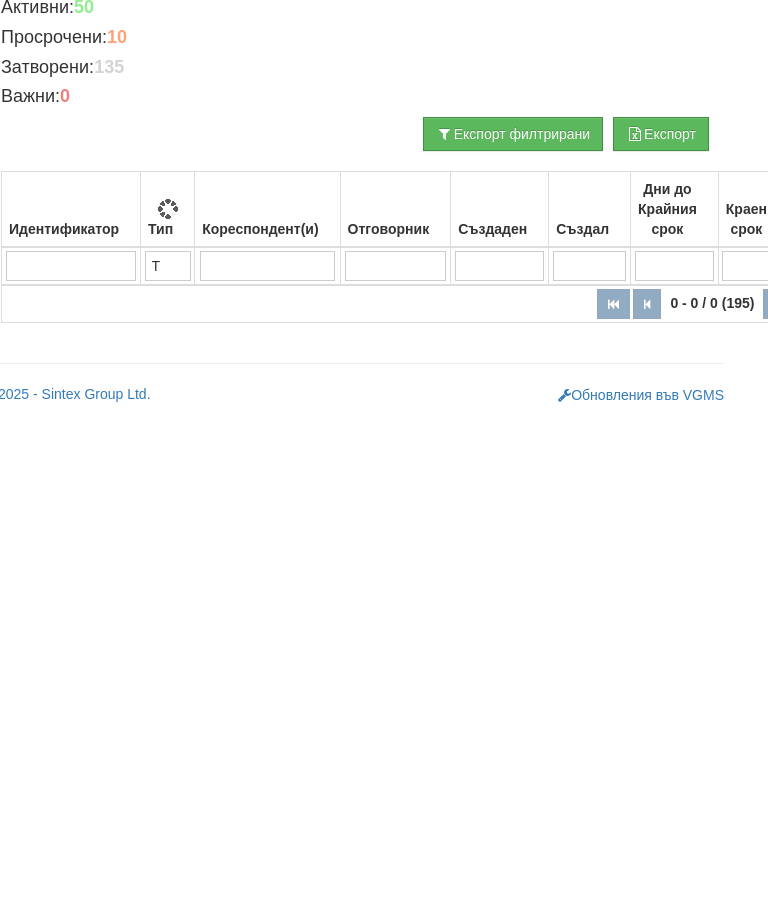 type on "T" 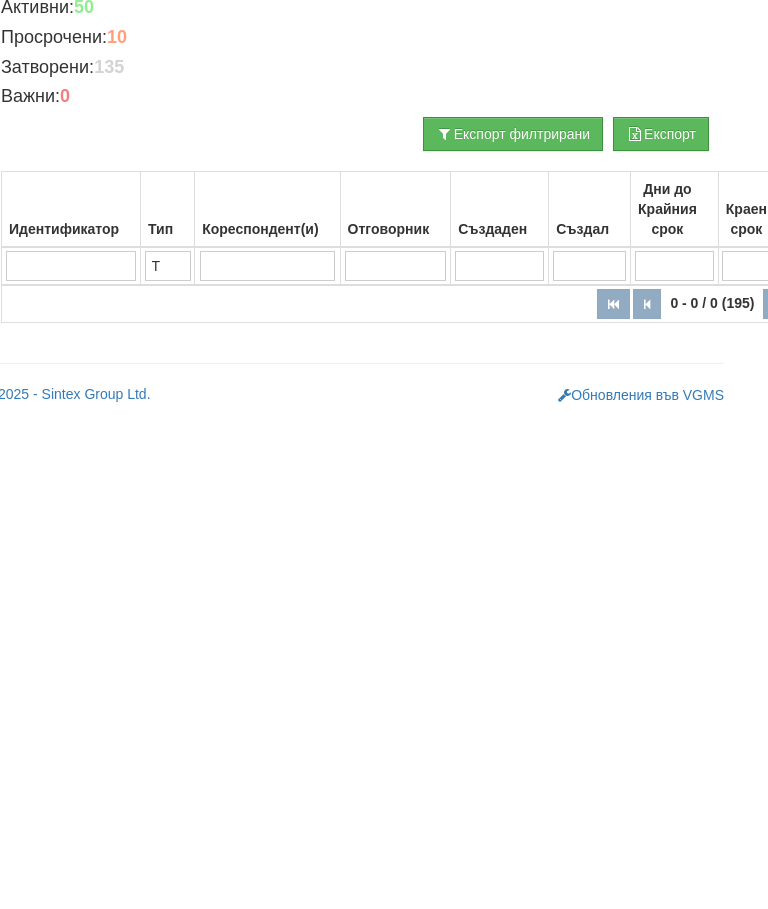 type on "Tе" 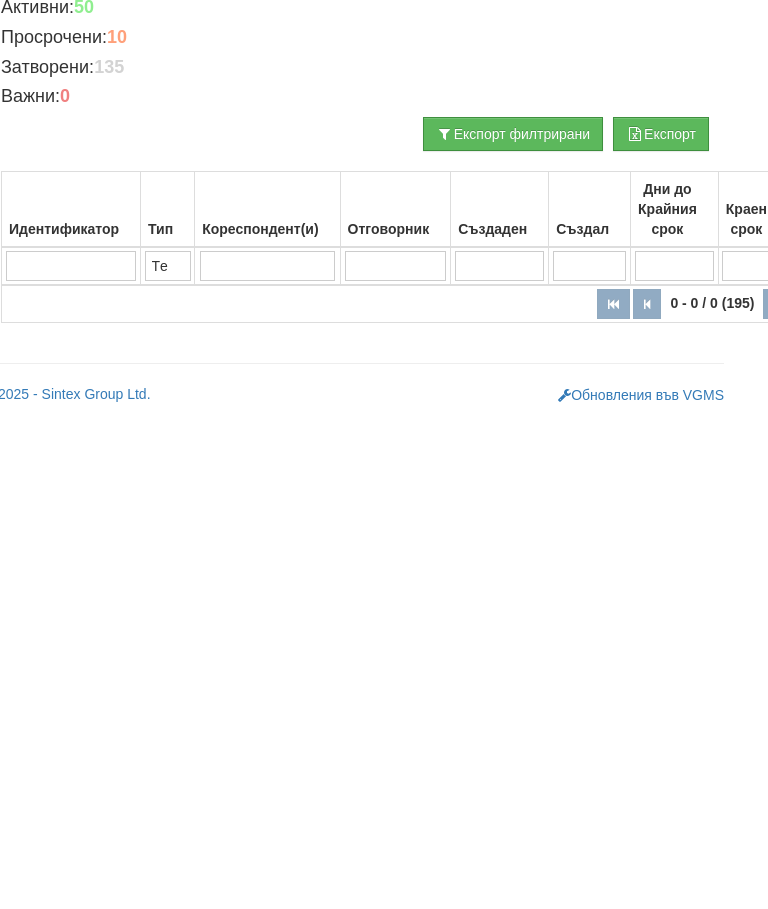 type on "Tе" 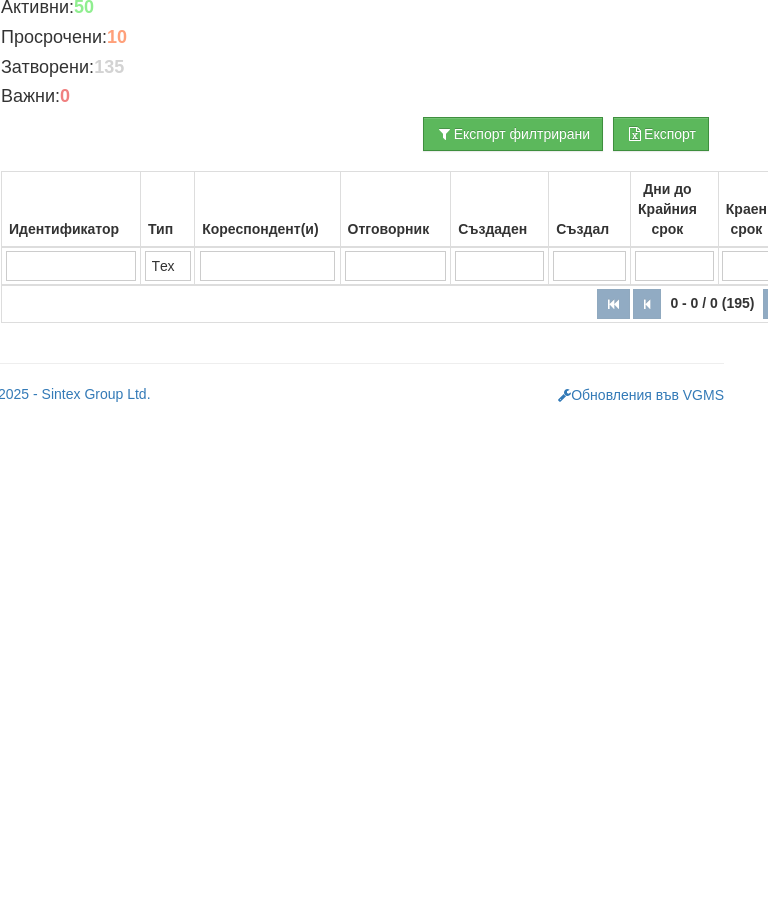 type on "Tех" 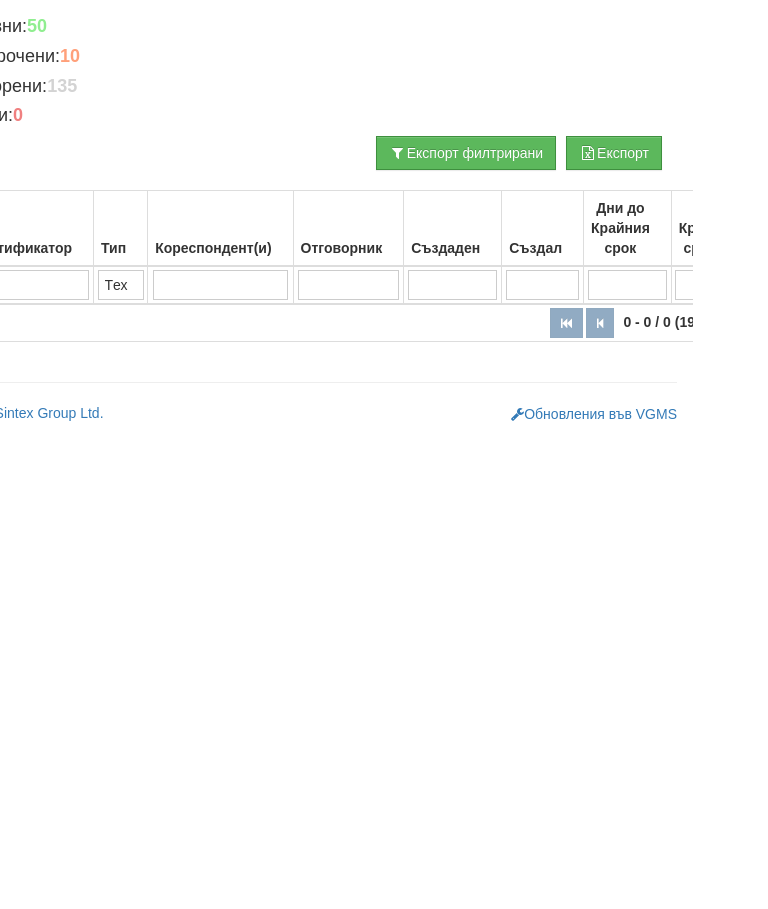 scroll, scrollTop: 0, scrollLeft: 13, axis: horizontal 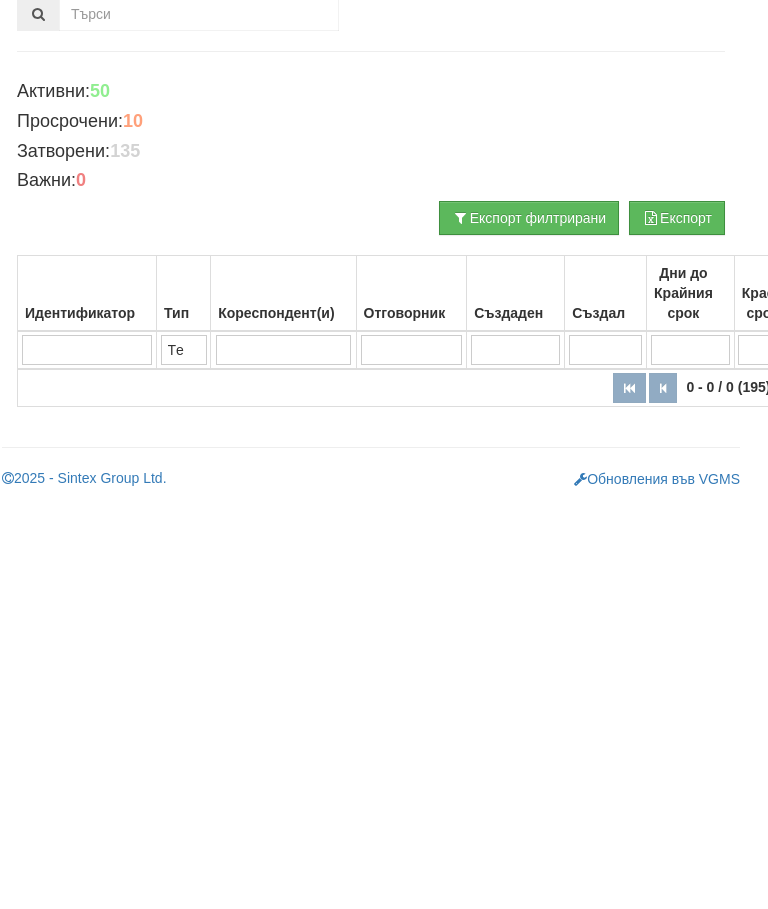 type on "T" 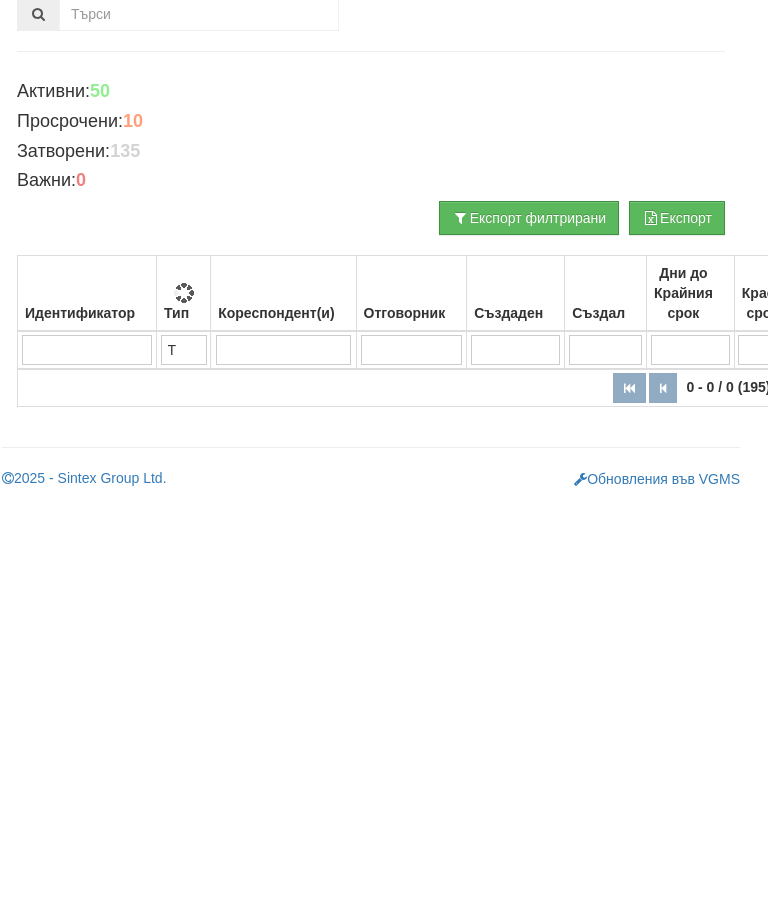 type 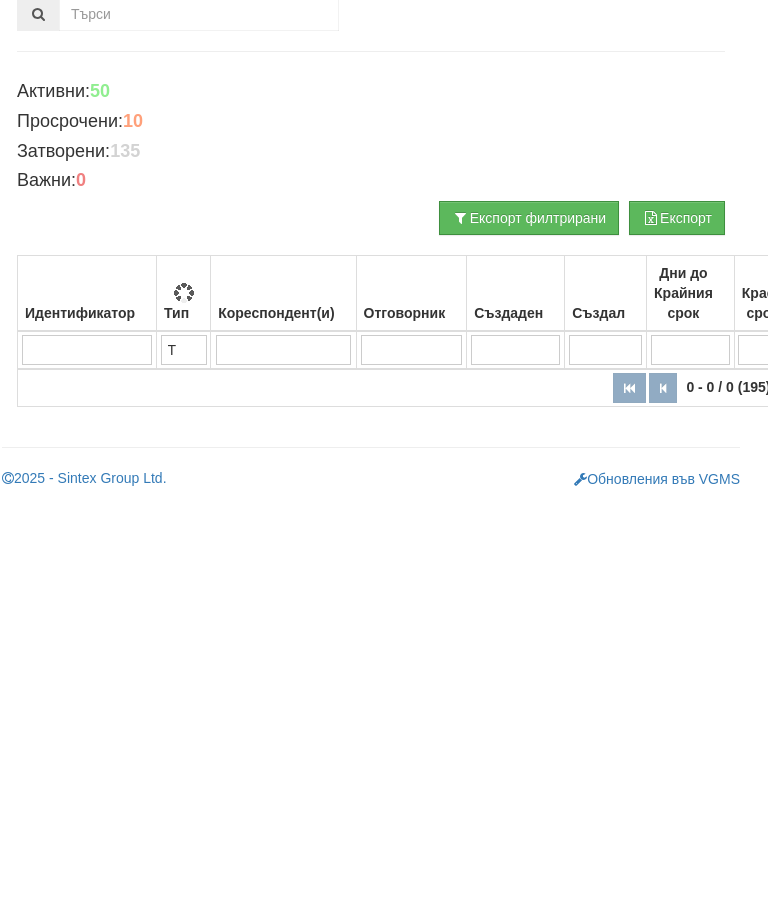 type on "T" 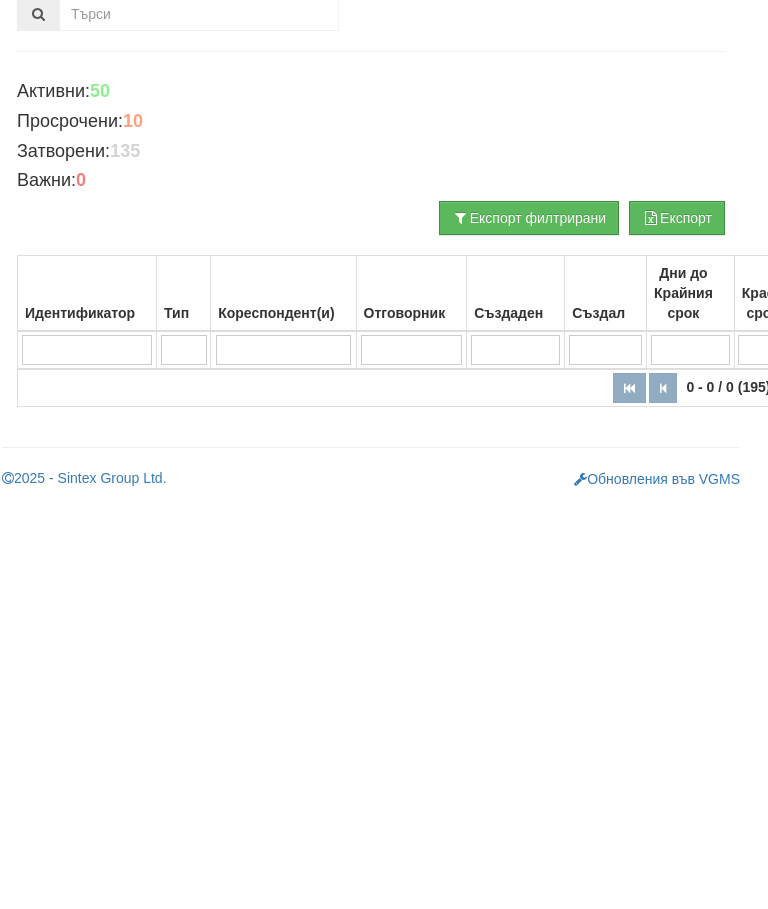 type 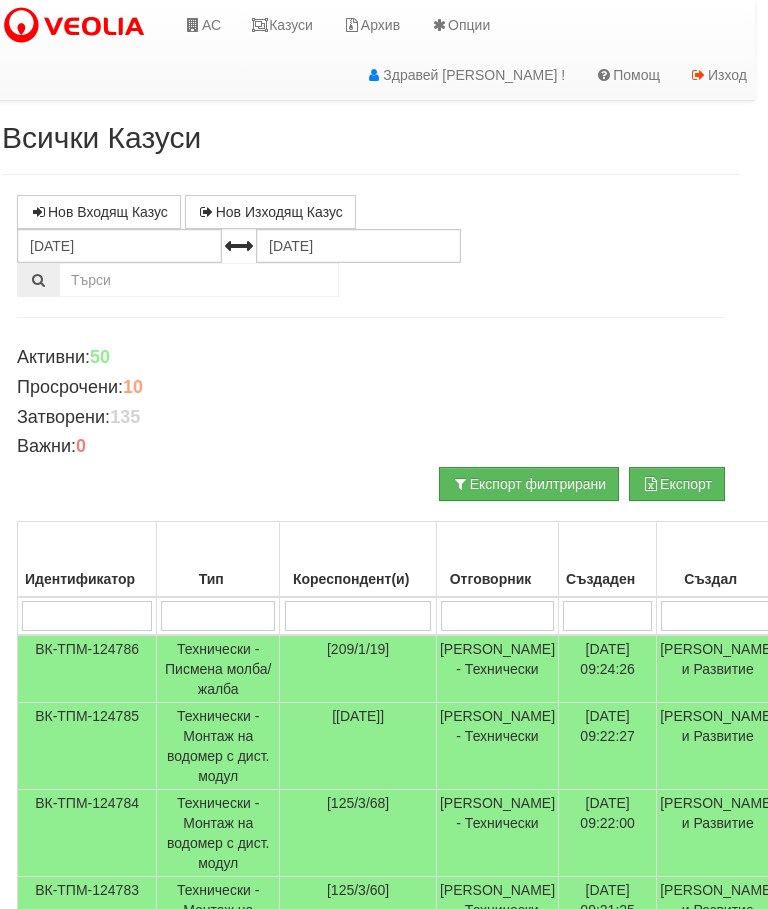 click on "Казуси" at bounding box center (282, 25) 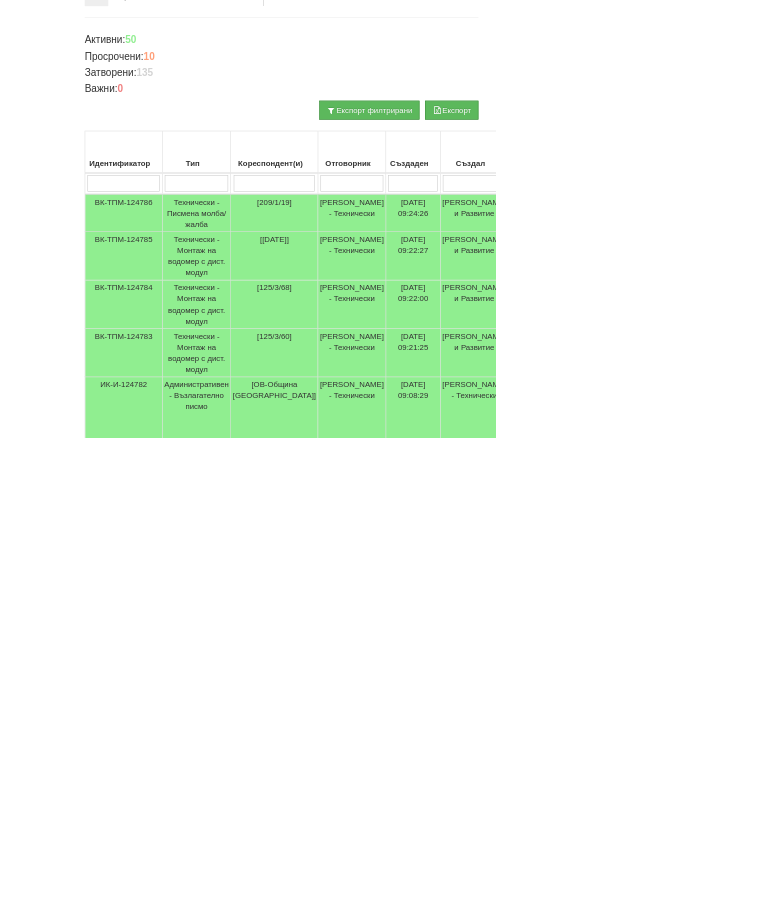 scroll, scrollTop: 0, scrollLeft: 0, axis: both 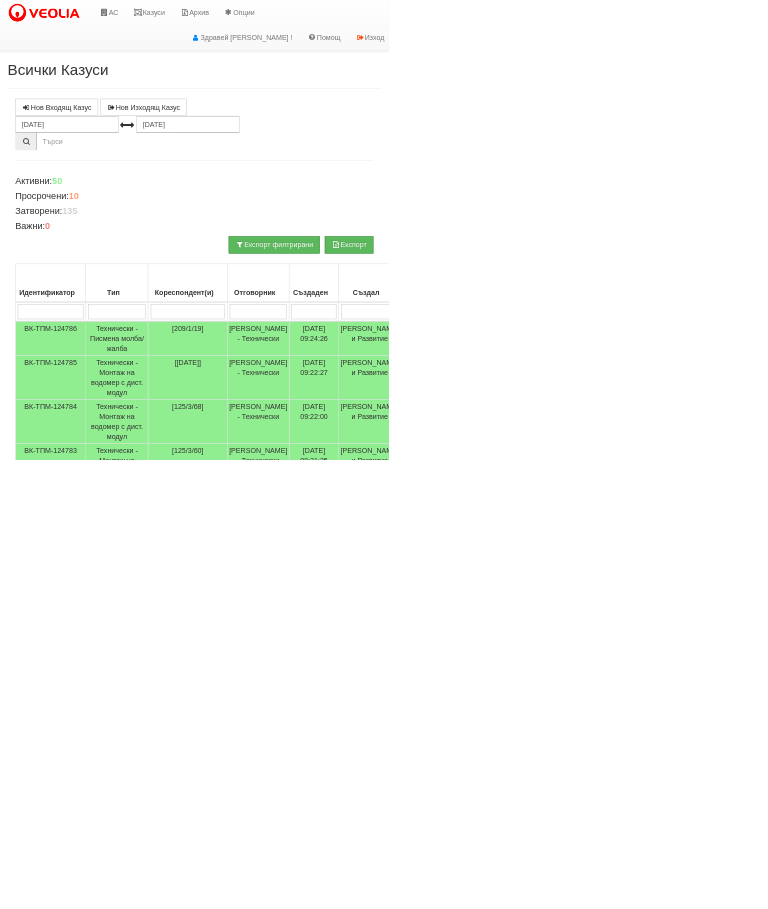 click at bounding box center (880, 1614) 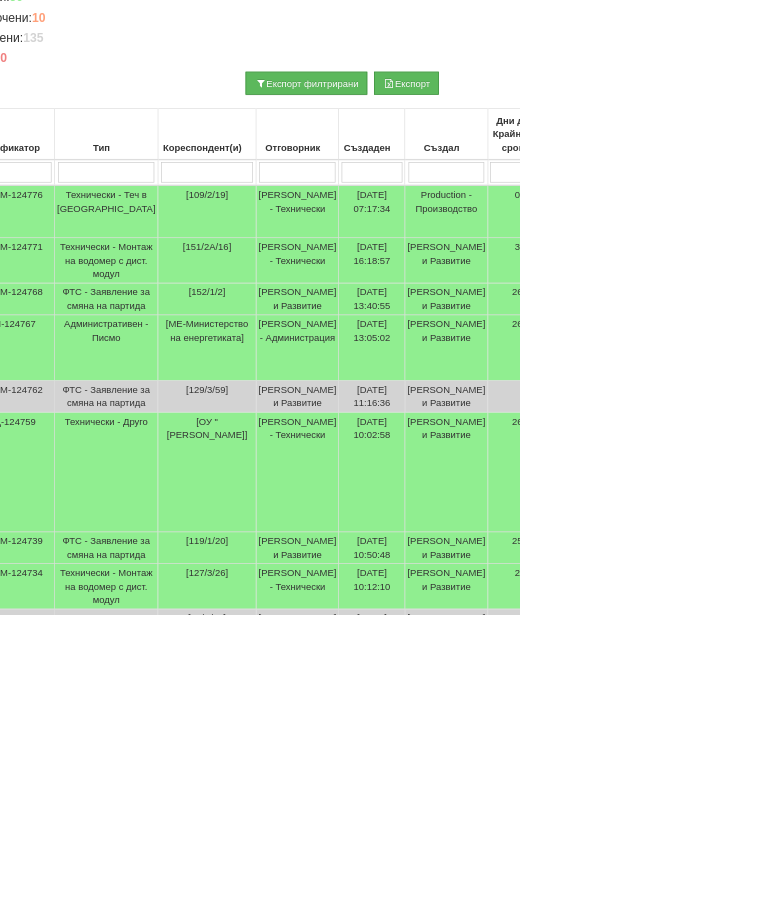 scroll, scrollTop: 362, scrollLeft: 0, axis: vertical 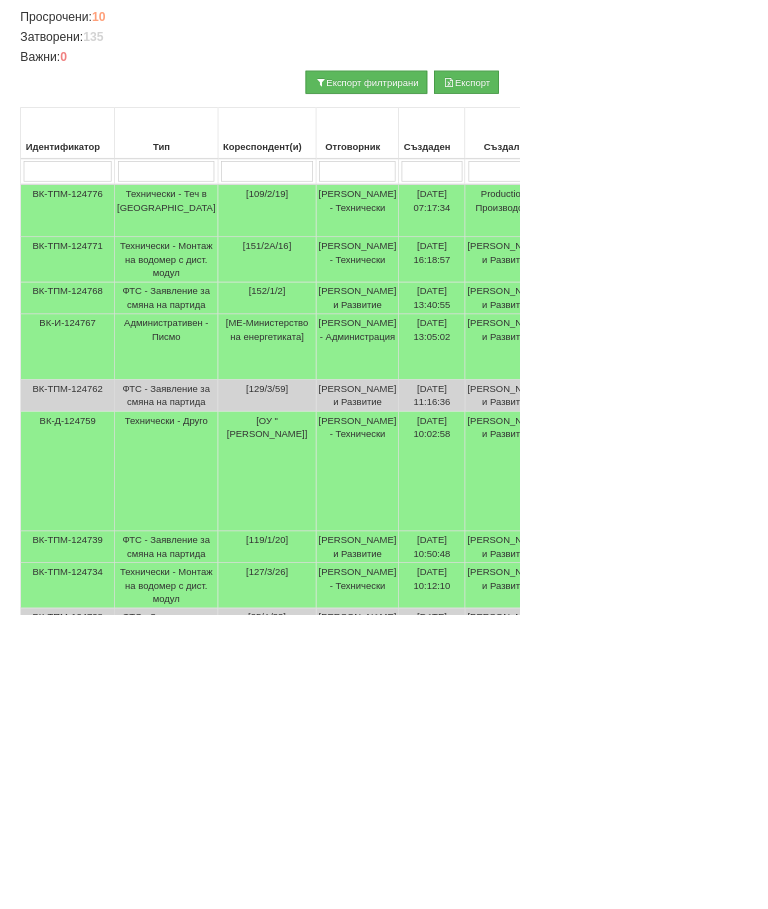 click at bounding box center [893, 1032] 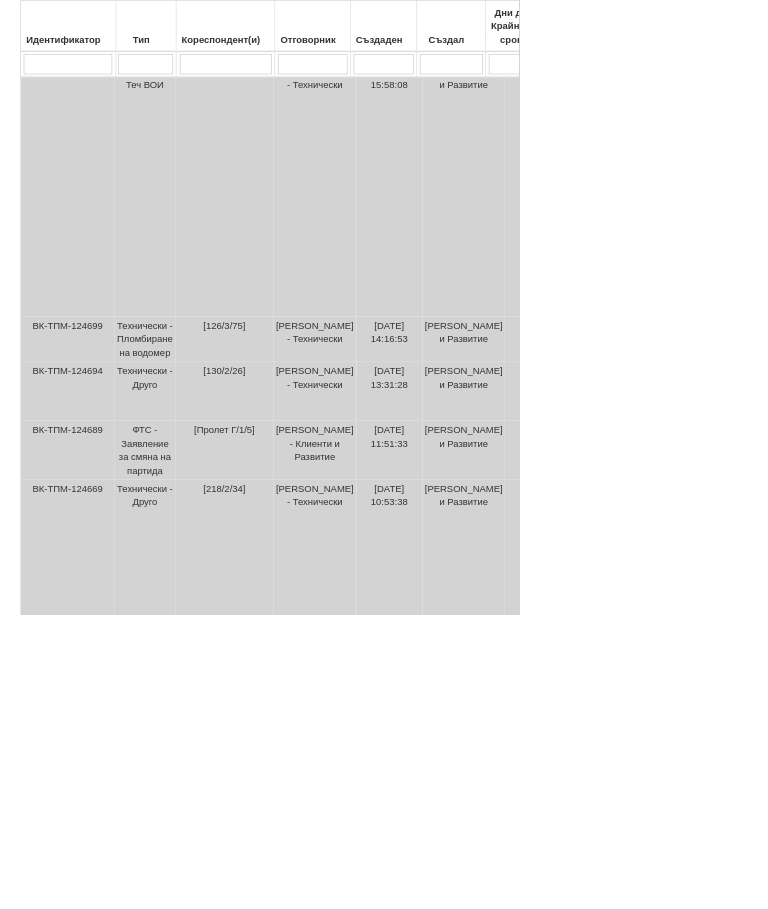 click at bounding box center [872, 1252] 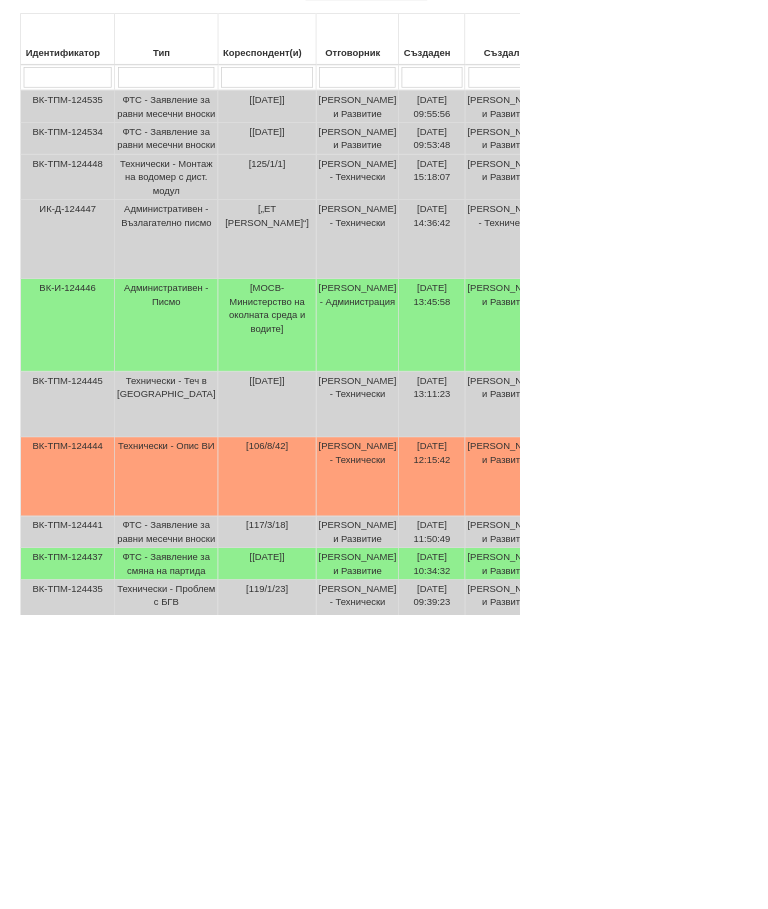 click at bounding box center [895, 1042] 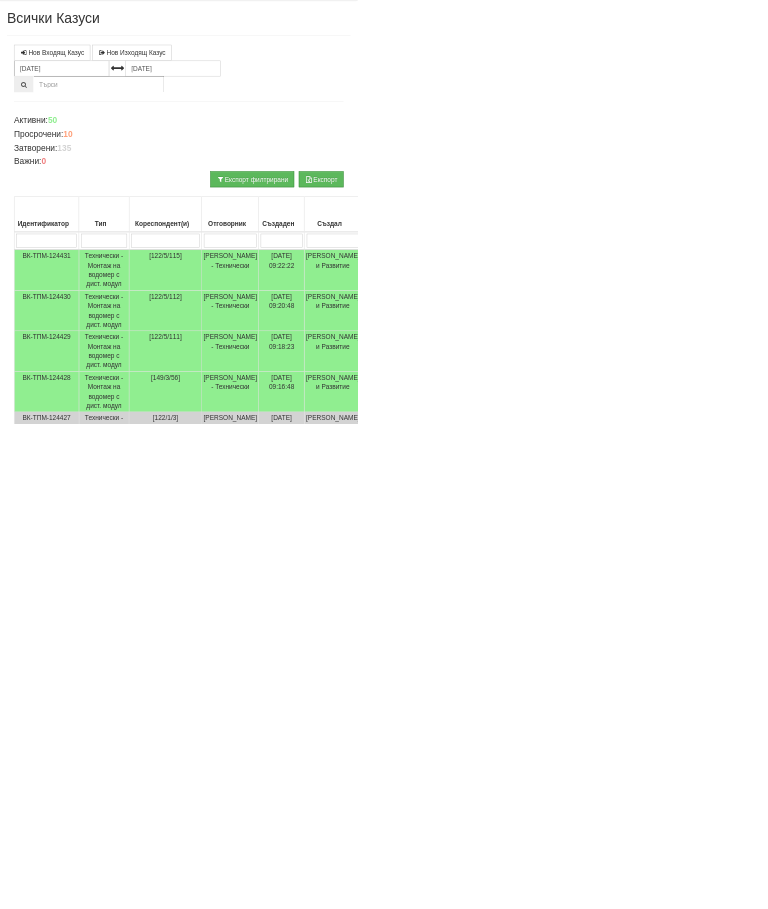 scroll, scrollTop: 0, scrollLeft: 0, axis: both 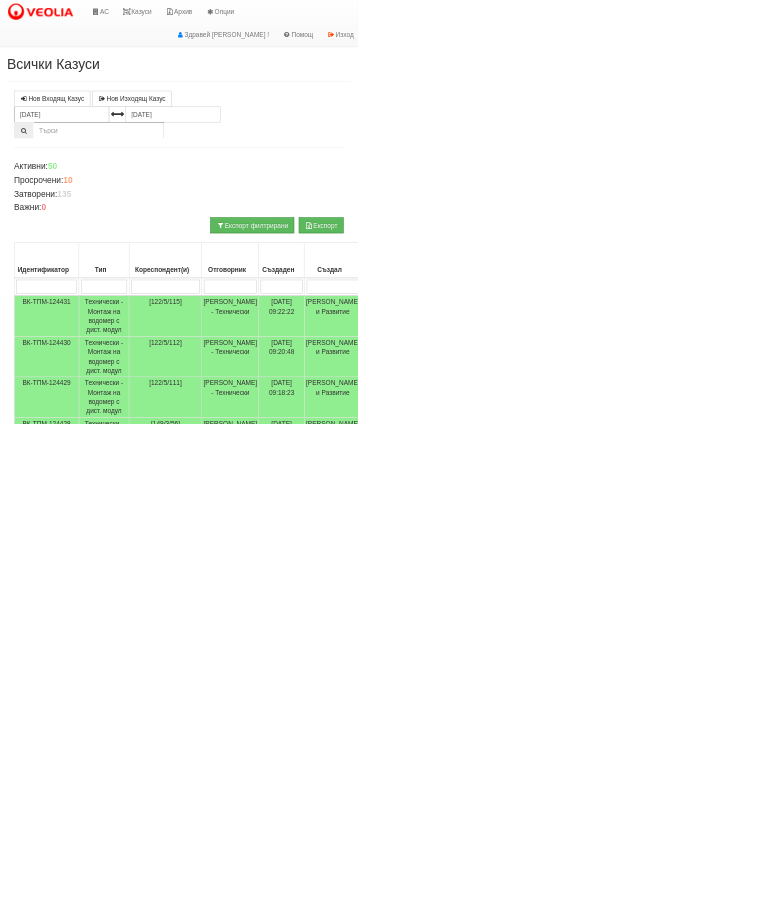 click at bounding box center [907, 2034] 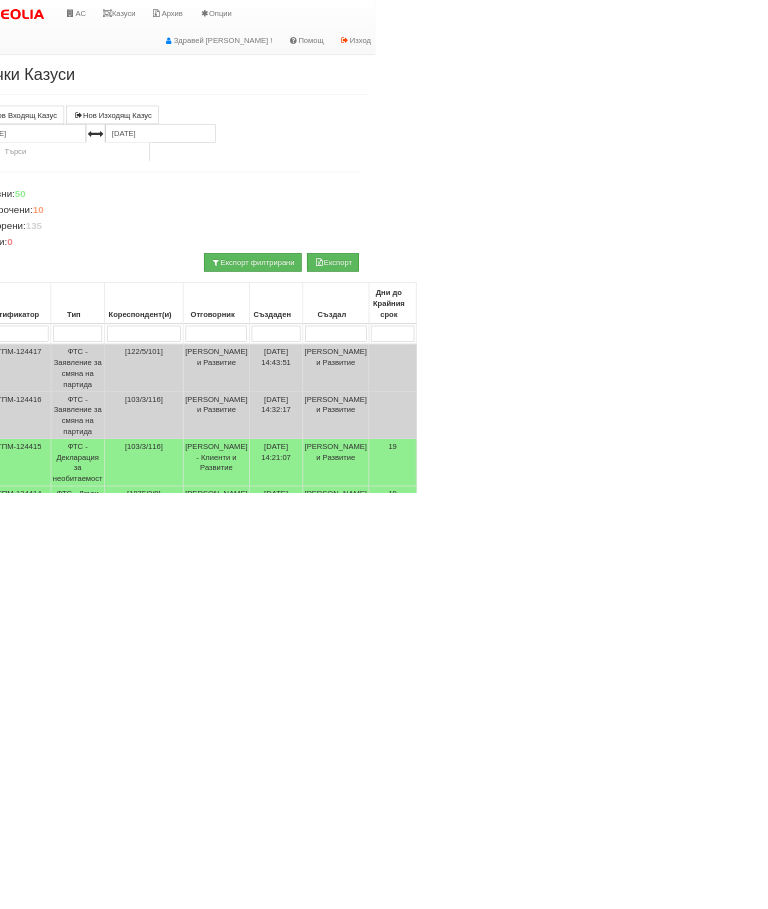 scroll, scrollTop: 0, scrollLeft: 0, axis: both 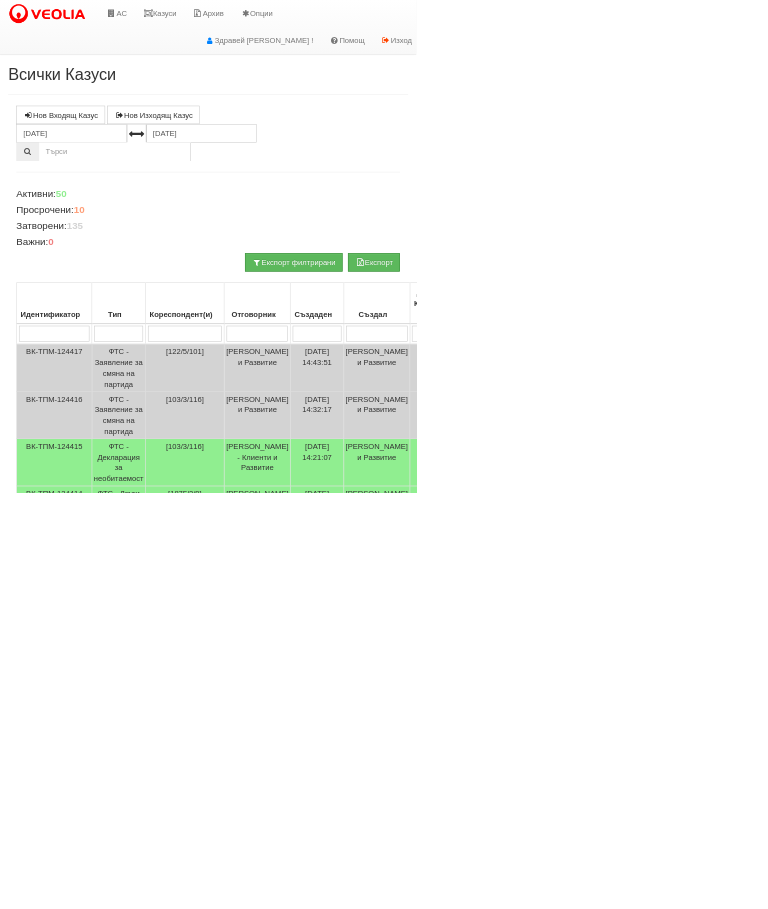 click at bounding box center (866, 1544) 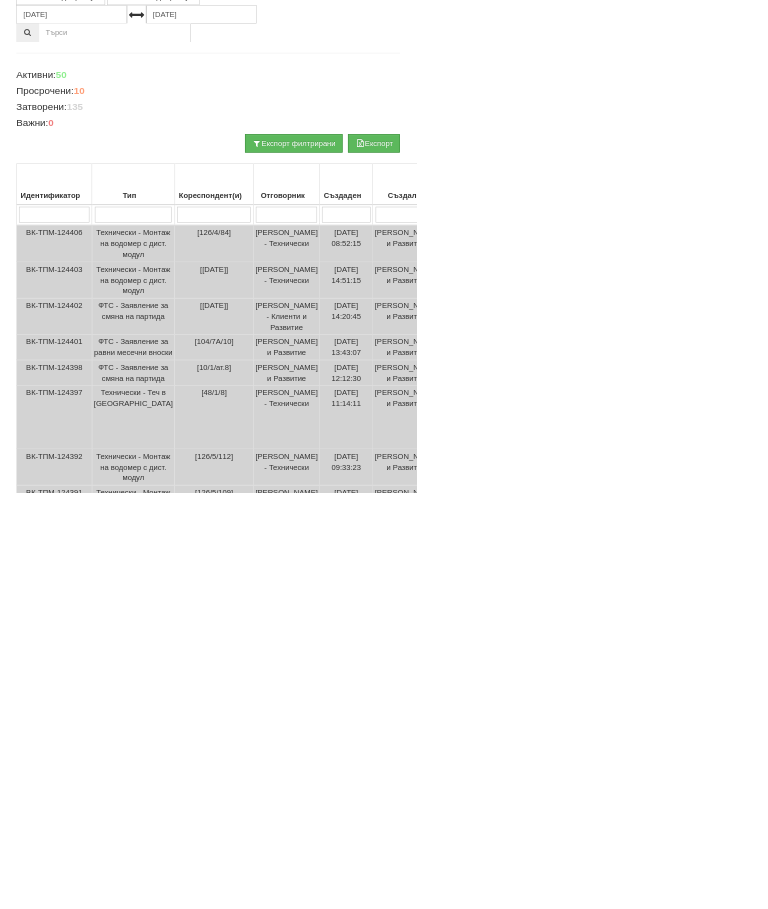 click at bounding box center (906, 1114) 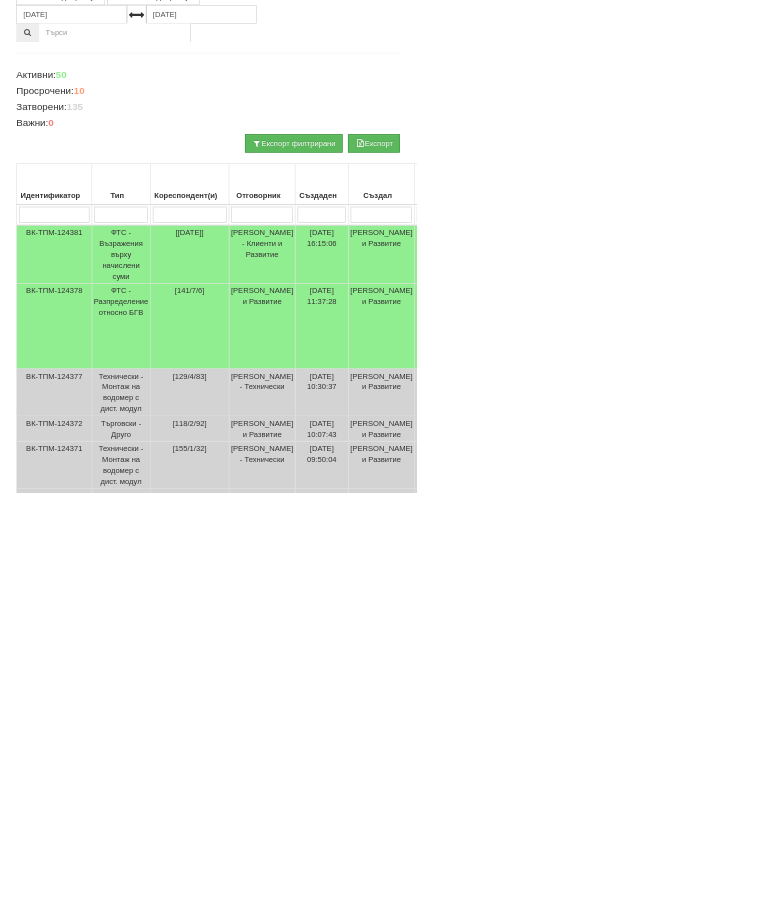 scroll, scrollTop: 209, scrollLeft: 0, axis: vertical 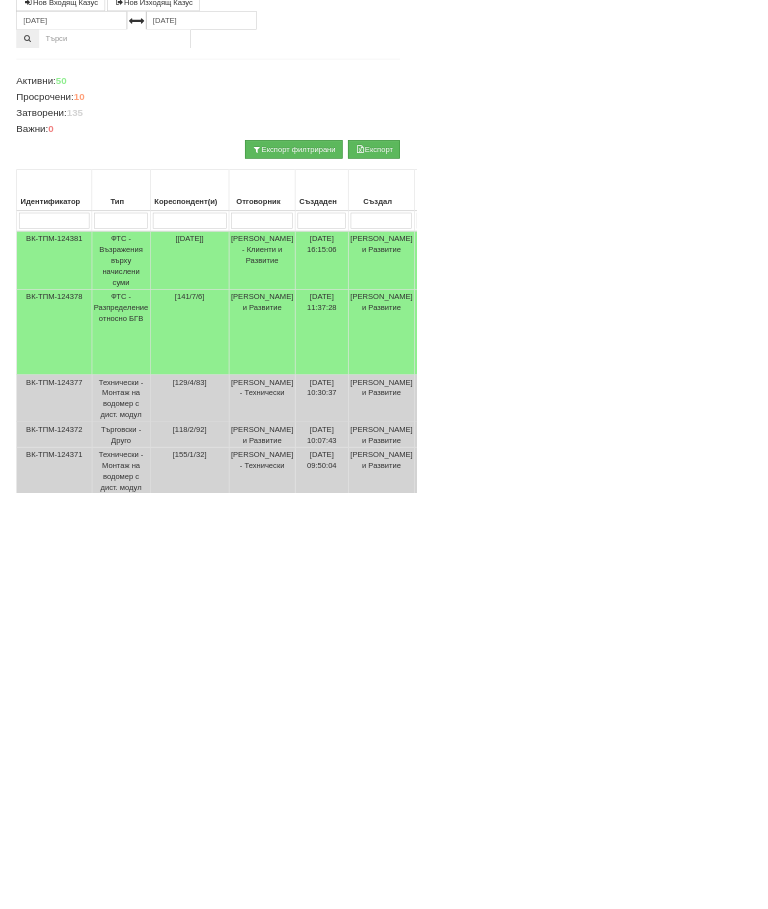 click at bounding box center [722, 1525] 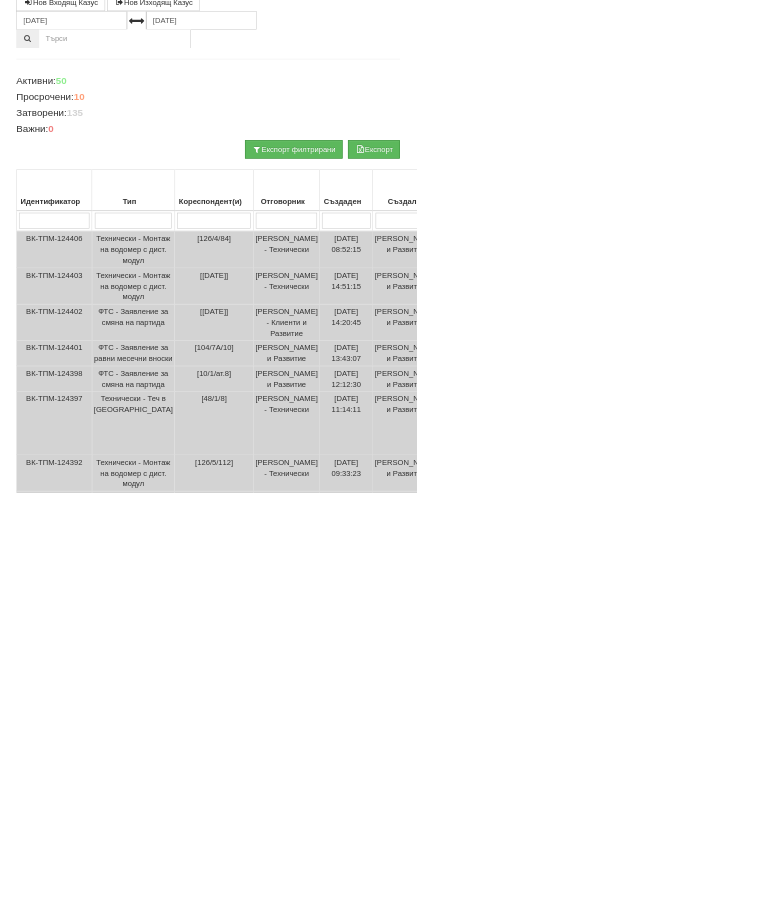 click on "61 - 70 / 195 (195)
10
20
30
40
1 2 3 4 5 6 7 8 9 10 11 12 13 14 15 16 17 18 19 20" at bounding box center (879, 1125) 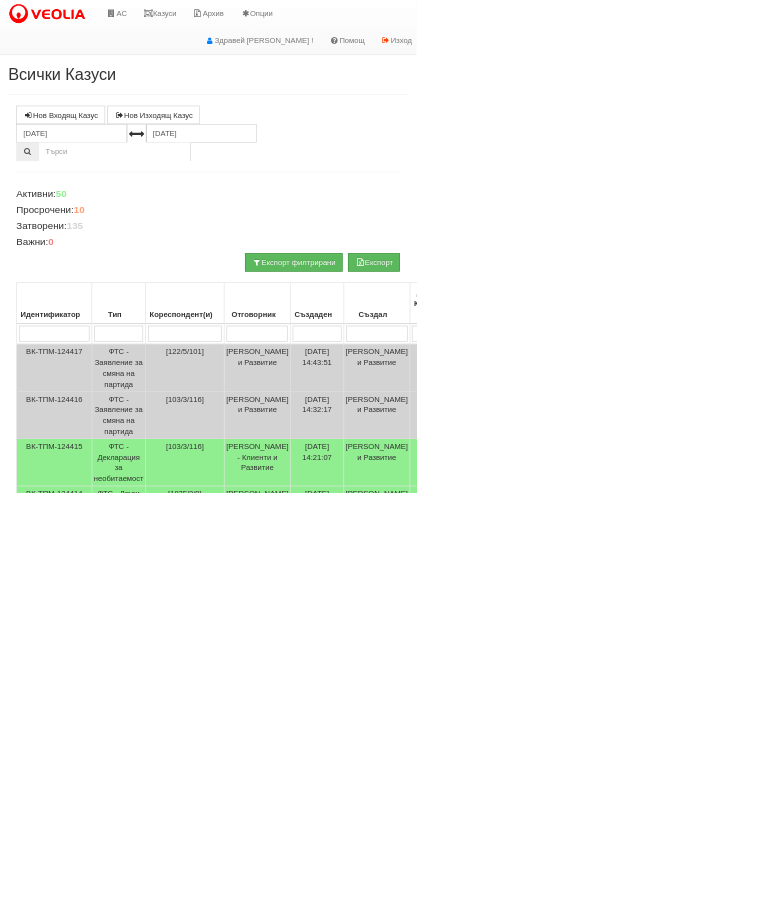 click on "51 - 60 / 195 (195)
10
20
30
40
1 2 3 4 5 6 7 8 9 10 11 12 13 14 15 16 17 18 19 20" at bounding box center (840, 1544) 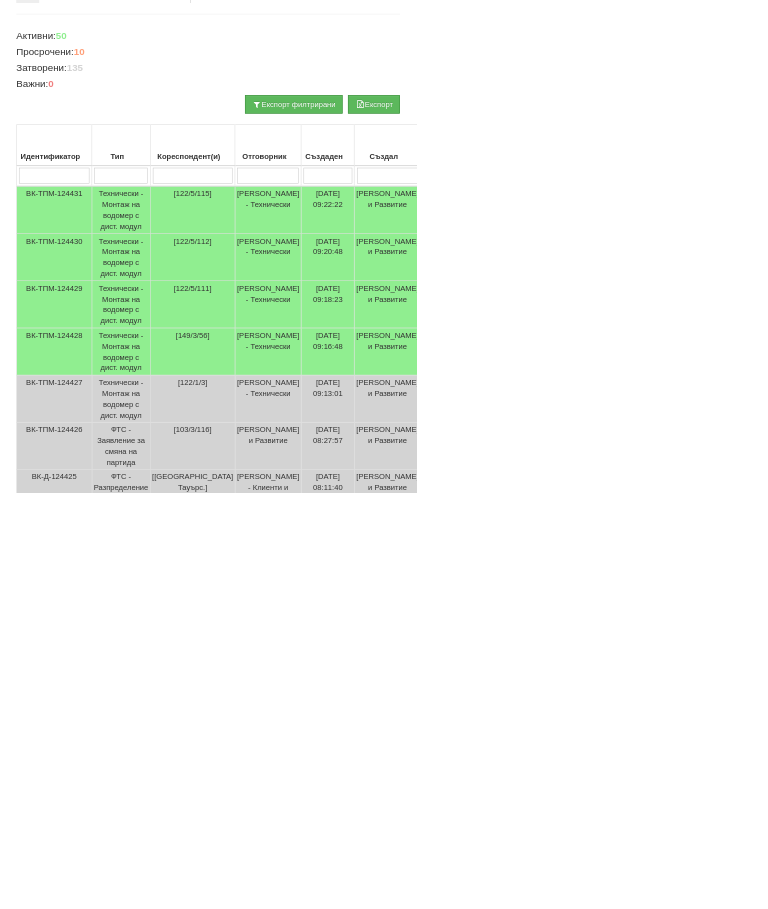 click at bounding box center (746, 1743) 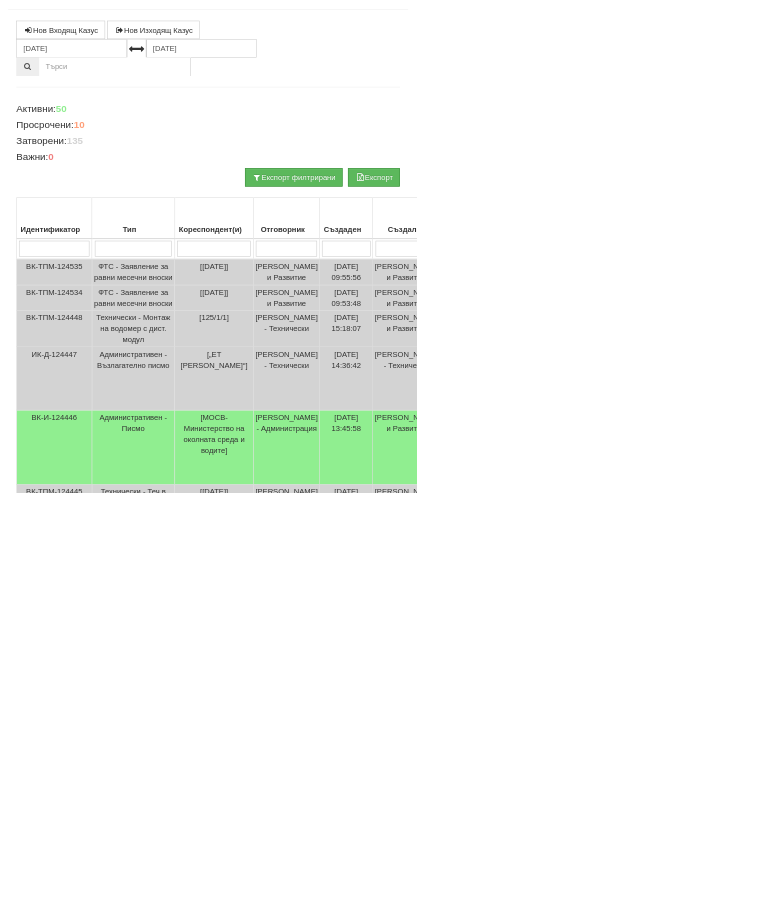scroll, scrollTop: 170, scrollLeft: 0, axis: vertical 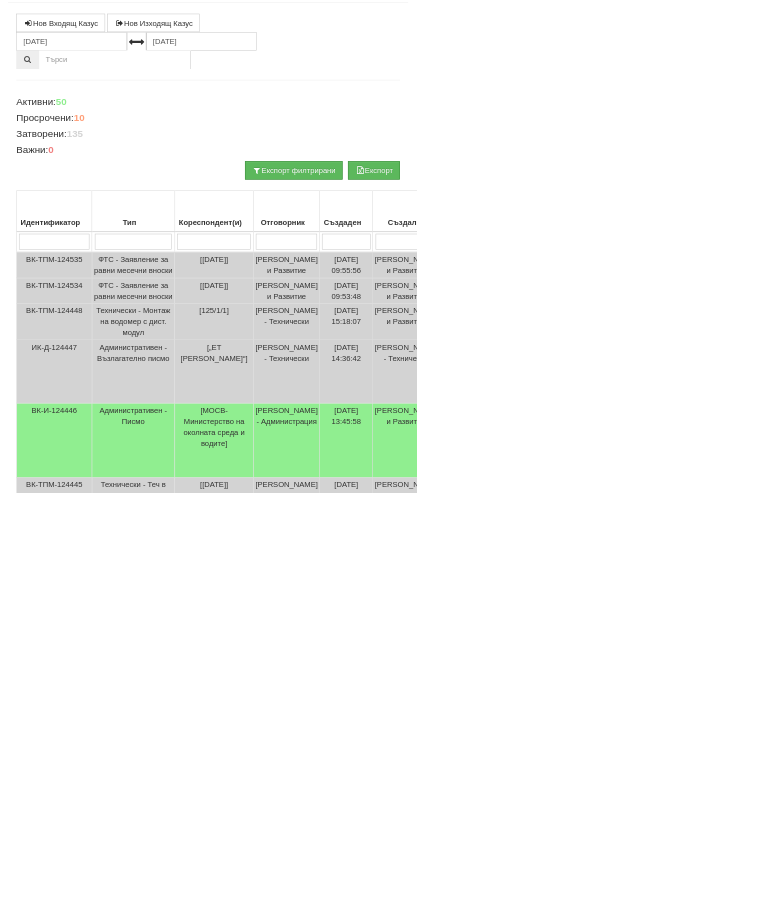 click at bounding box center [734, 1374] 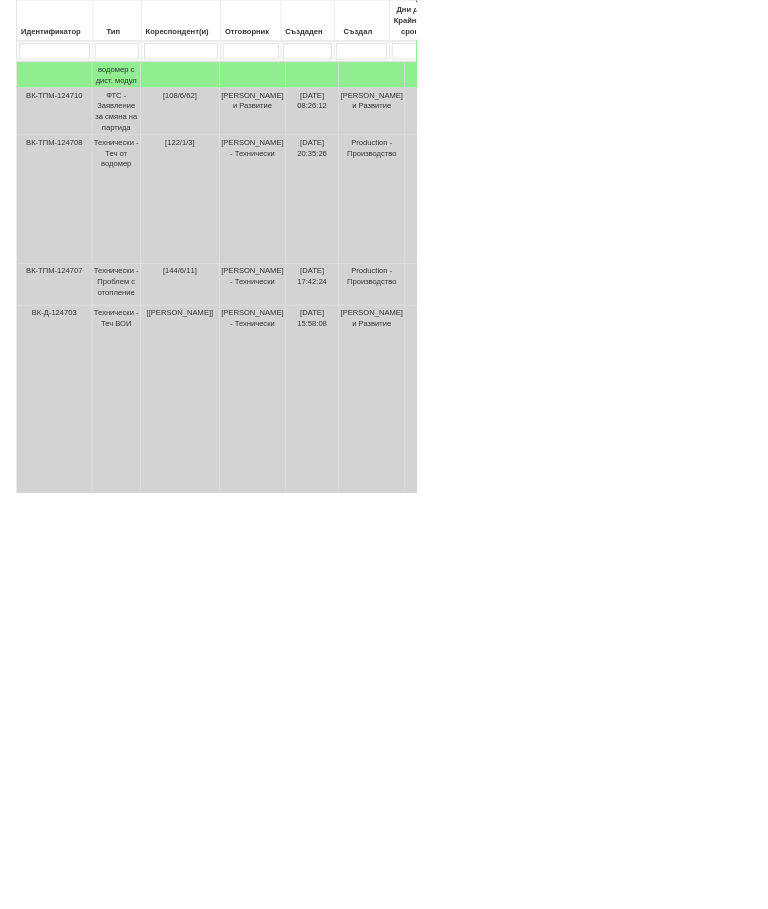 scroll, scrollTop: 560, scrollLeft: 0, axis: vertical 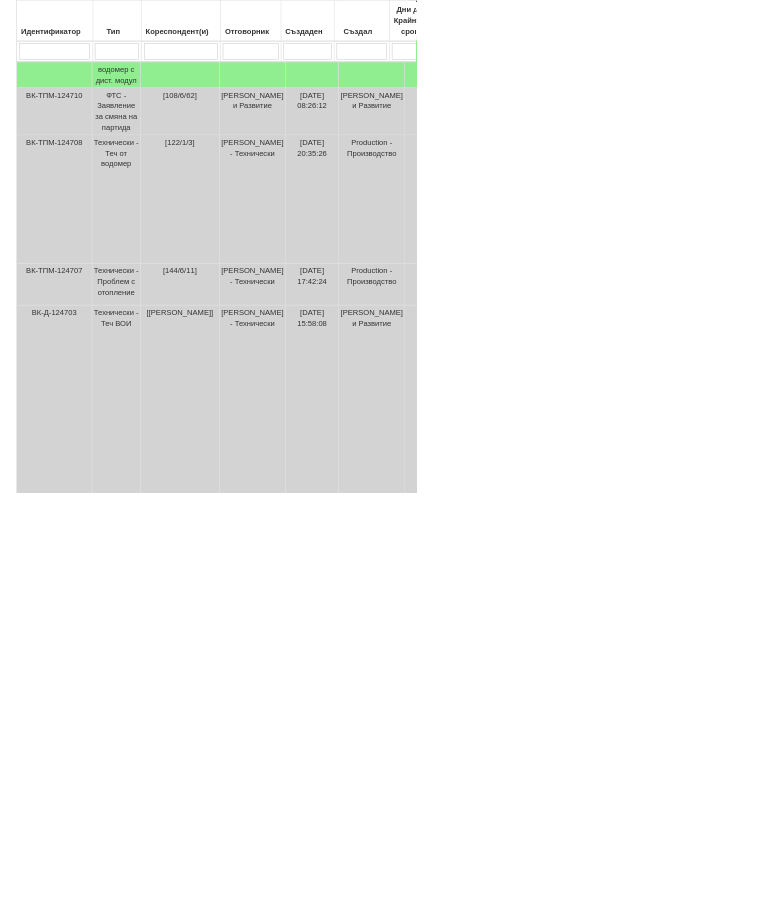 click at bounding box center (711, 1724) 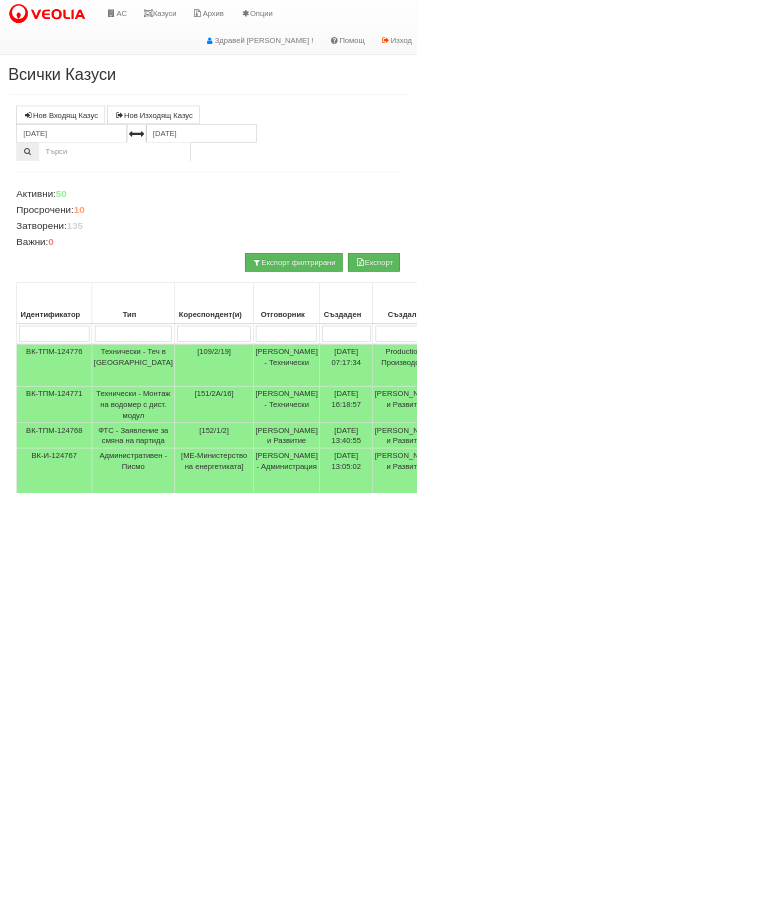 scroll, scrollTop: 30, scrollLeft: 0, axis: vertical 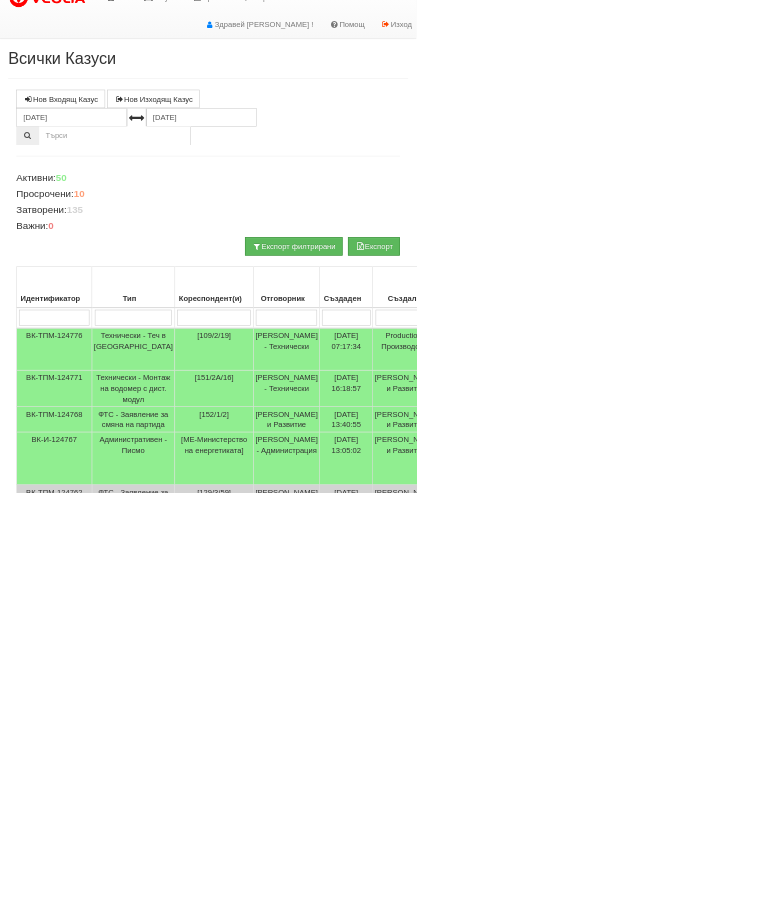click on "Технически - Монтаж на водомер с дист. модул" at bounding box center [246, 1198] 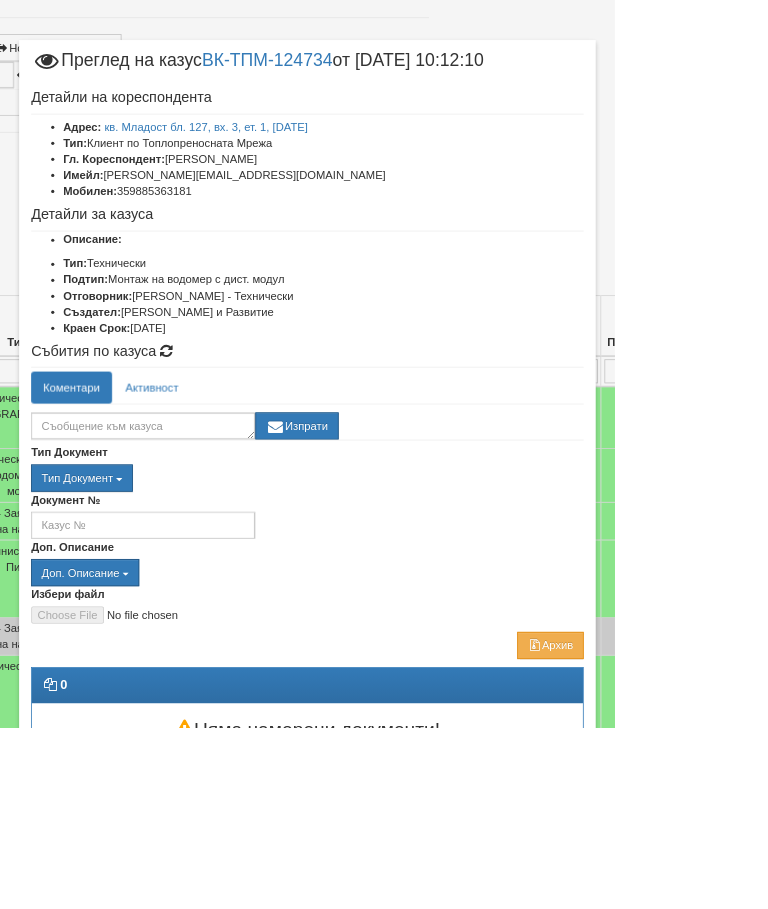 scroll, scrollTop: 165, scrollLeft: 234, axis: both 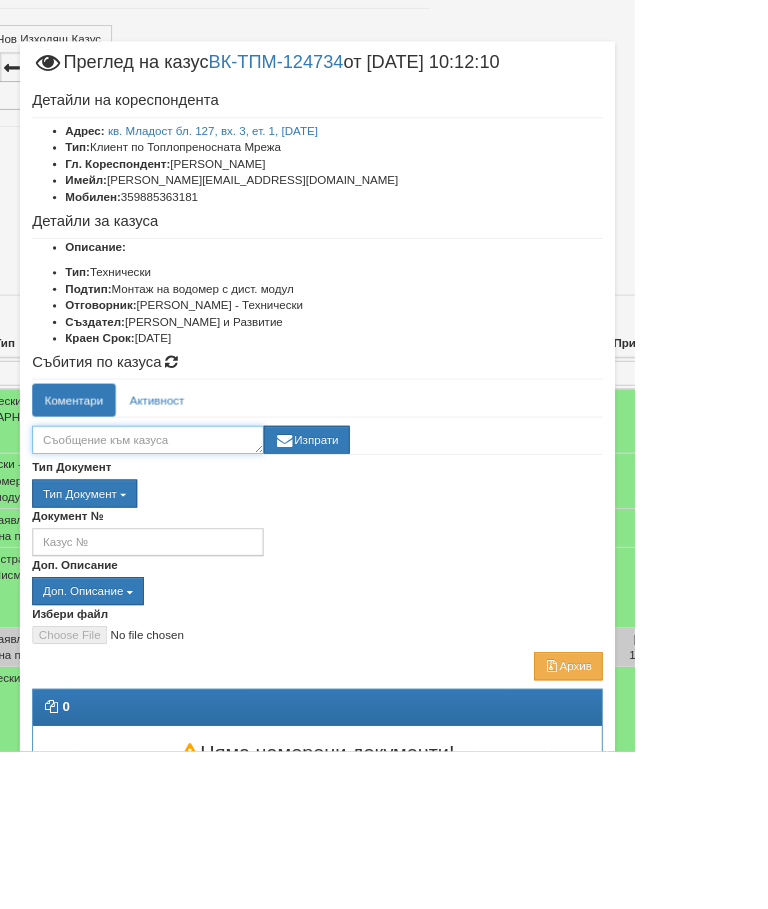 click at bounding box center [179, 532] 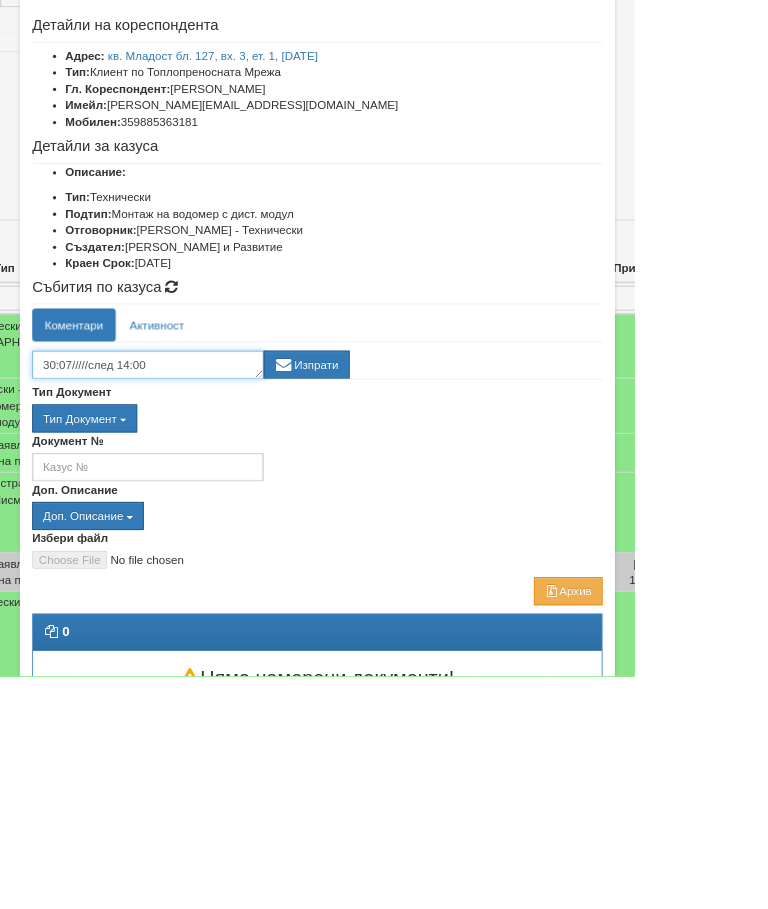 type on "30:07/////след 14:00" 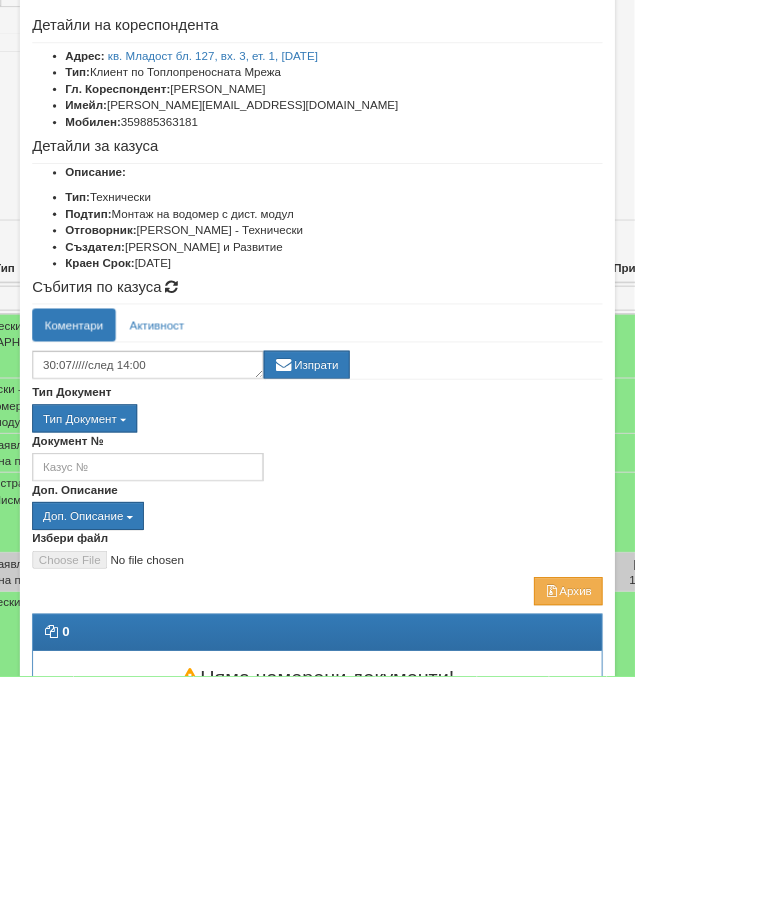click on "Изпрати" at bounding box center (371, 532) 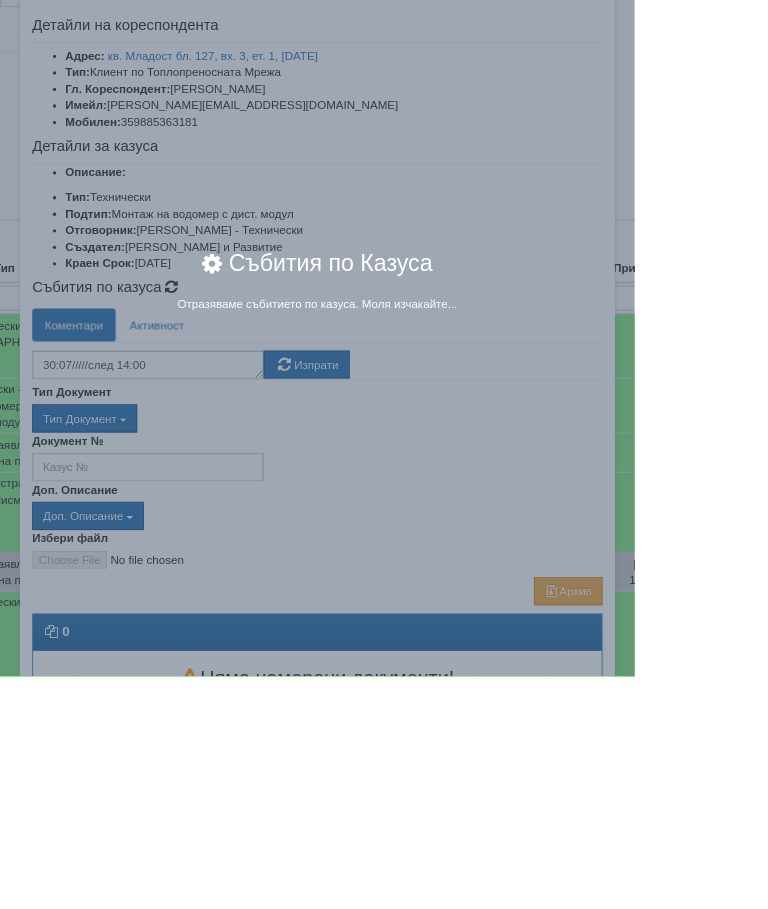 scroll, scrollTop: 255, scrollLeft: 234, axis: both 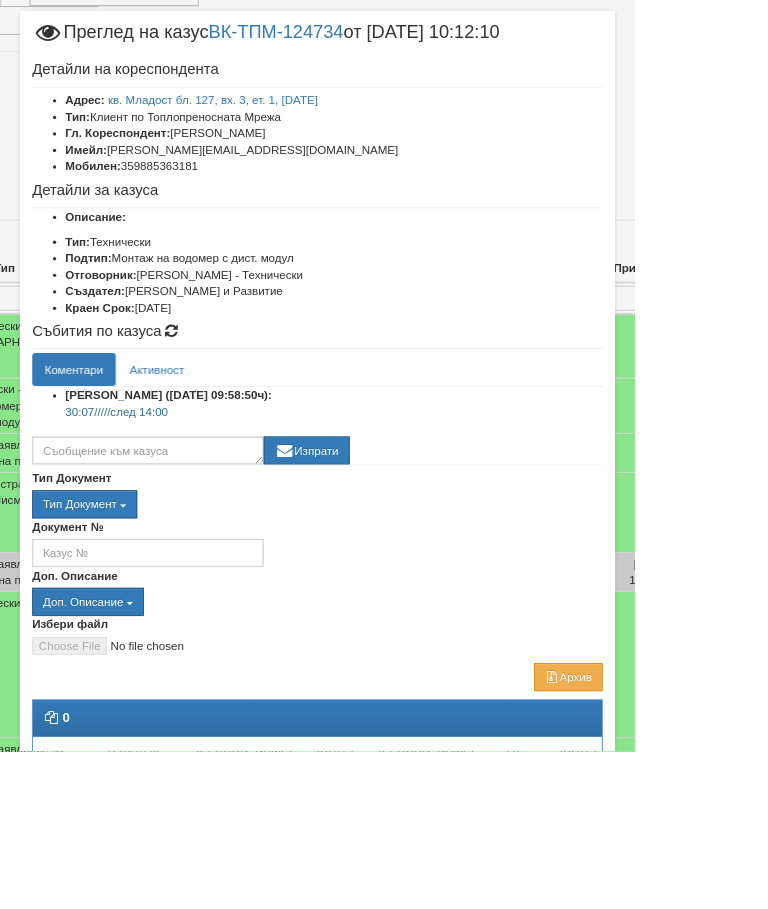 click on "Отказ" at bounding box center (693, 1019) 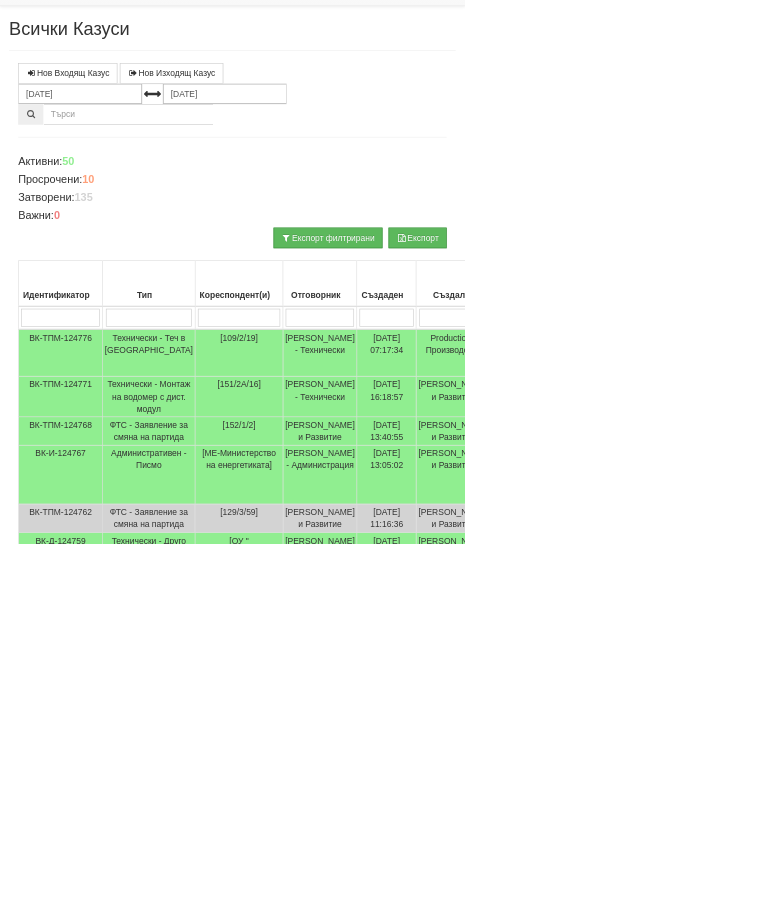 scroll, scrollTop: 0, scrollLeft: 0, axis: both 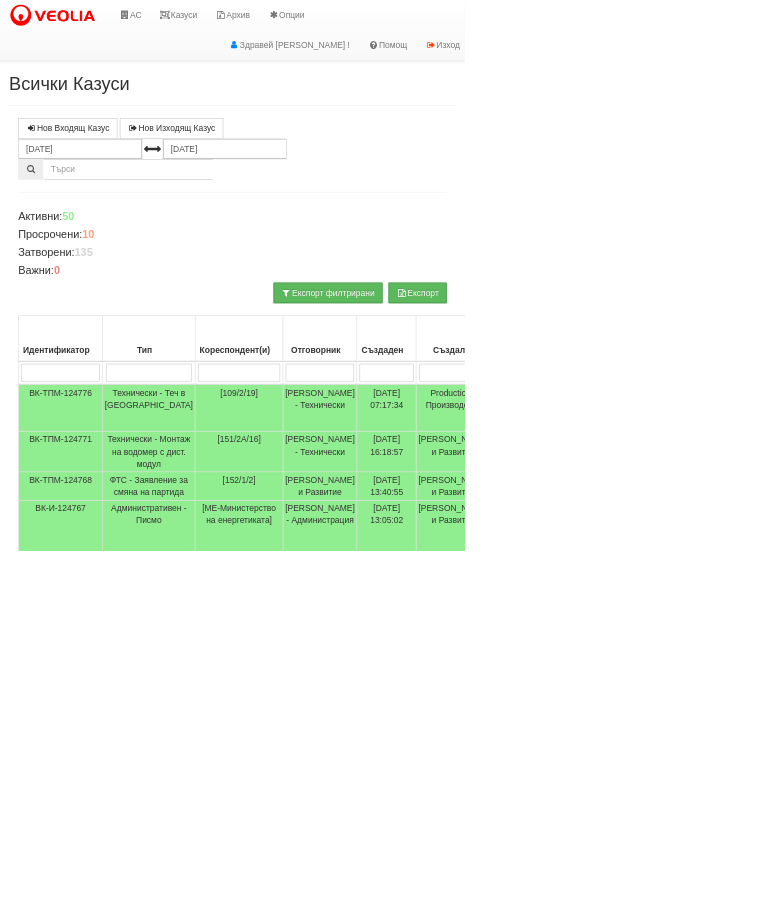 click at bounding box center (732, 1394) 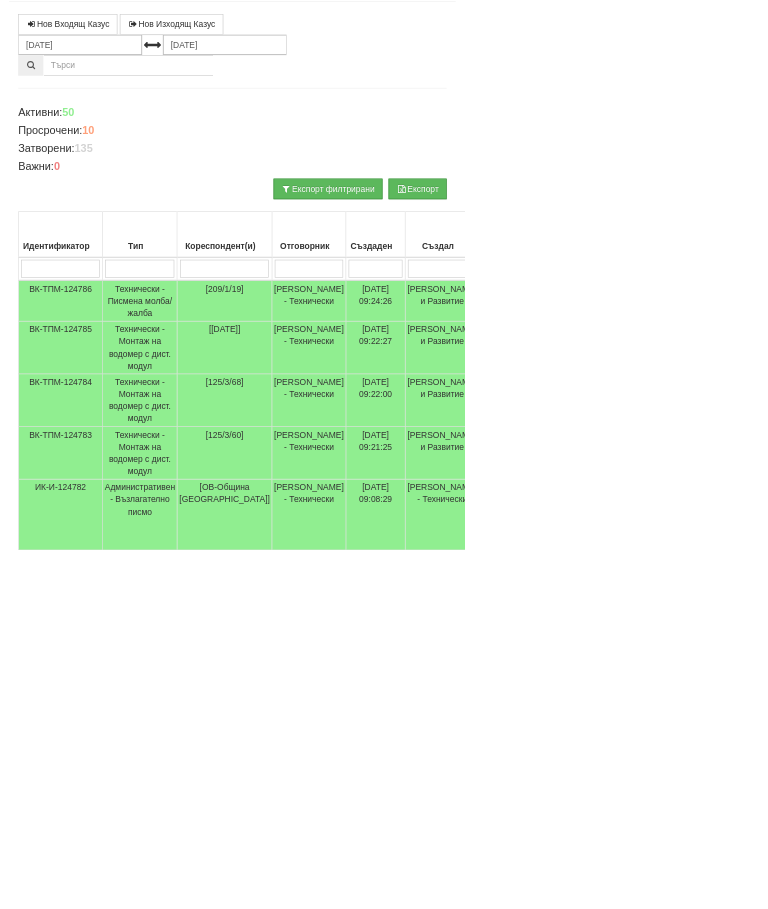 scroll, scrollTop: 171, scrollLeft: 0, axis: vertical 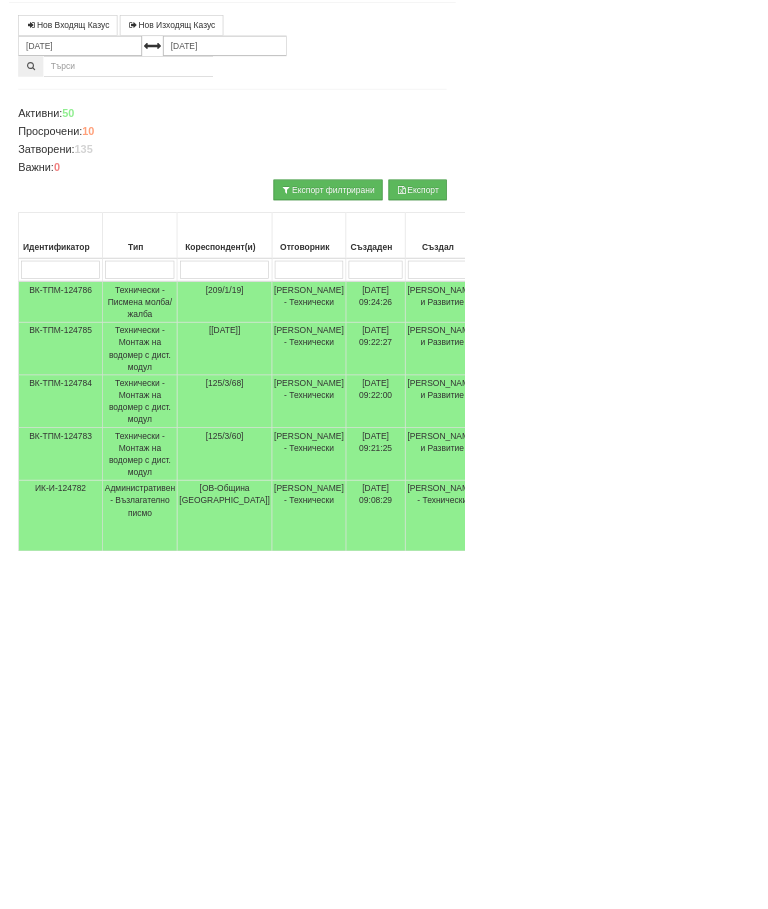 click on "Технически - Монтаж на водомер с дист. модул" at bounding box center (231, 662) 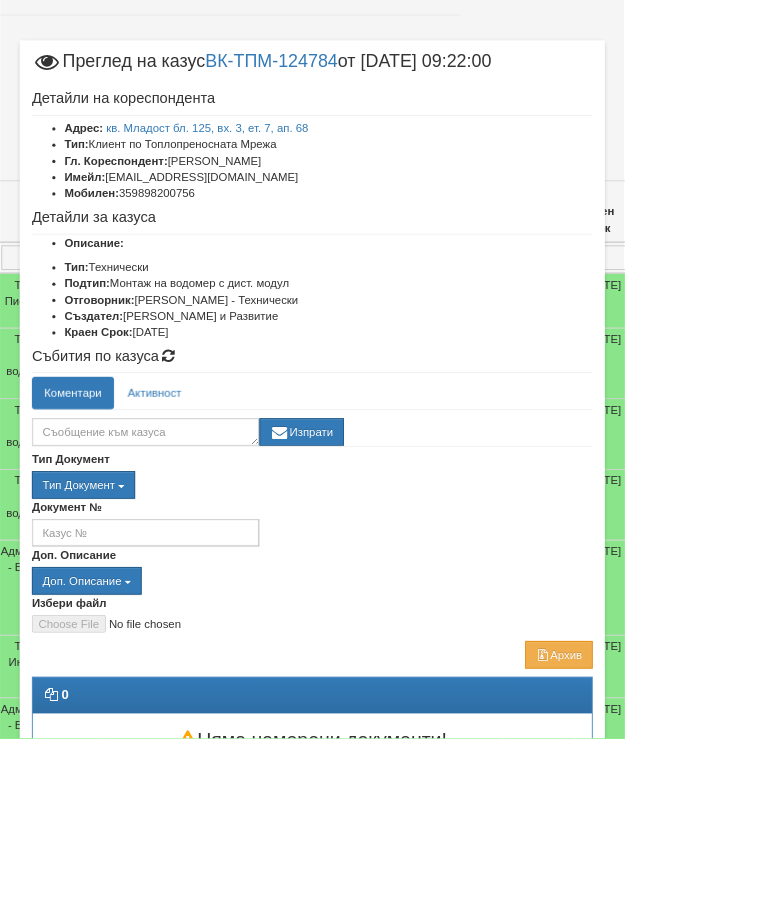 scroll, scrollTop: 300, scrollLeft: 172, axis: both 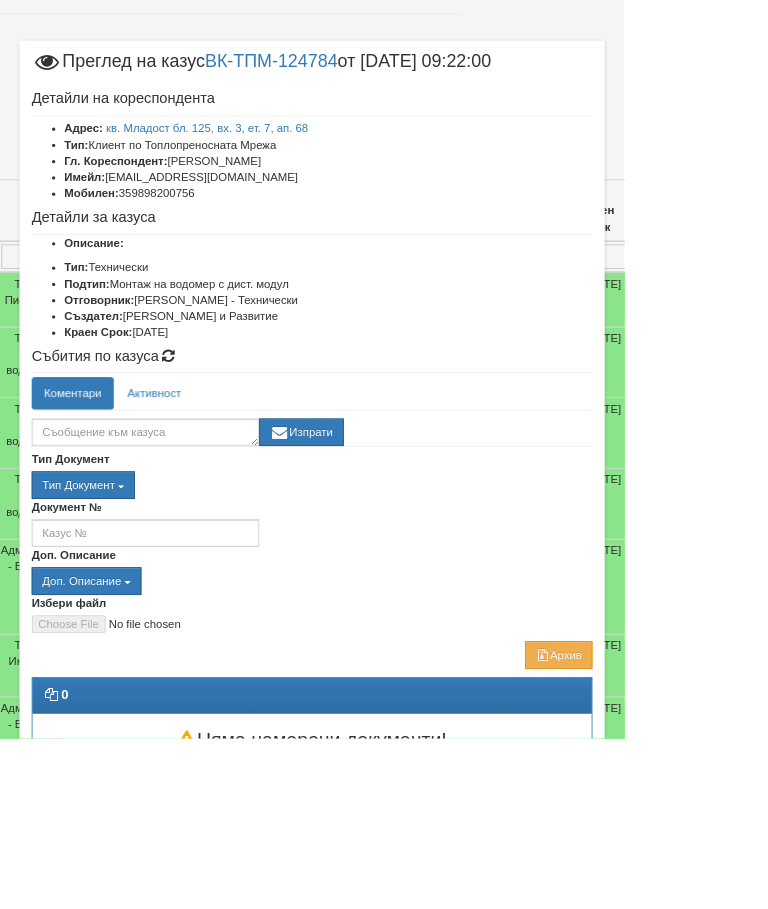 click on "Отказ" at bounding box center [693, 939] 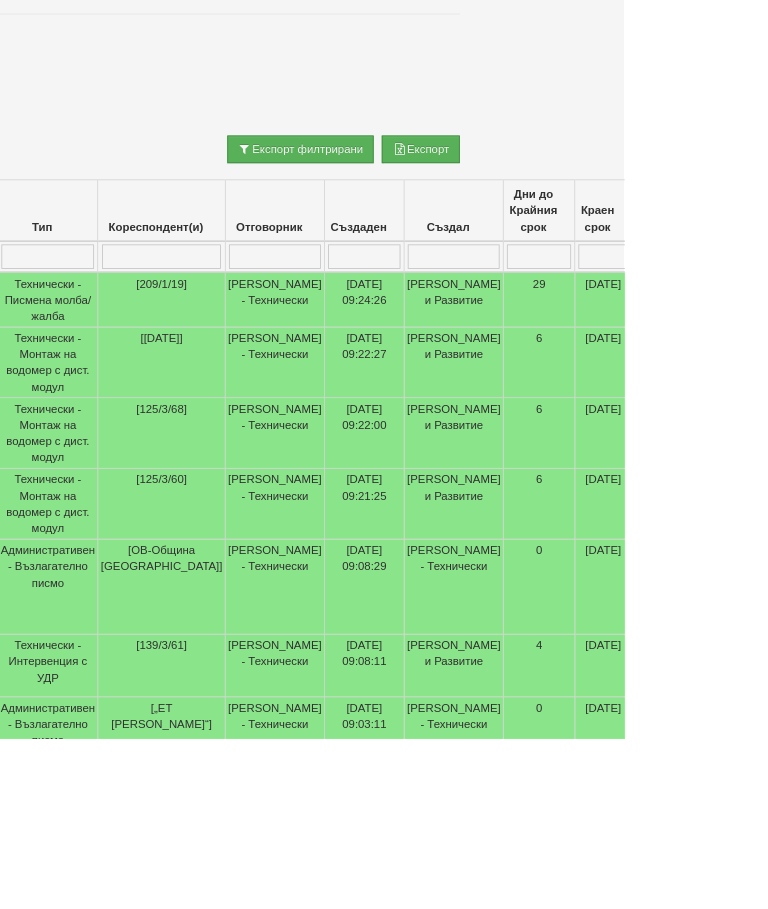 click at bounding box center (832, 966) 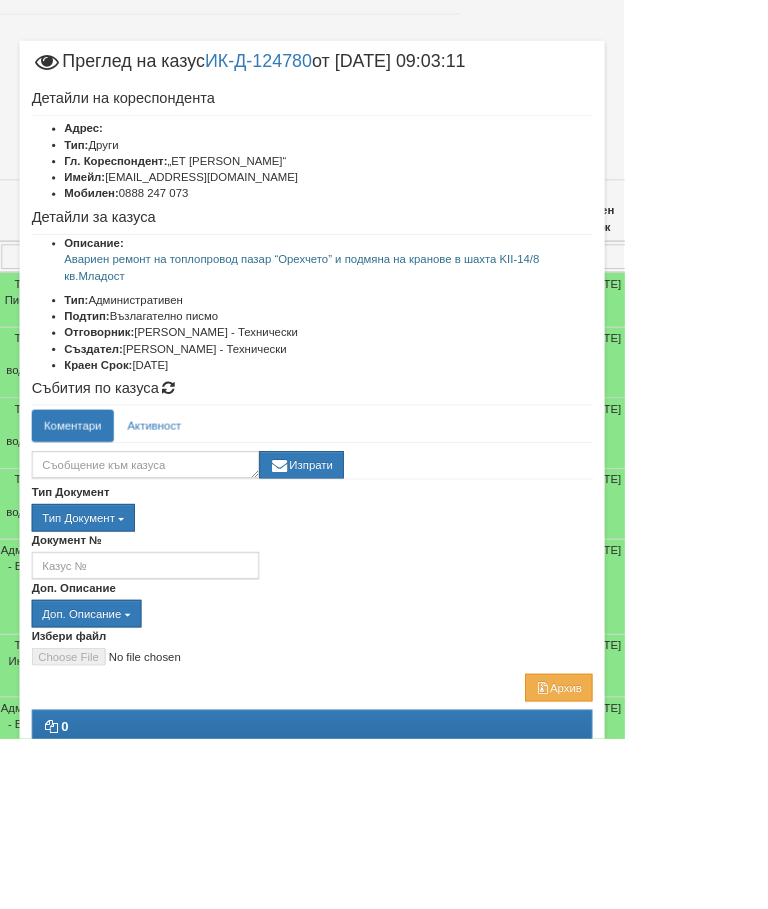 click on "Няма намерени документи!" at bounding box center (384, 946) 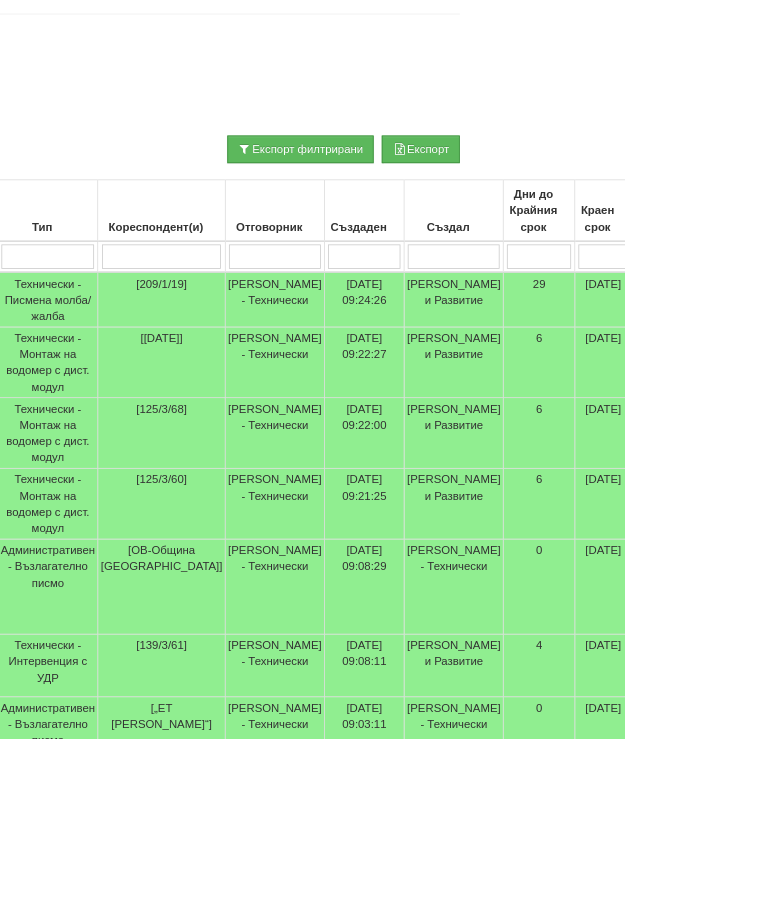 click on "Технически - Монтаж на водомер с дист. модул" at bounding box center (59, 620) 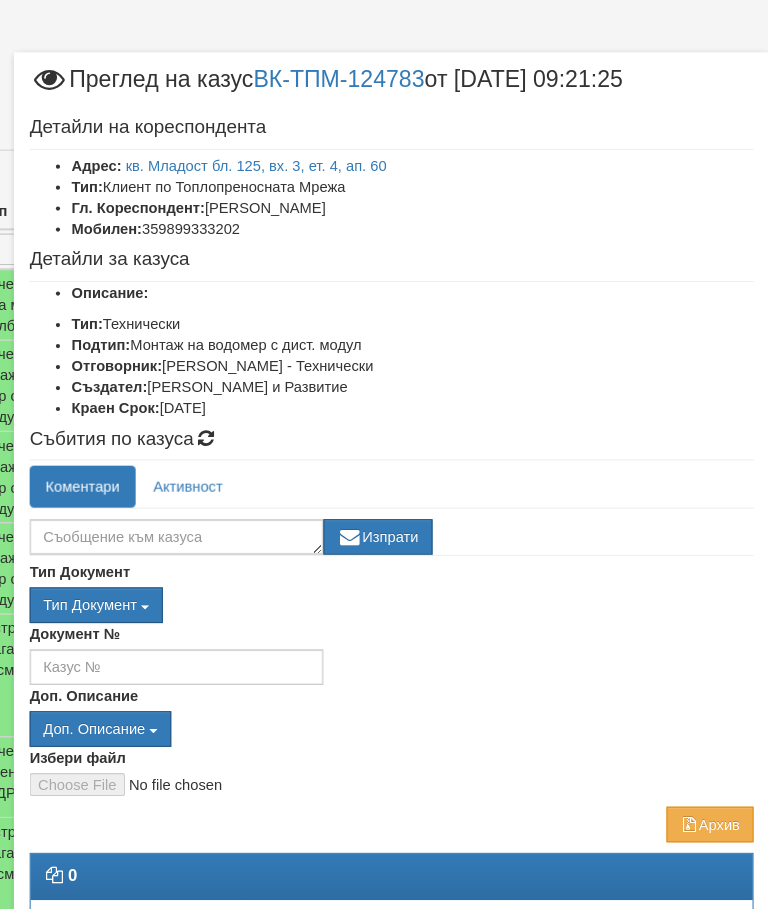scroll, scrollTop: 379, scrollLeft: 219, axis: both 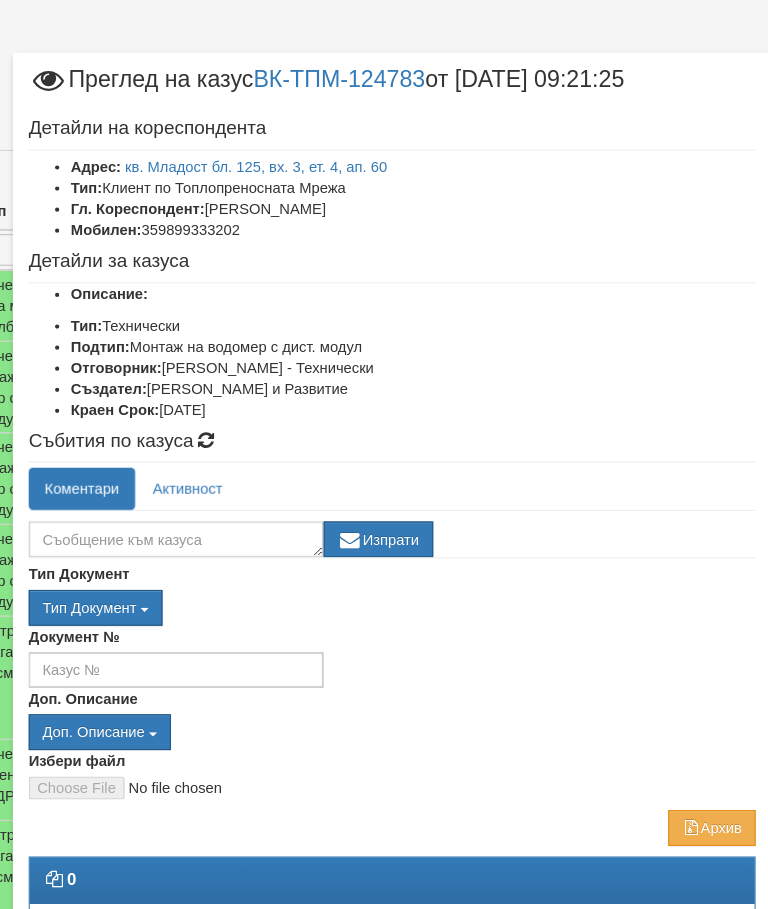 click on "Отказ" at bounding box center [693, 920] 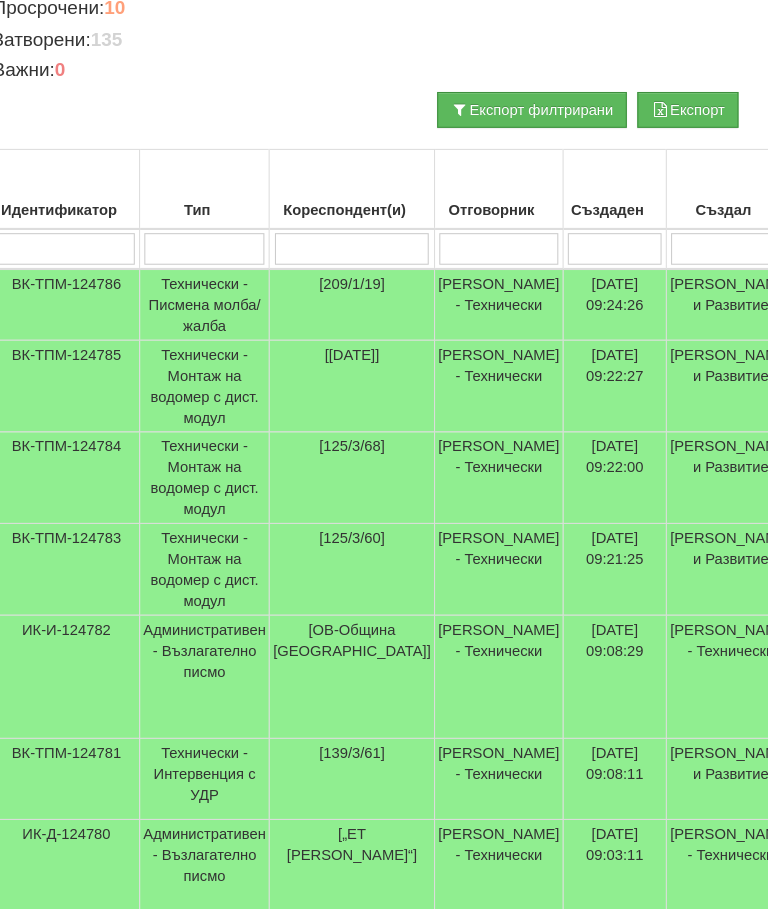 scroll, scrollTop: 379, scrollLeft: 0, axis: vertical 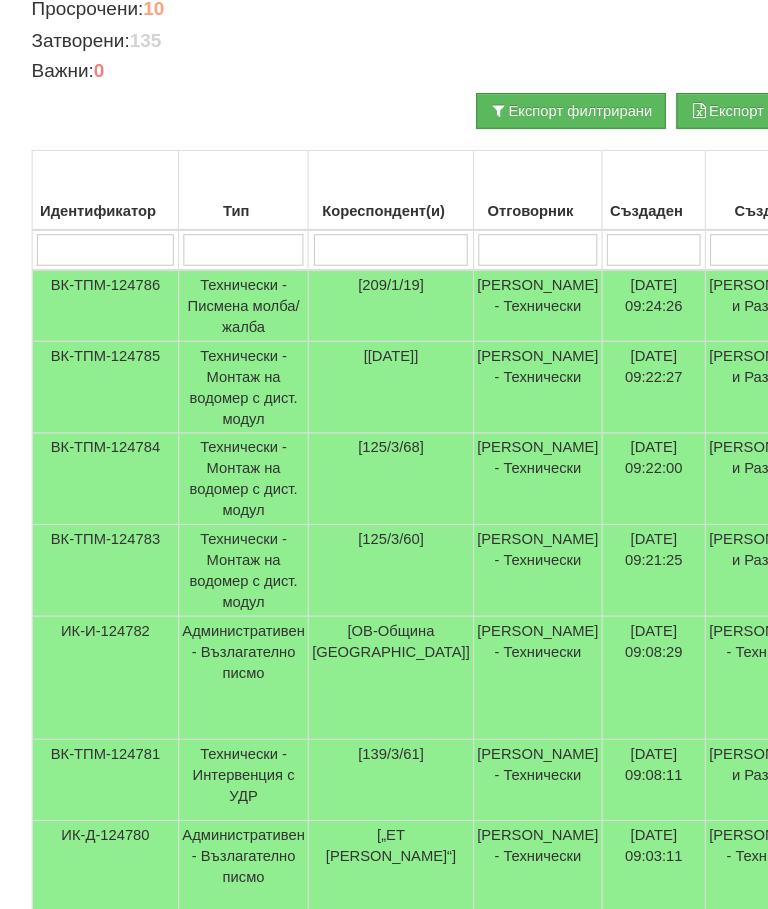 click on "Технически - Монтаж на водомер с дист. модул" at bounding box center [231, 454] 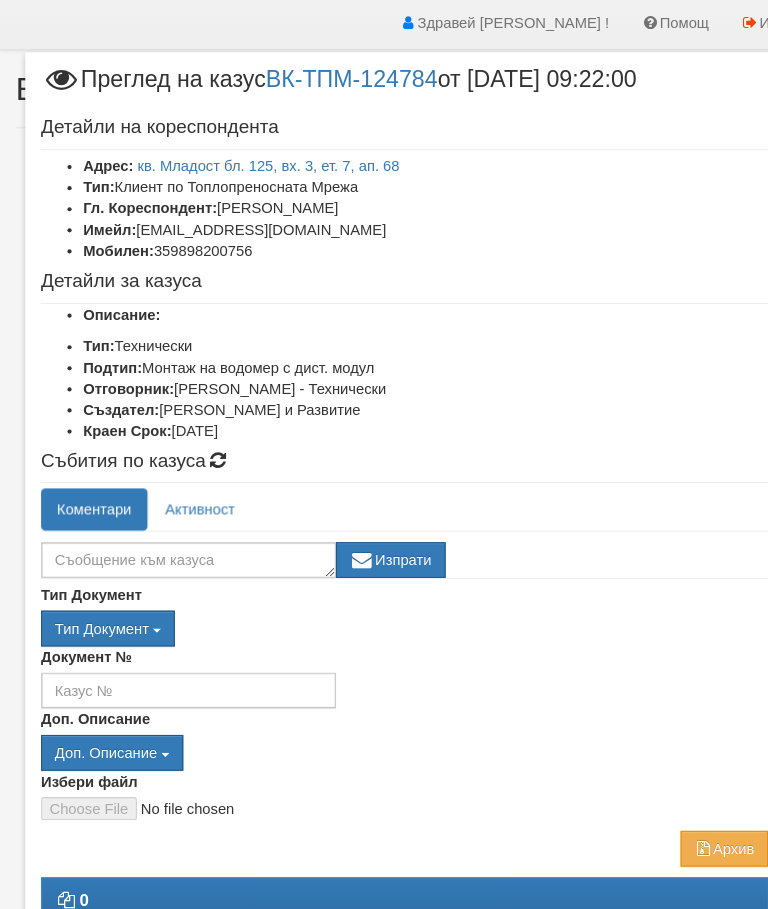 scroll, scrollTop: 0, scrollLeft: 0, axis: both 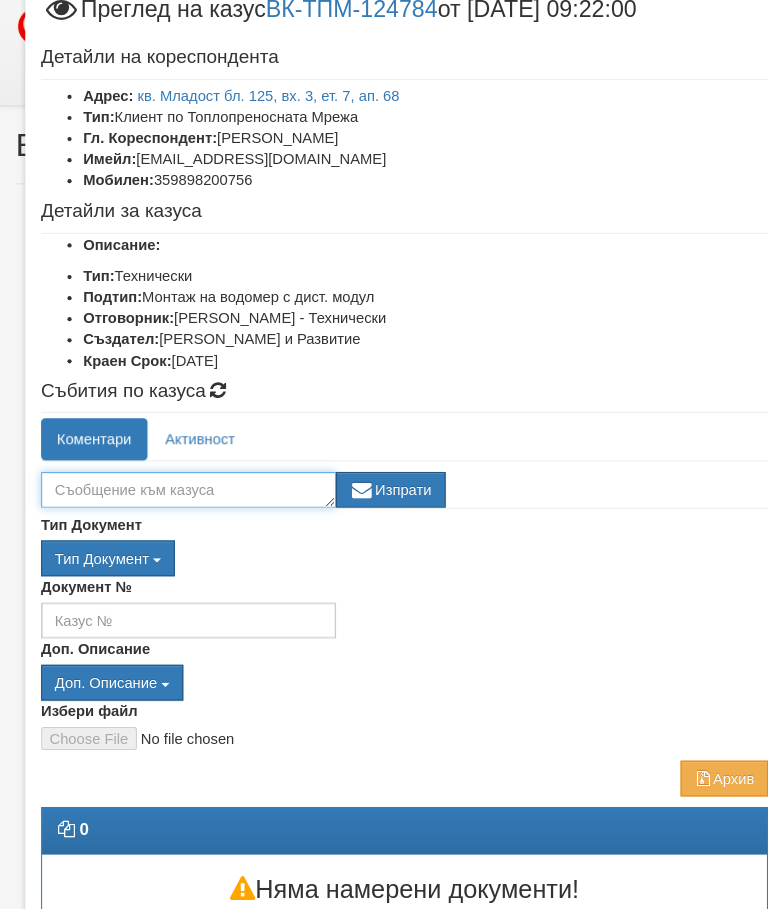 click at bounding box center [179, 465] 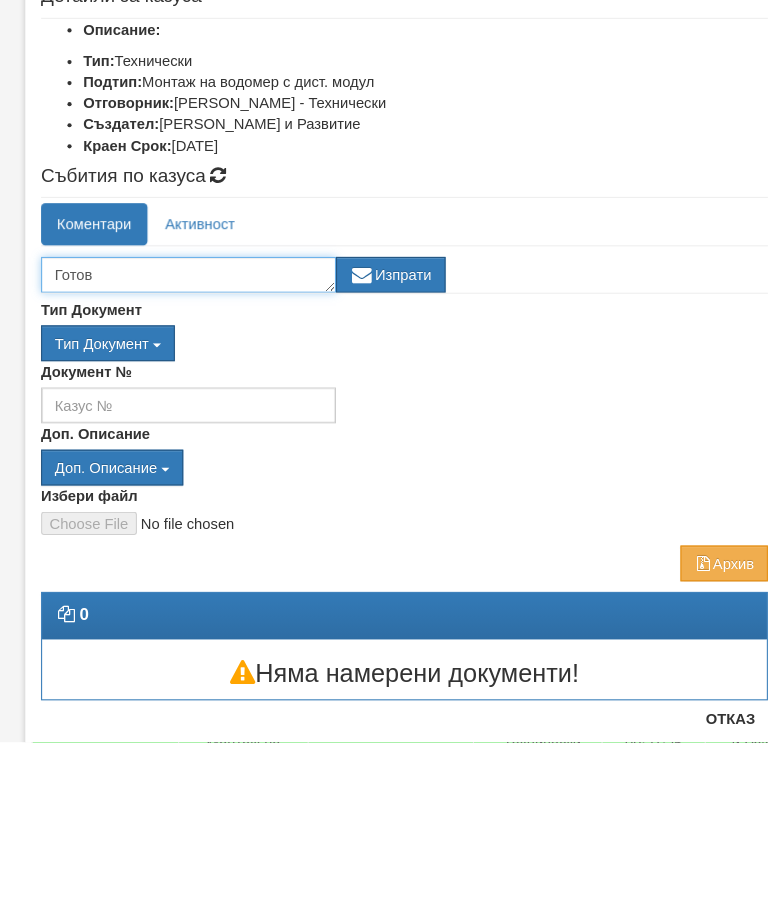 type on "Готов" 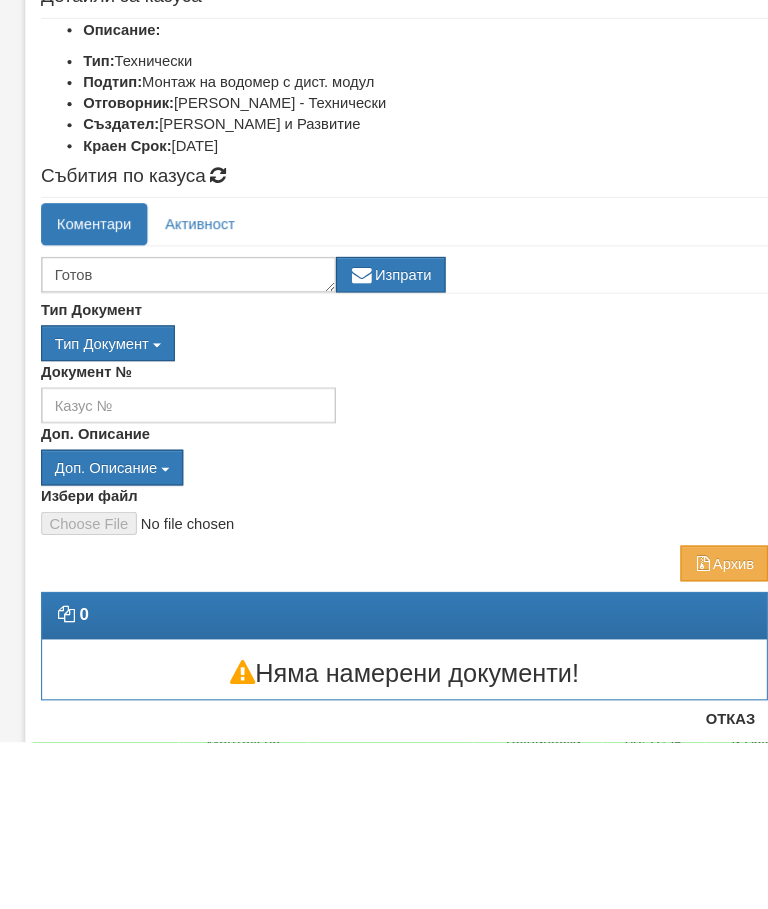 click on "Изпрати" at bounding box center [371, 465] 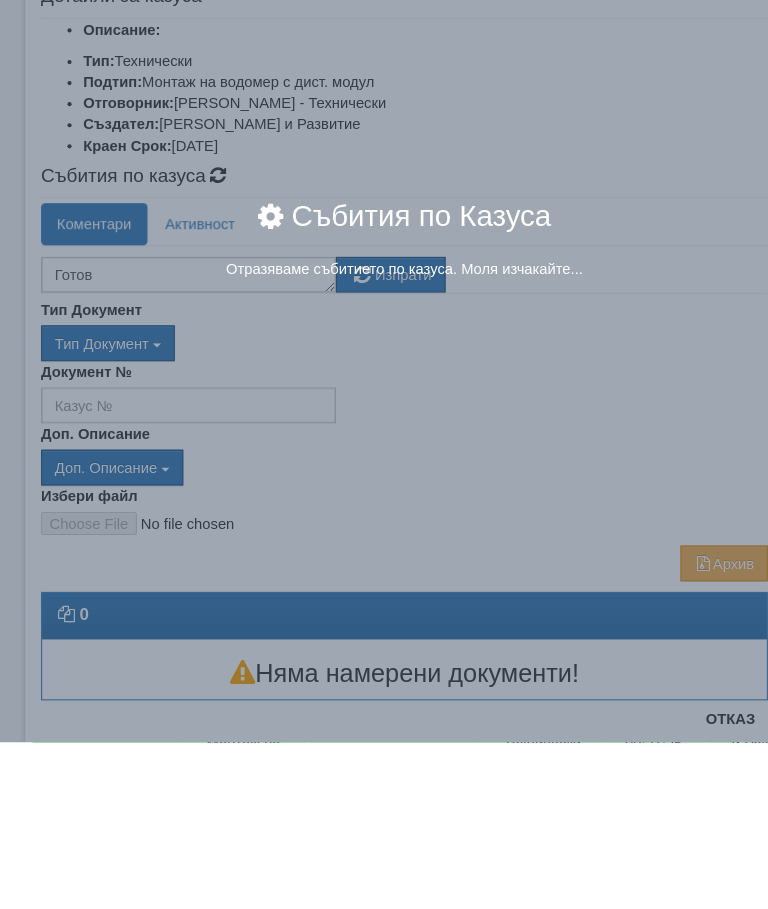 scroll, scrollTop: 158, scrollLeft: 0, axis: vertical 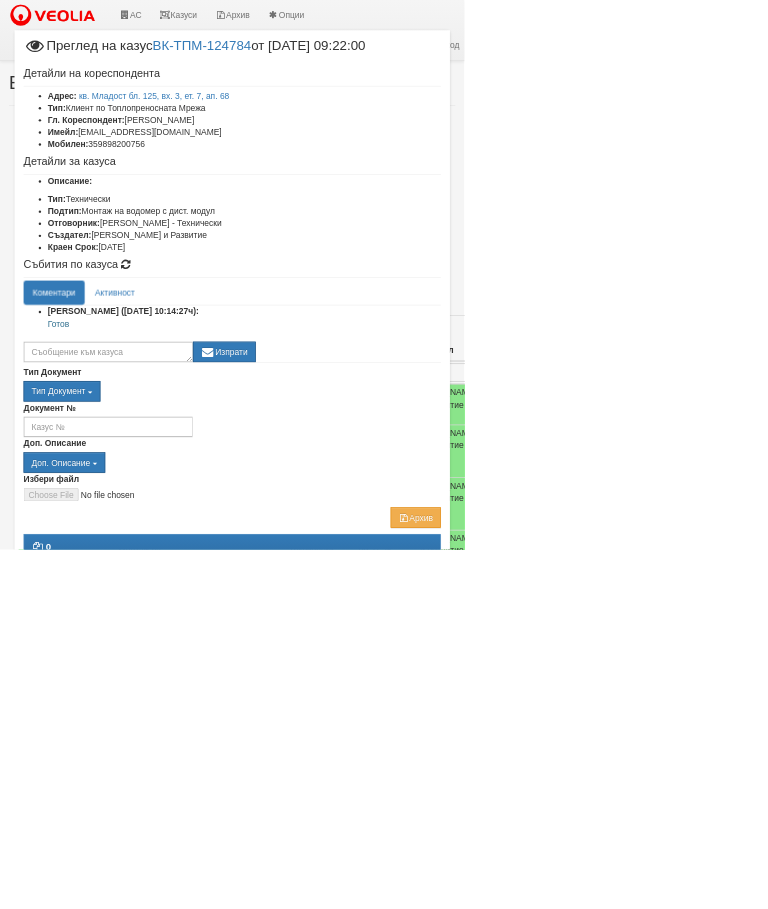 click on "Отказ" at bounding box center [693, 1003] 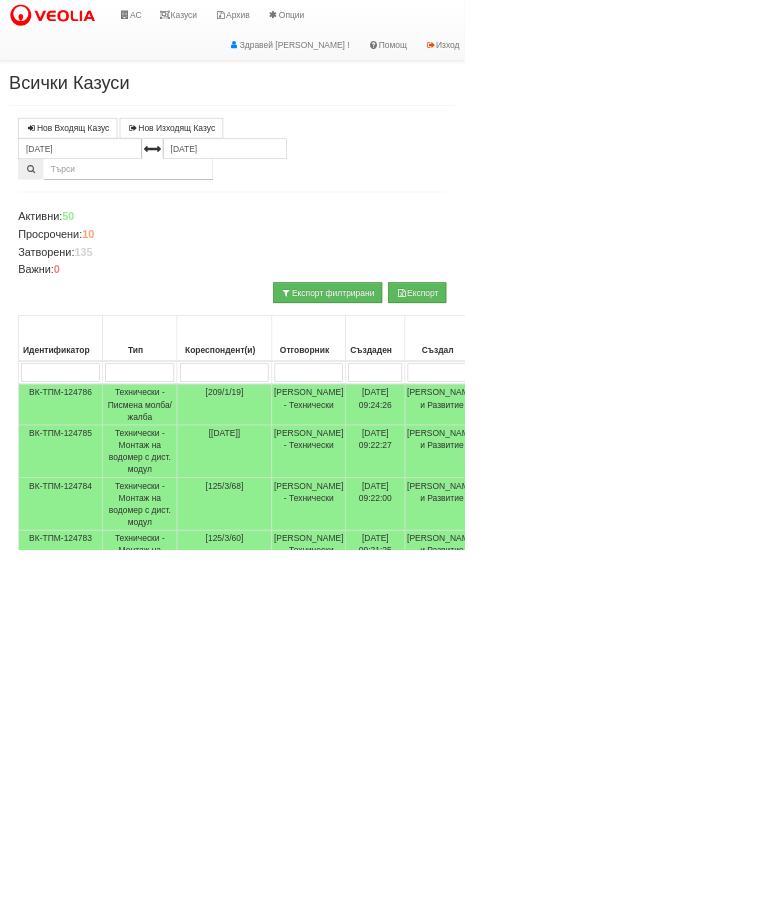 click on "Технически - Монтаж на водомер с дист. модул" at bounding box center (231, 920) 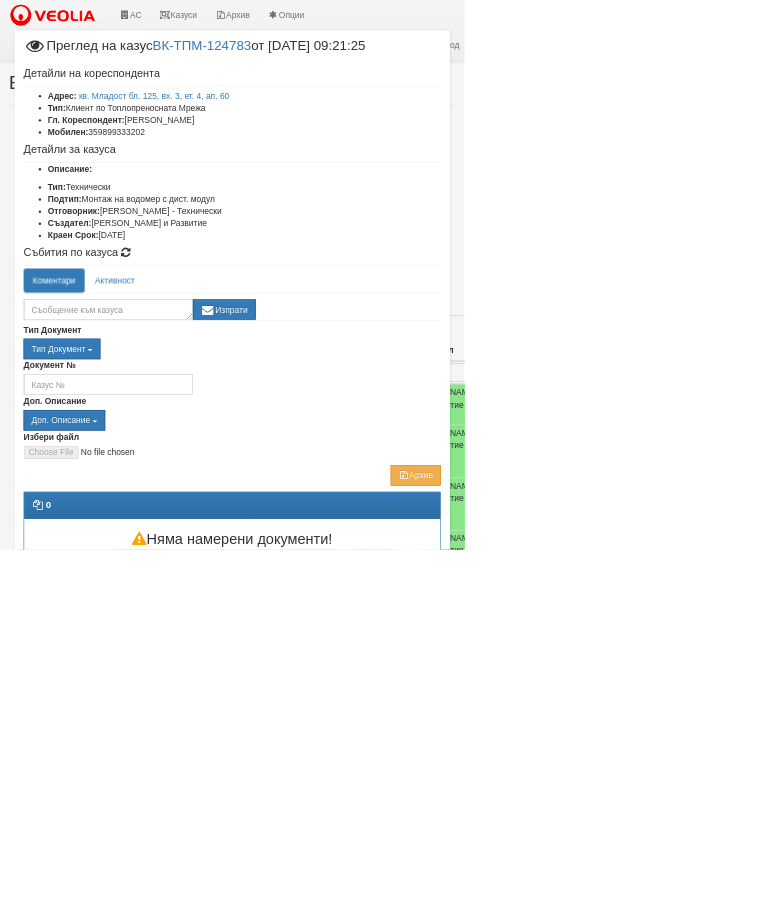 click on "Отказ" at bounding box center [693, 923] 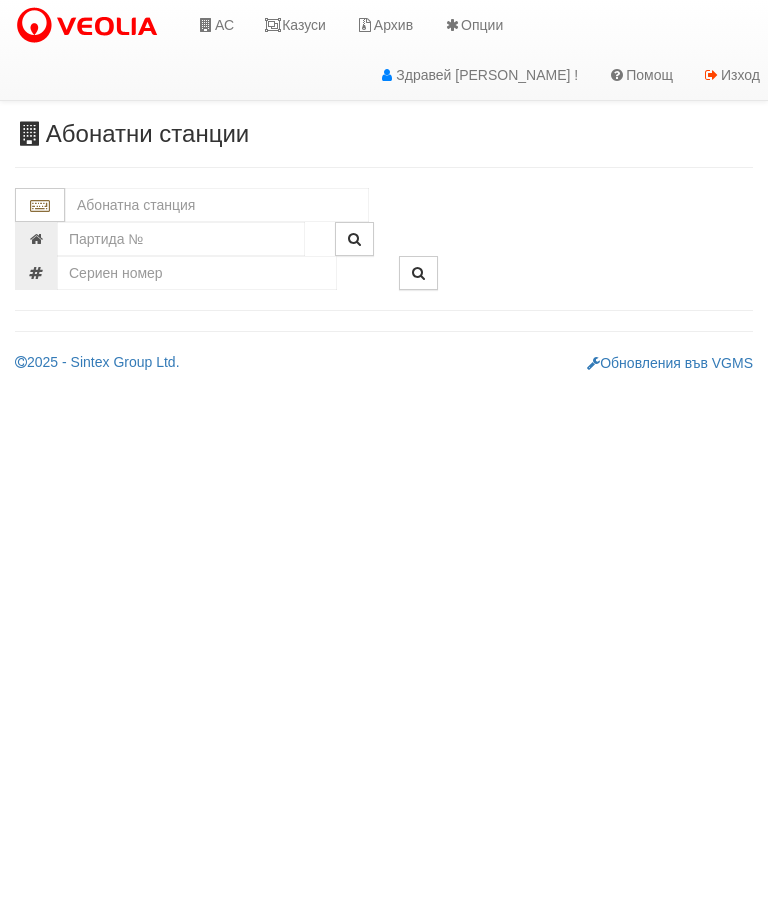 scroll, scrollTop: 0, scrollLeft: 0, axis: both 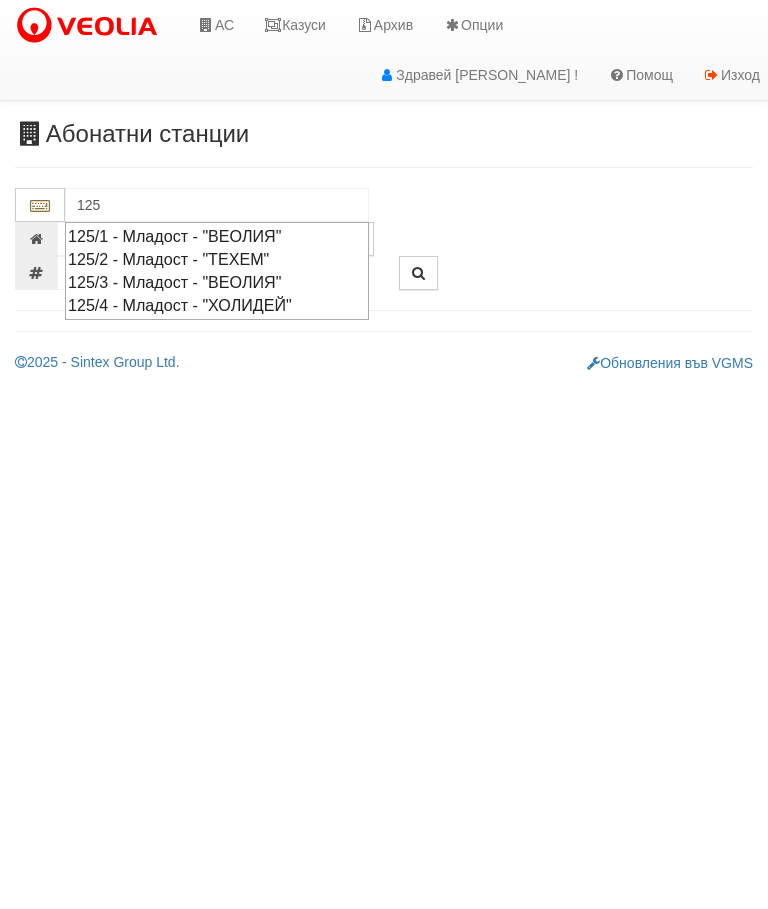 click on "125/3 - Младост - "ВЕОЛИЯ"" at bounding box center (217, 282) 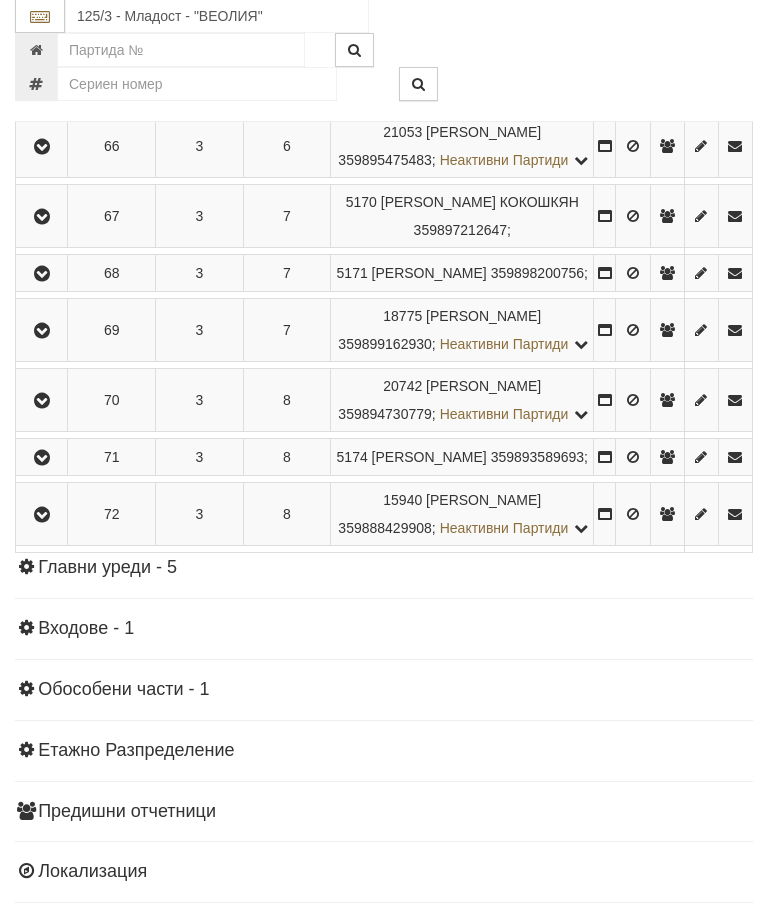 scroll, scrollTop: 1404, scrollLeft: 0, axis: vertical 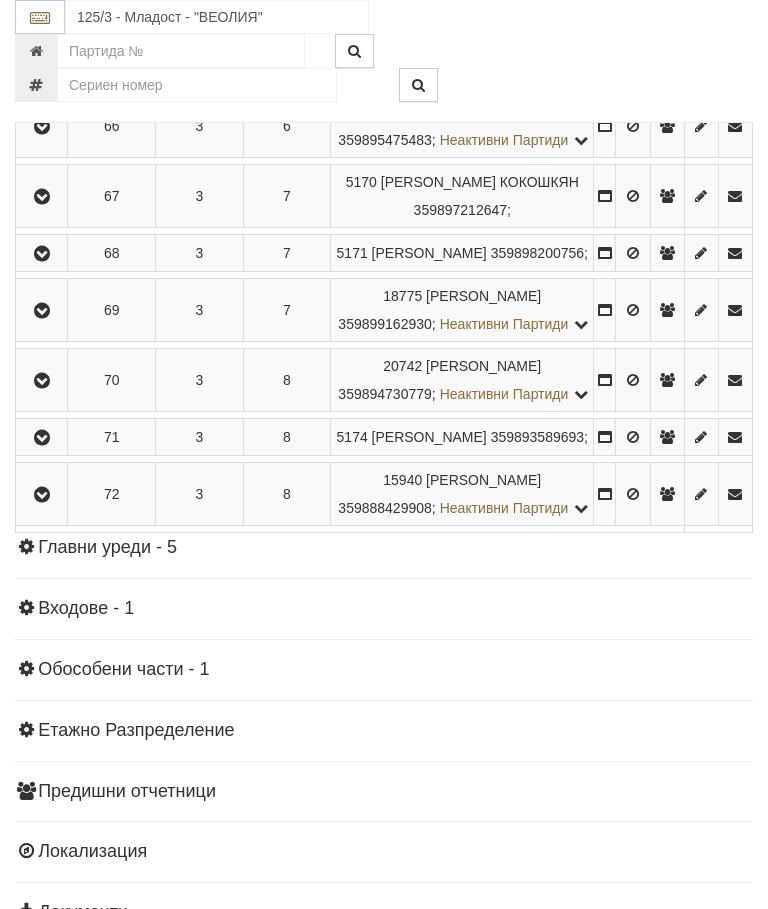 click at bounding box center (42, 254) 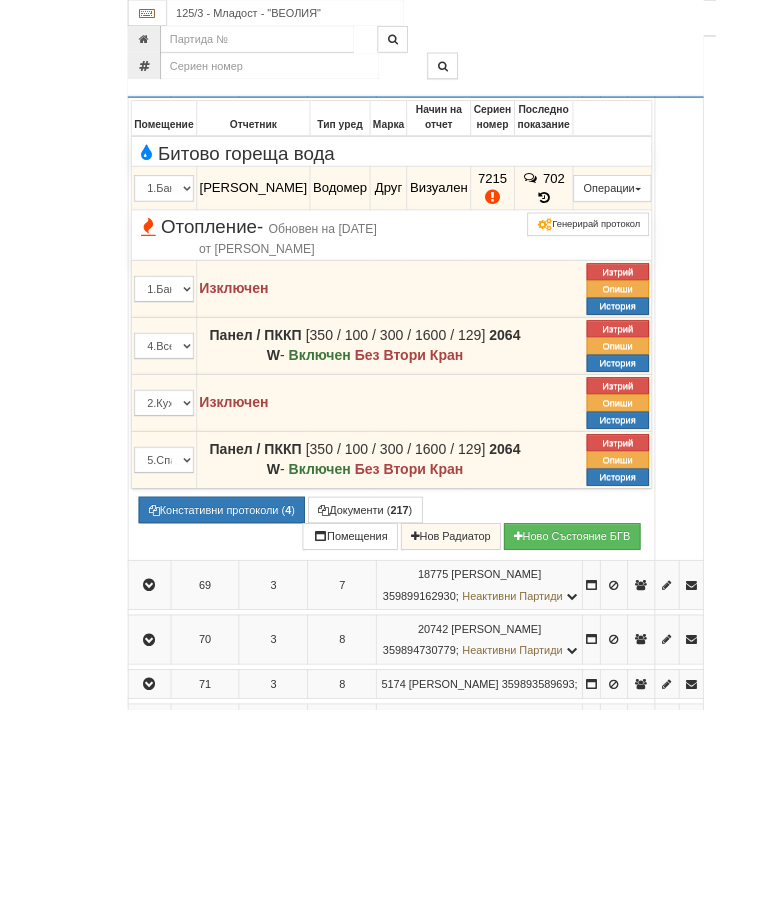 scroll, scrollTop: 1721, scrollLeft: 0, axis: vertical 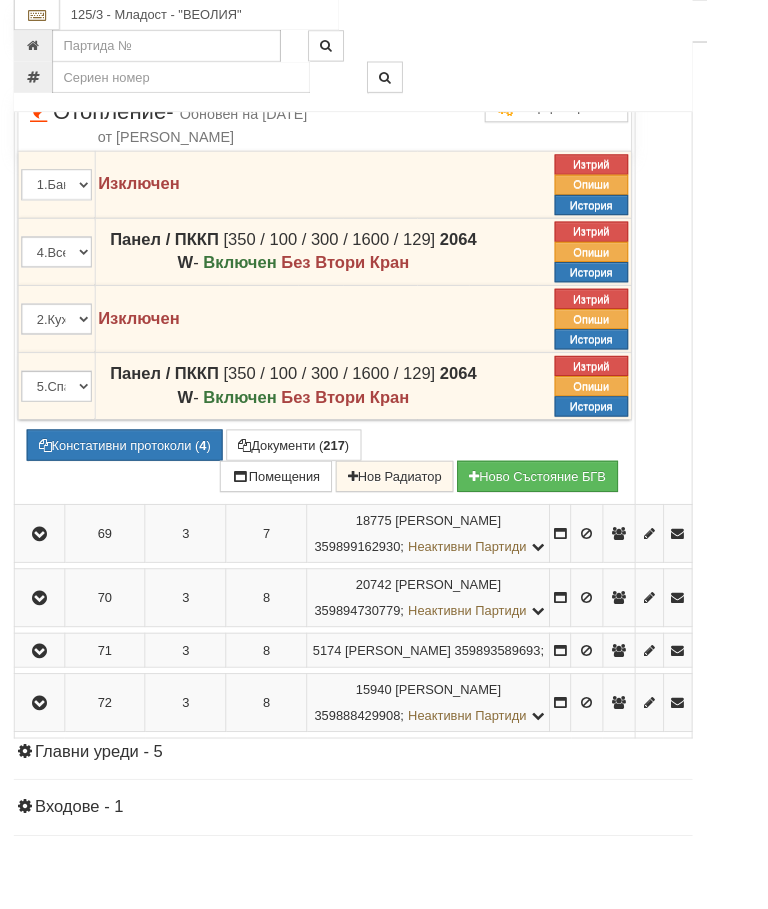 click on "Подмяна" at bounding box center [0, 0] 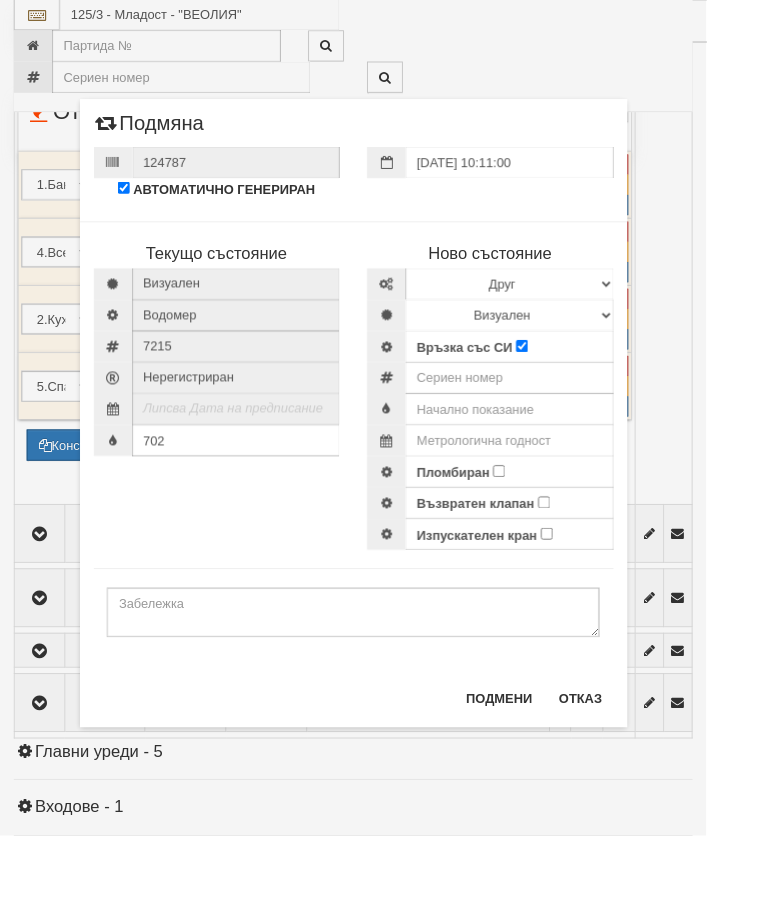 click on "Текущо състояние
[GEOGRAPHIC_DATA]
Водомер
7215
702" at bounding box center [384, 409] 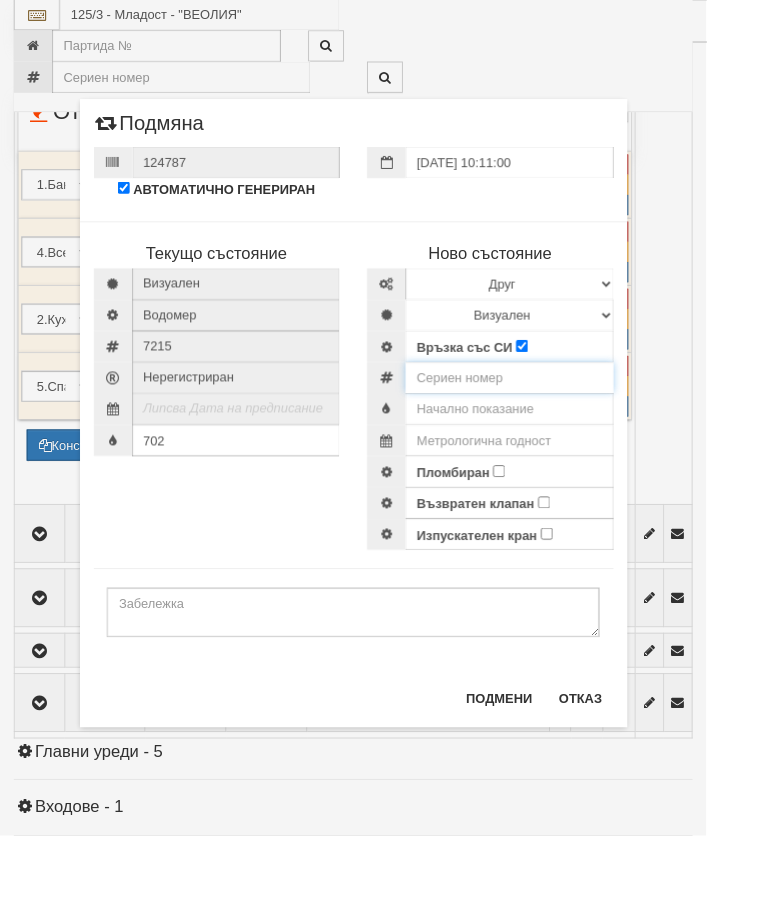 click at bounding box center [554, 411] 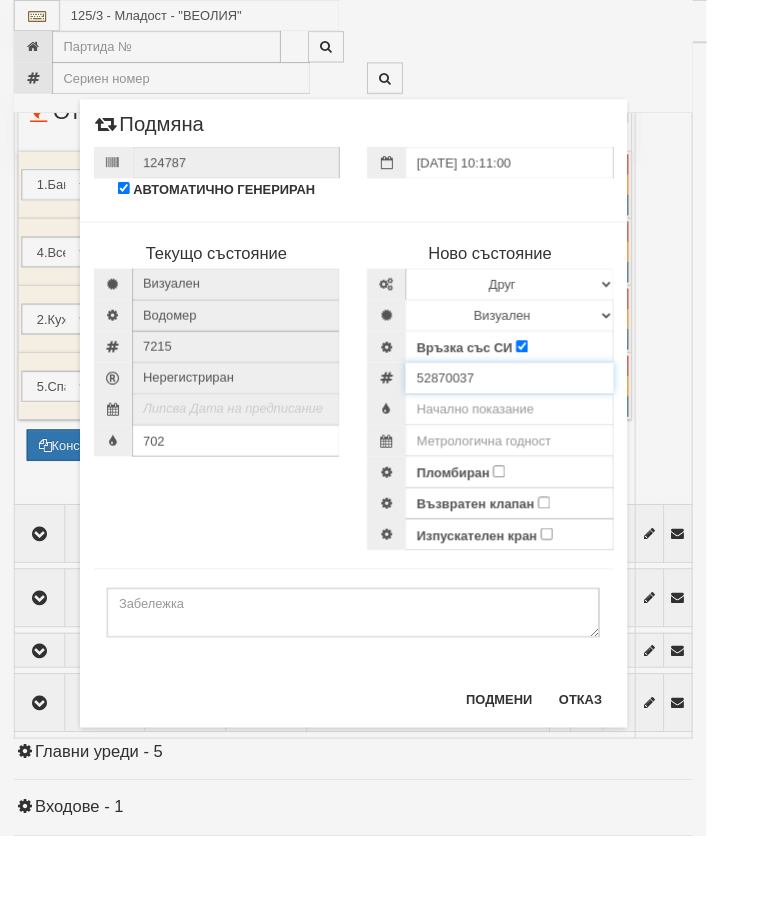type on "52870037" 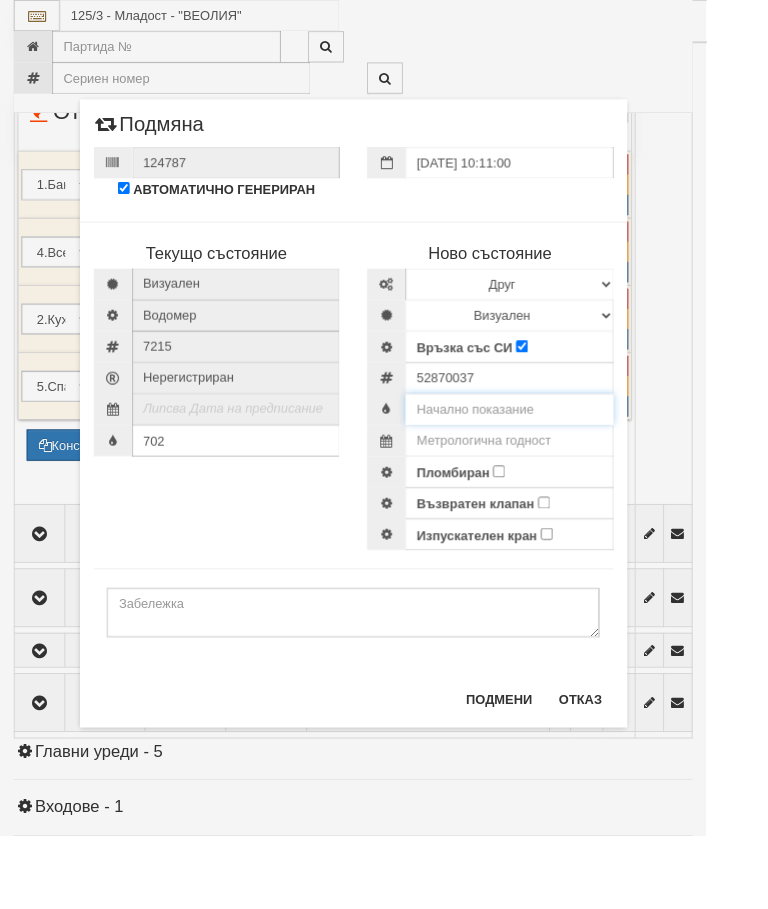 click at bounding box center [554, 445] 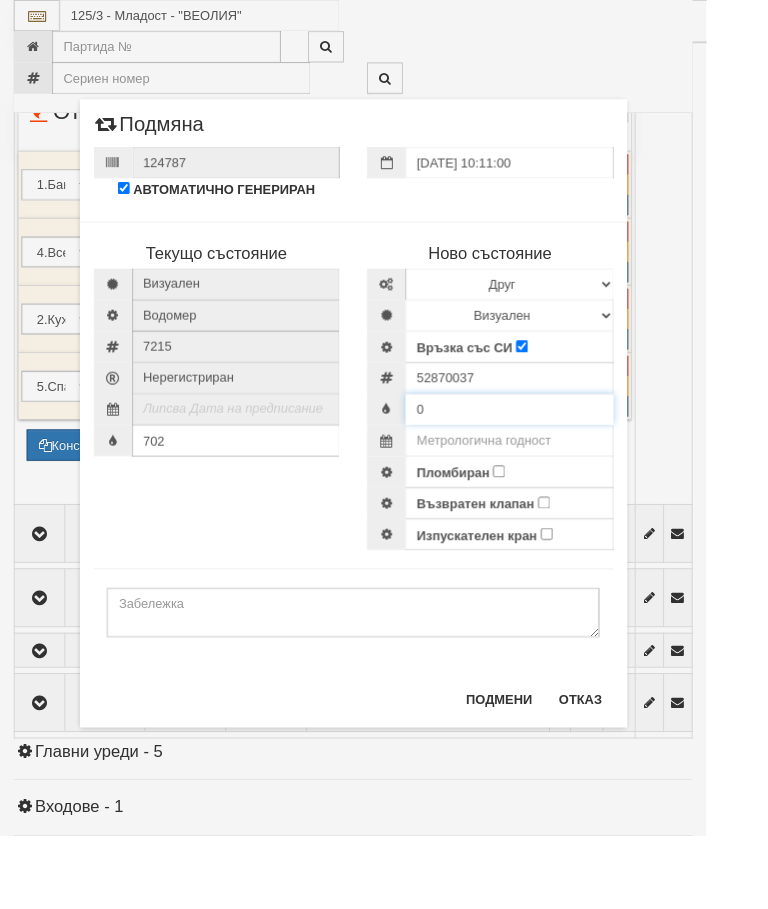 type on "0" 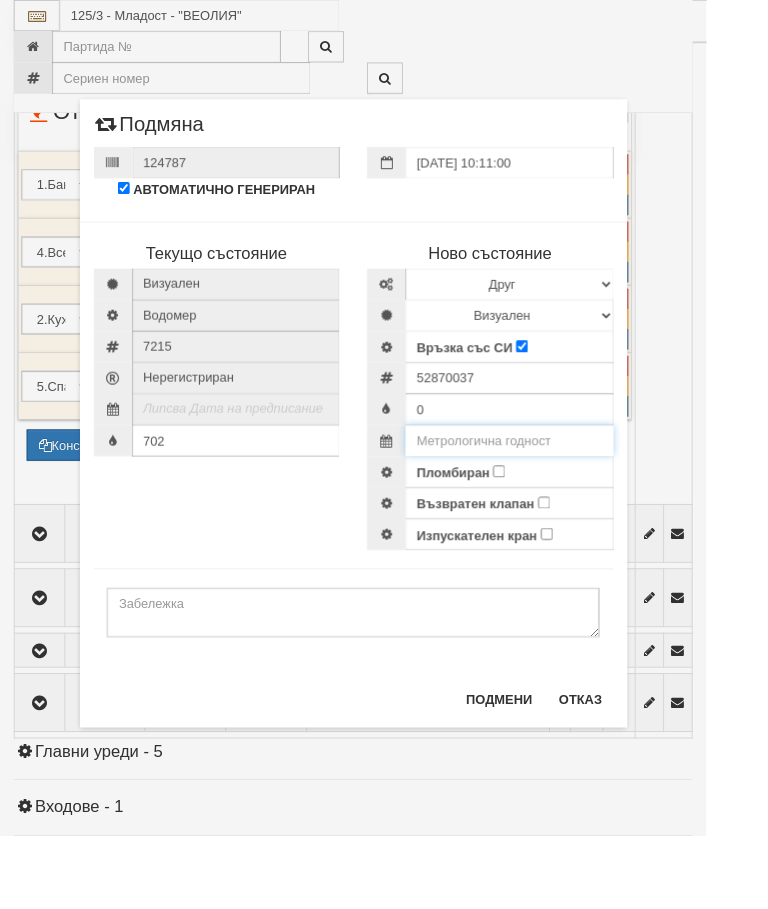 click at bounding box center (554, 479) 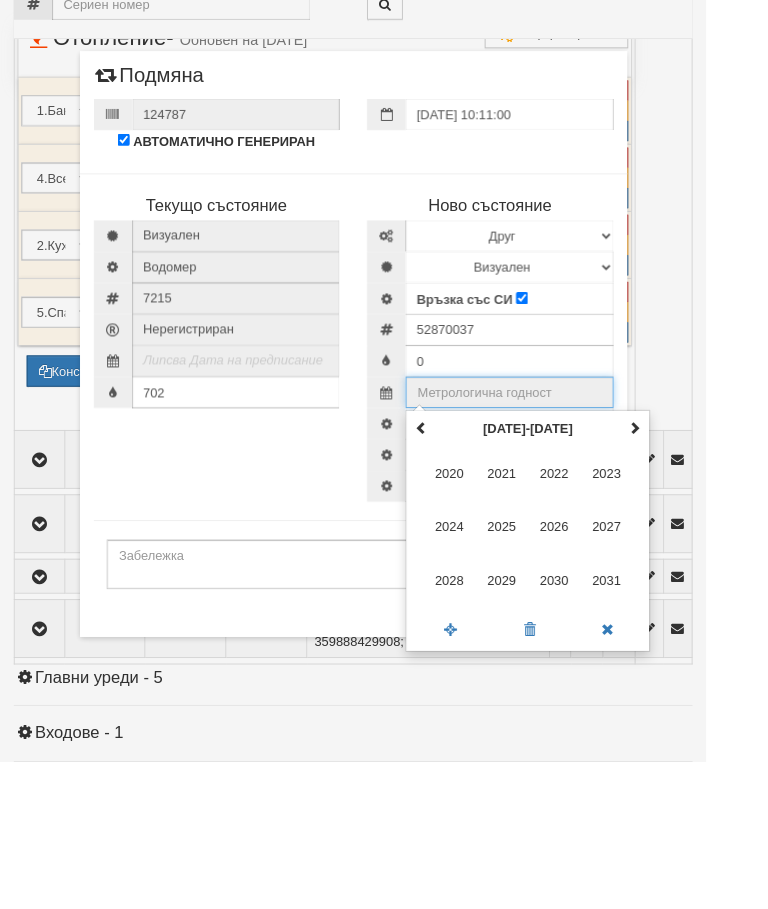 click at bounding box center (690, 545) 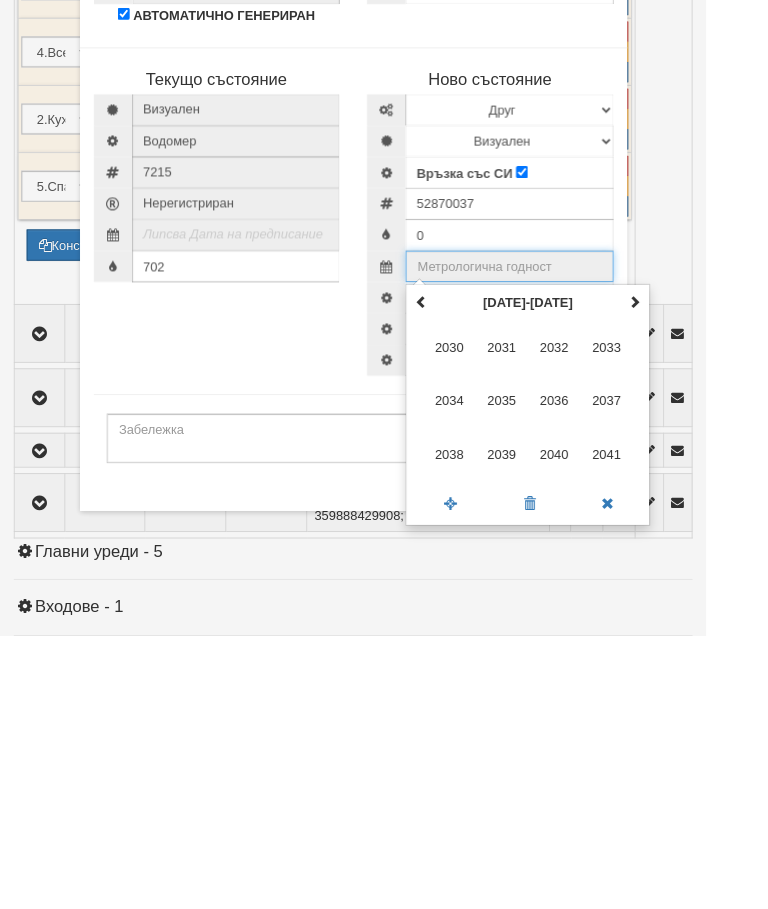 click on "2035" at bounding box center (546, 653) 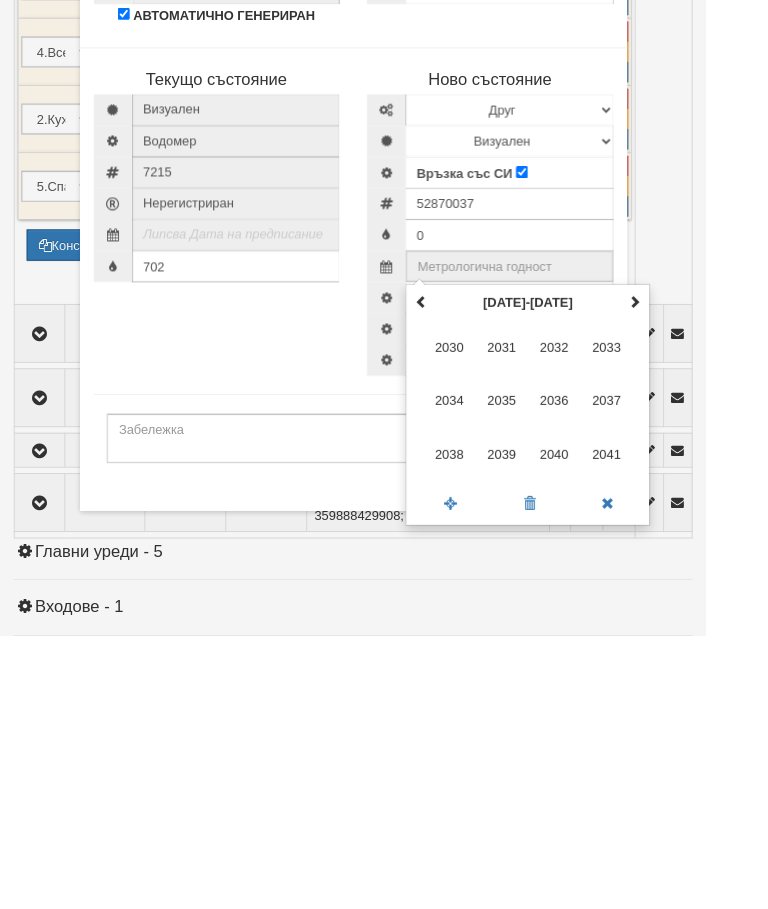 type on "2035" 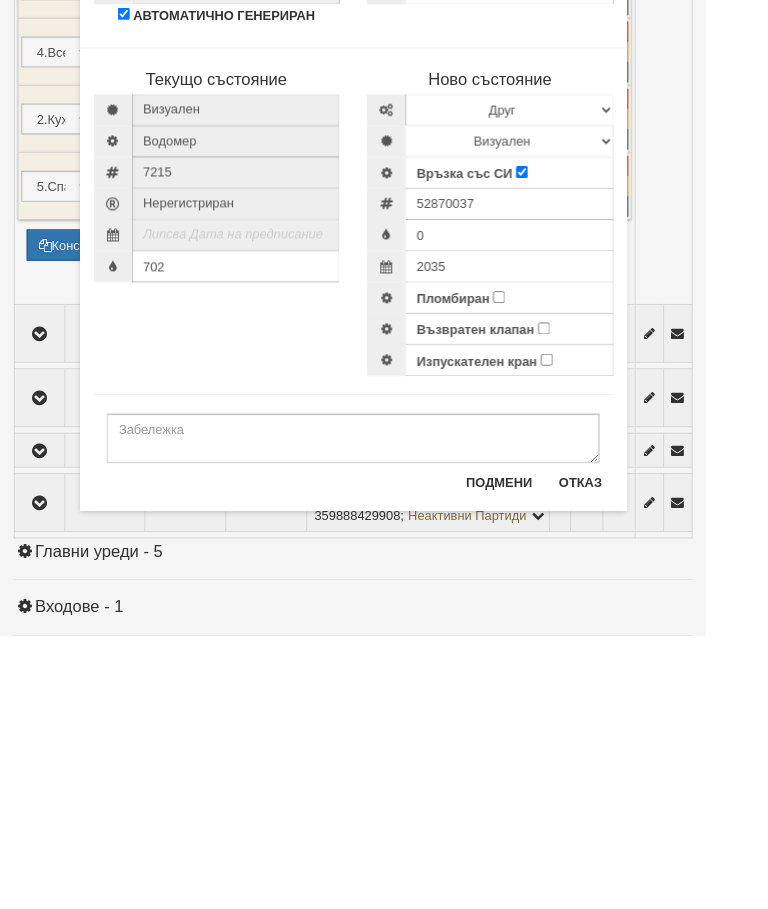 scroll, scrollTop: 1939, scrollLeft: 0, axis: vertical 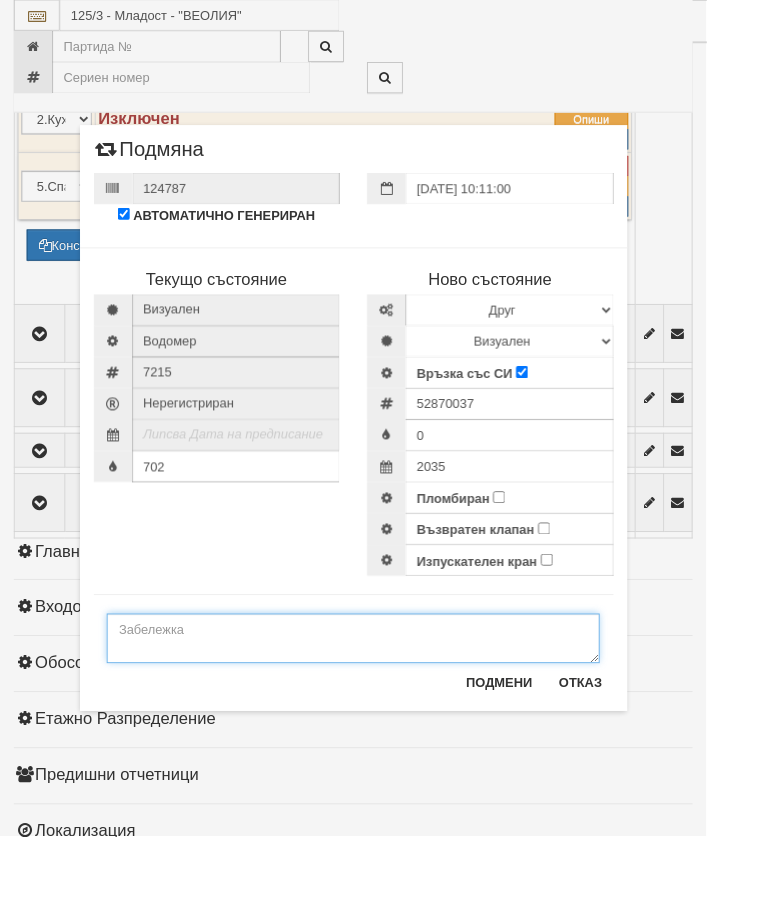click at bounding box center [384, 694] 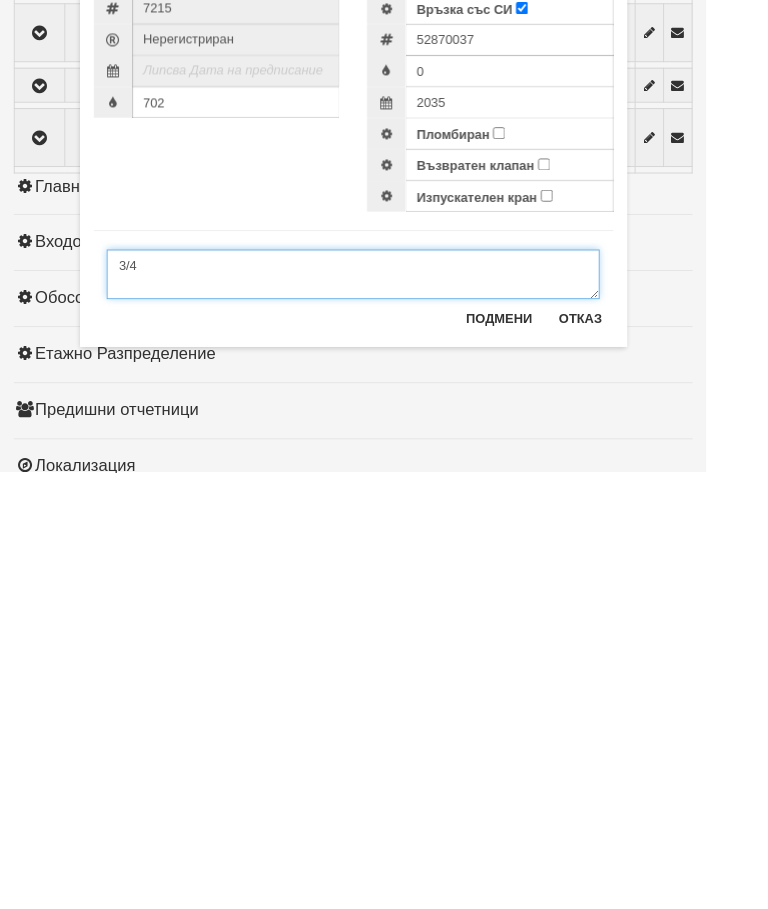 type on "3/4" 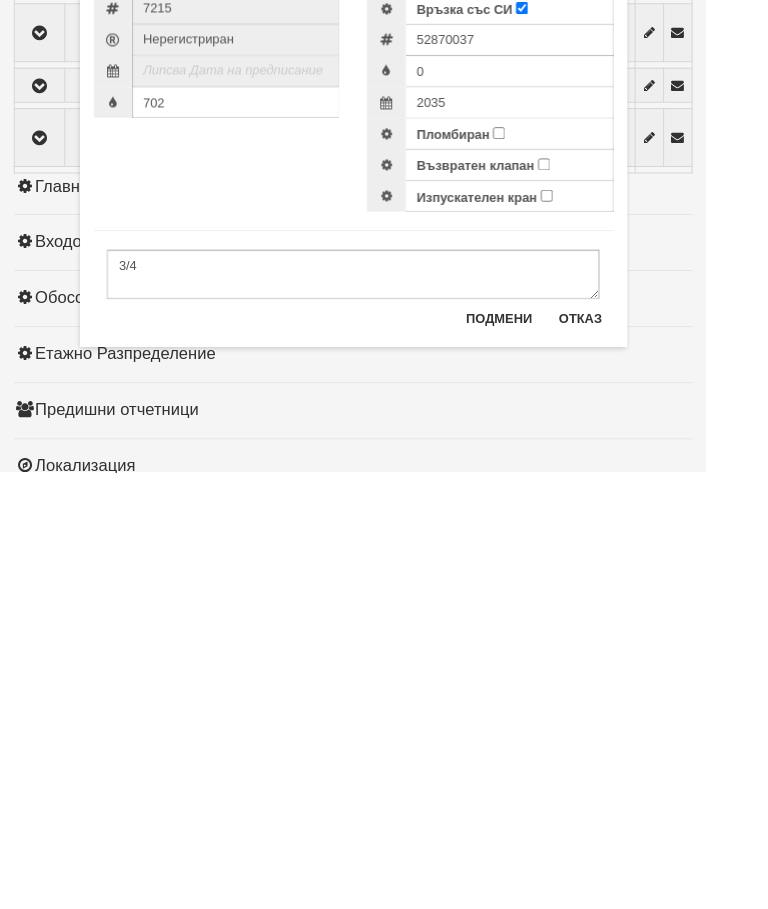 click on "Пломбиран" at bounding box center (542, 540) 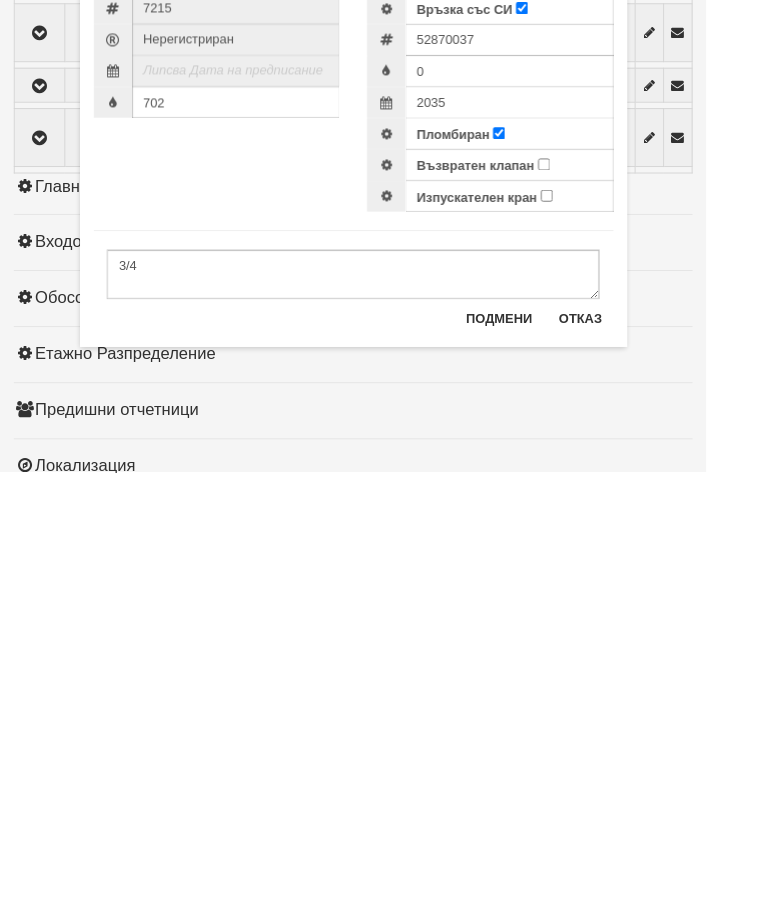 scroll, scrollTop: 2336, scrollLeft: 0, axis: vertical 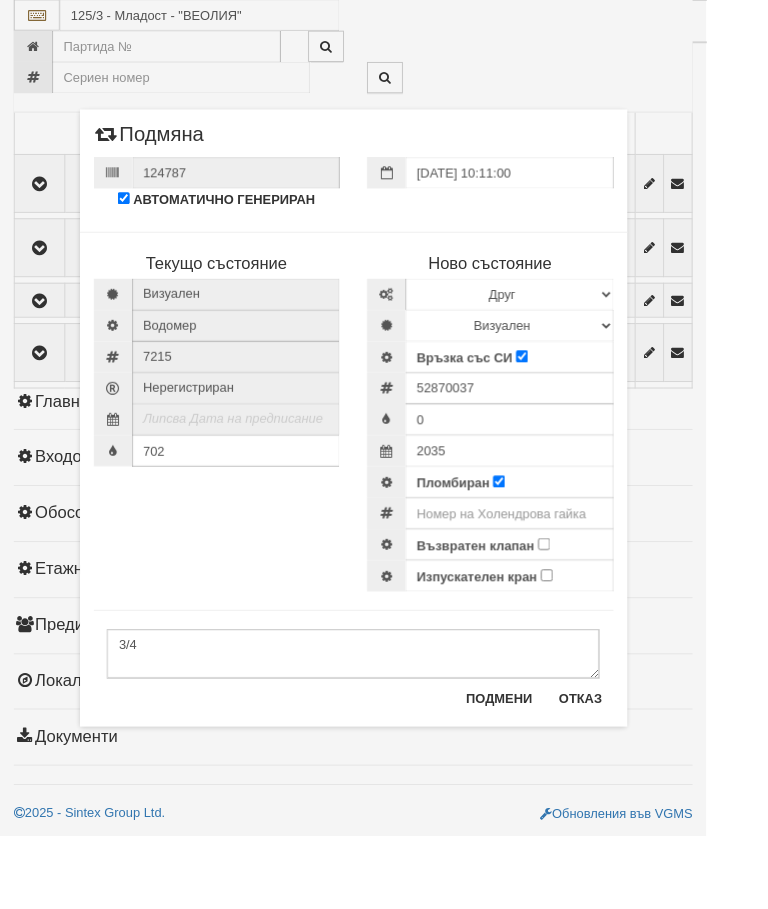 click on "Възвратен клапан" at bounding box center (591, 591) 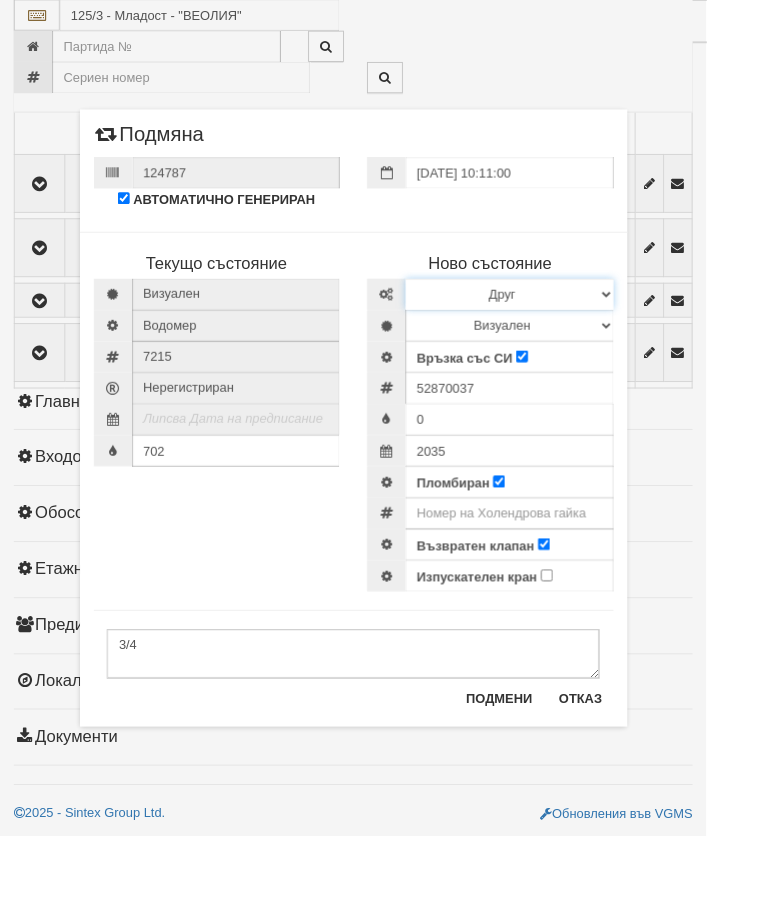 click on "Избери Марка и модел
Апатор Повогаз
Друг
Кундис Радио
Сименс Визуален
Сименс Радио
Техем" at bounding box center (554, 320) 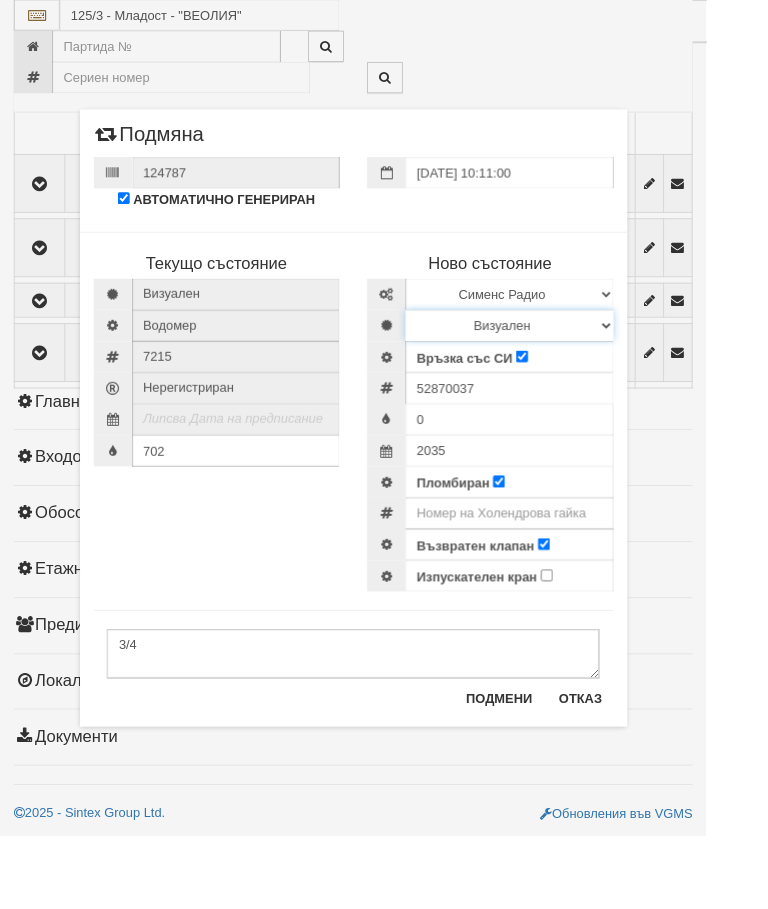 click on "Визуален
Дистанционен
Изолирана линия БГВ
Няма Oтклонение БГВ
Няма Щранг БГВ" at bounding box center (554, 354) 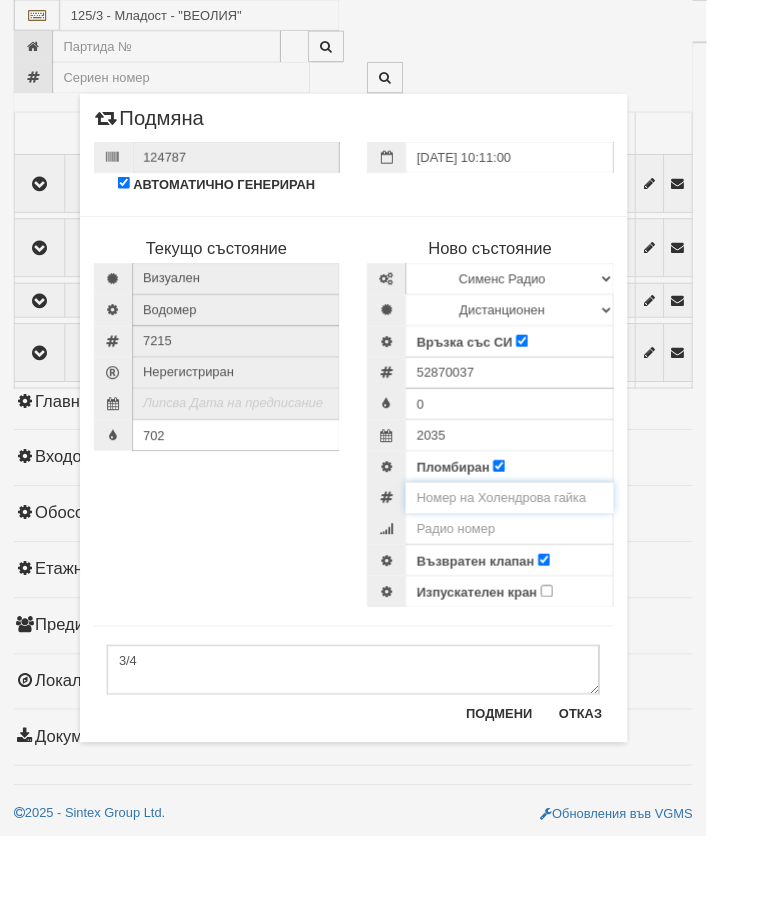click at bounding box center (554, 541) 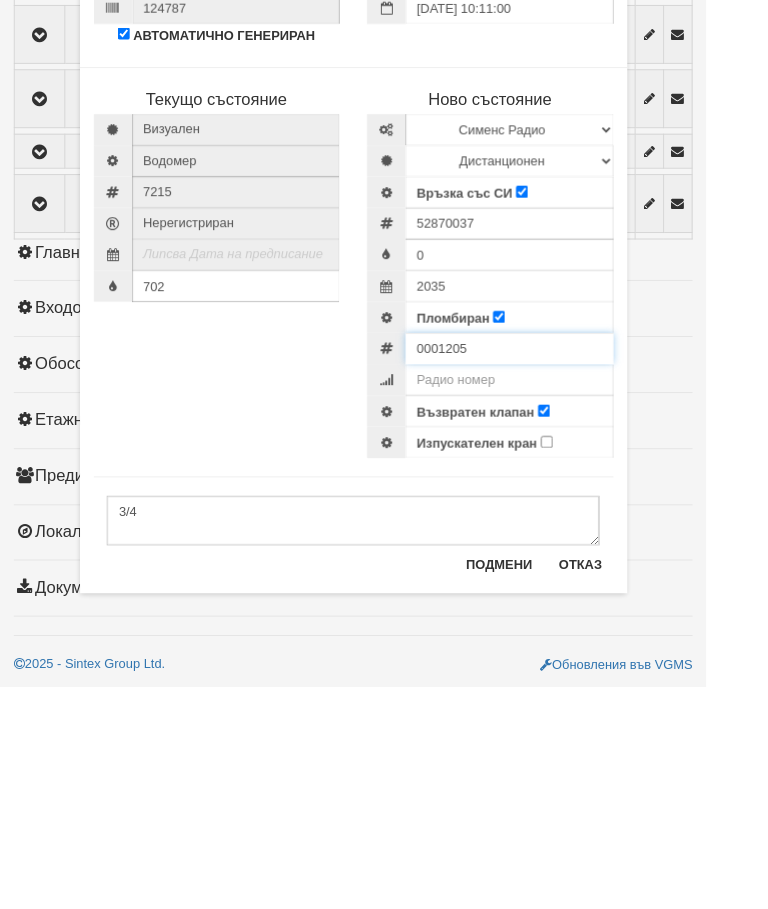 type on "0001205" 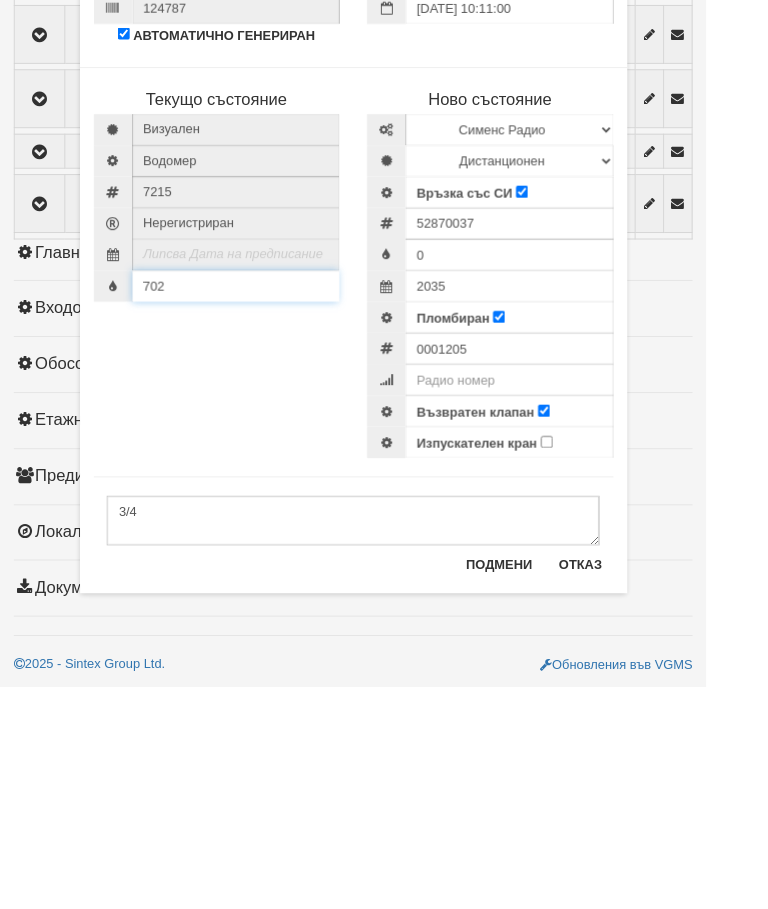 click on "702" at bounding box center [257, 473] 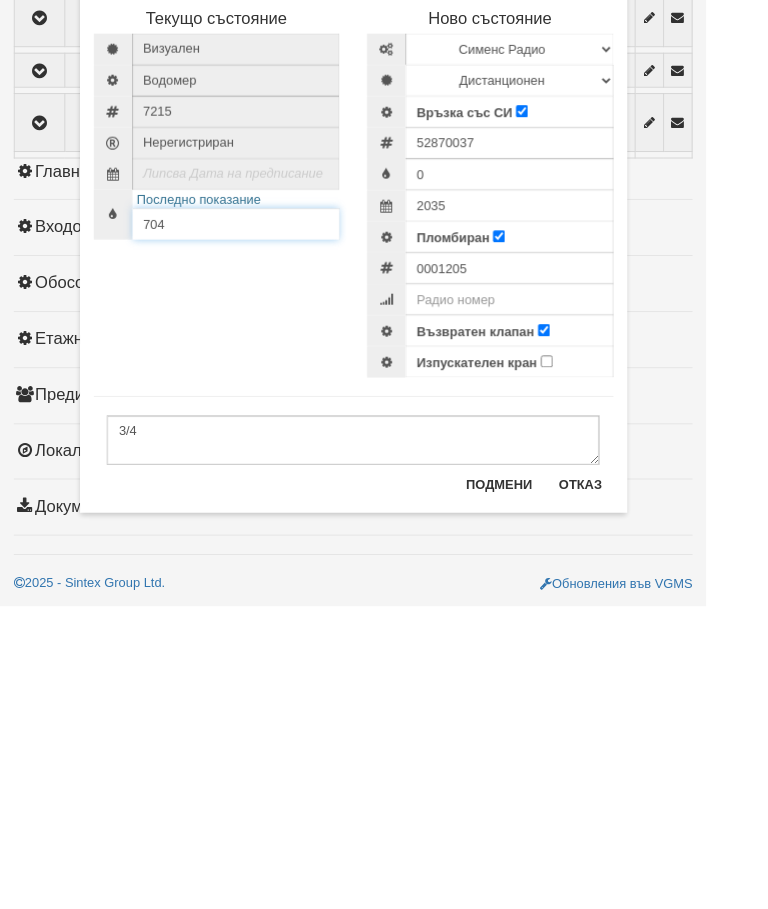 type on "704" 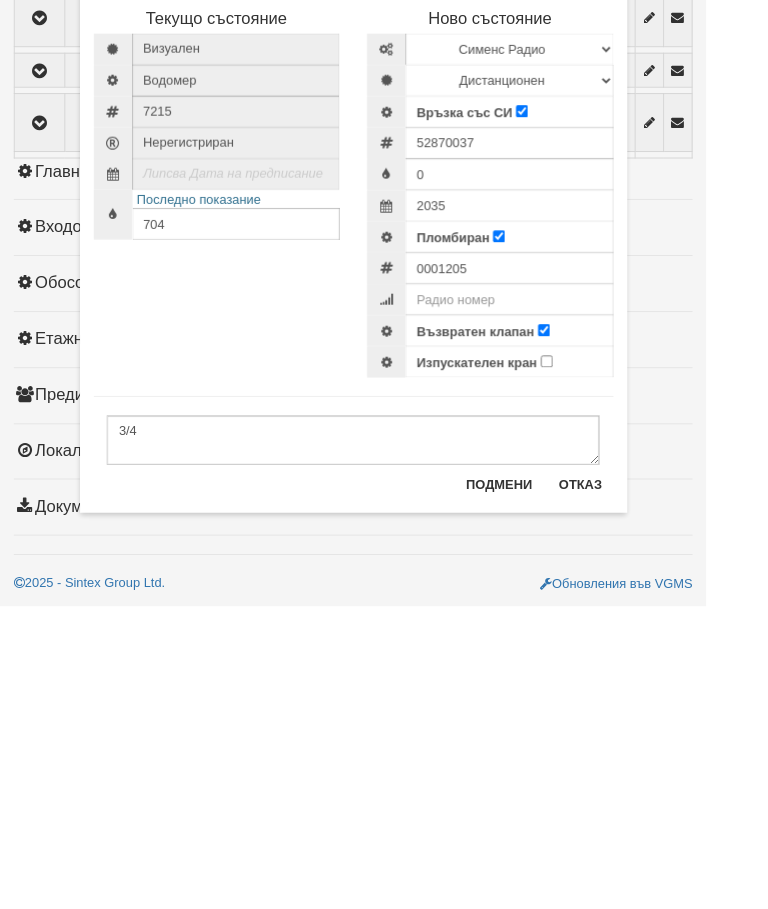 click on "Подмени" at bounding box center [543, 776] 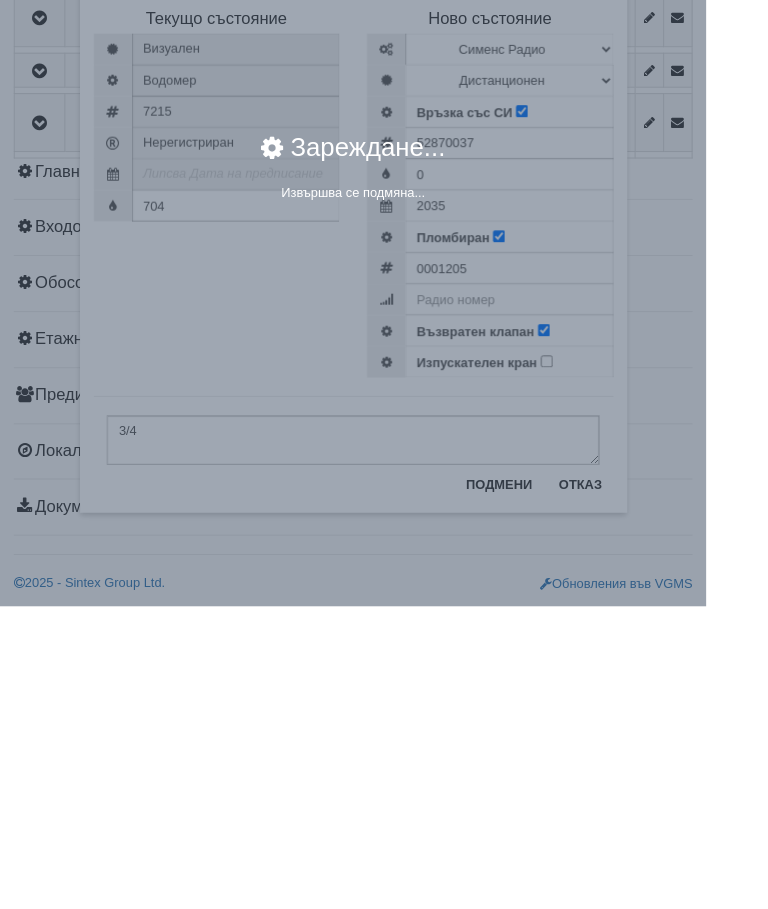 scroll, scrollTop: 2352, scrollLeft: 0, axis: vertical 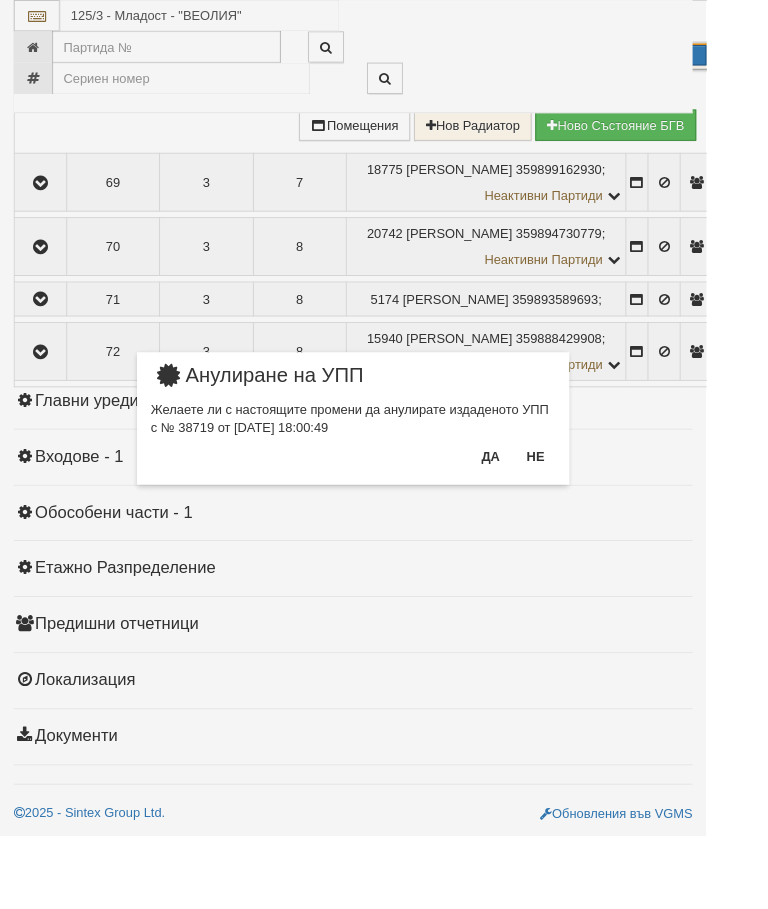 click on "Да" at bounding box center (533, 496) 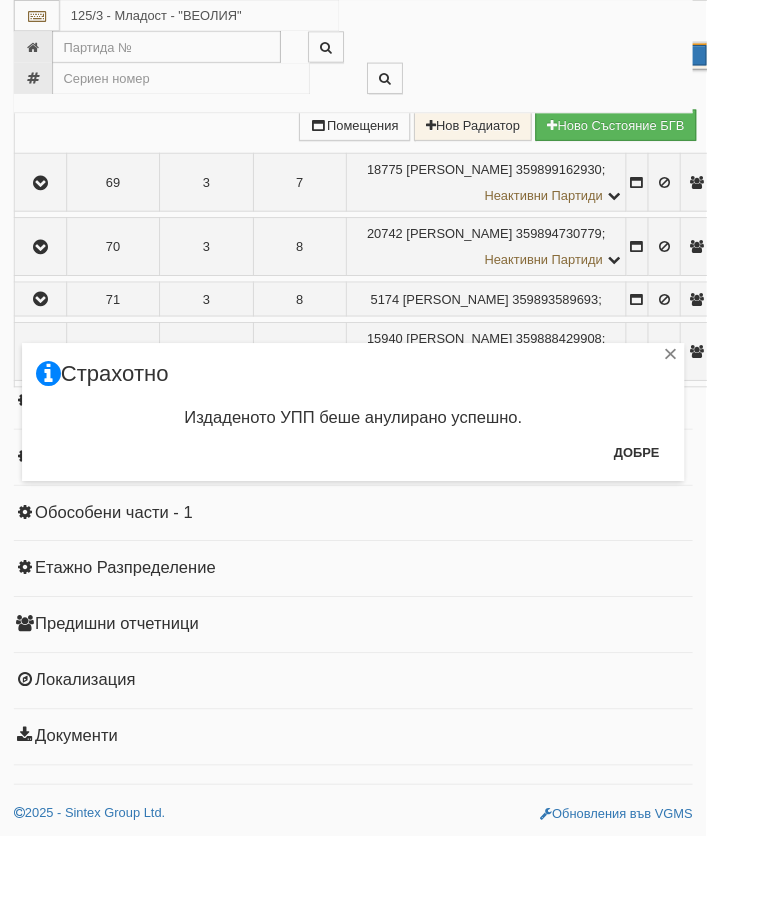 click on "Добре" at bounding box center [692, 492] 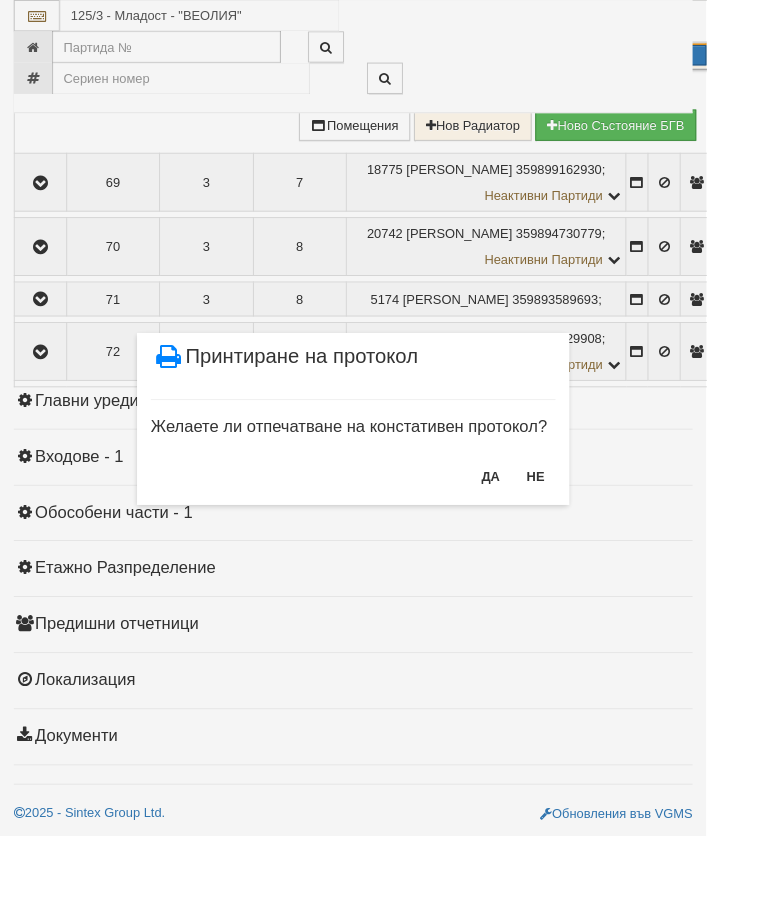 click on "НЕ" at bounding box center (582, 518) 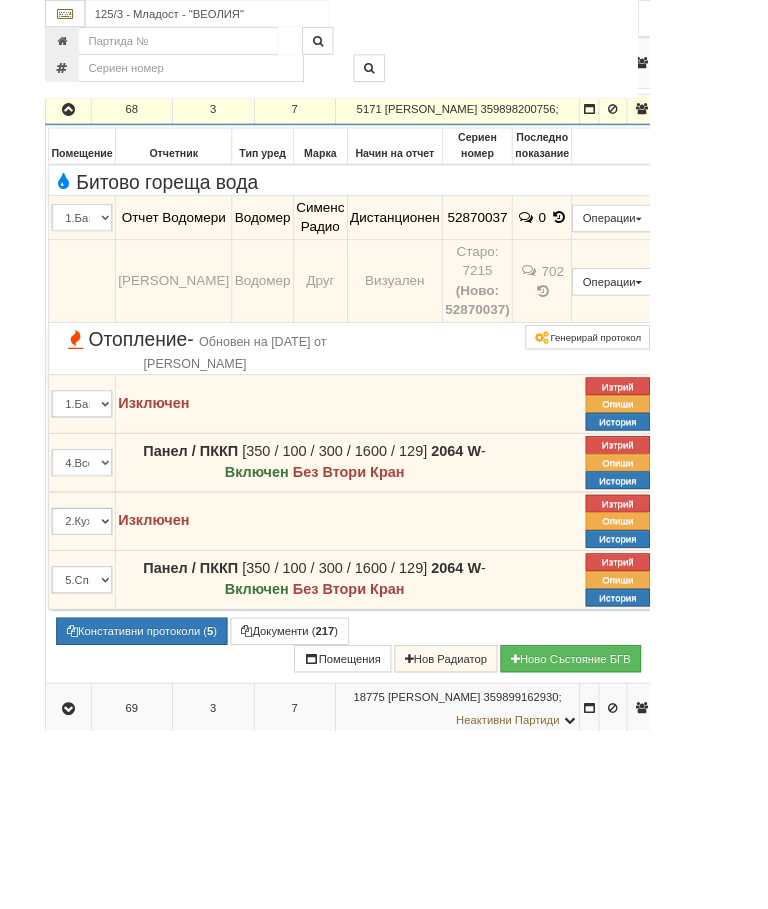 scroll, scrollTop: 1543, scrollLeft: 0, axis: vertical 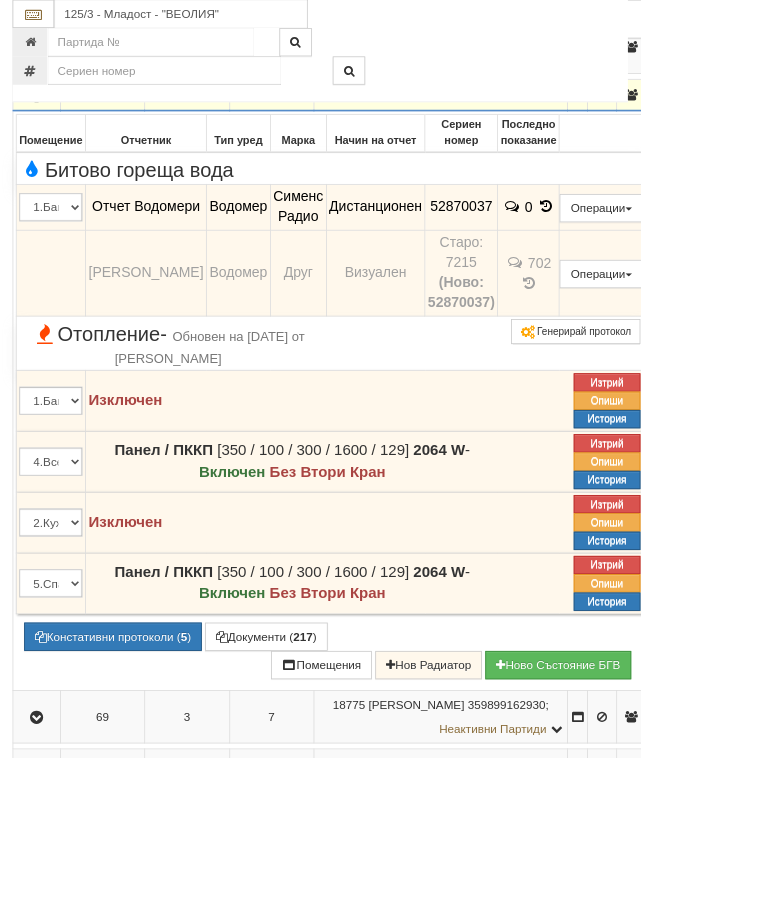 click at bounding box center (44, 114) 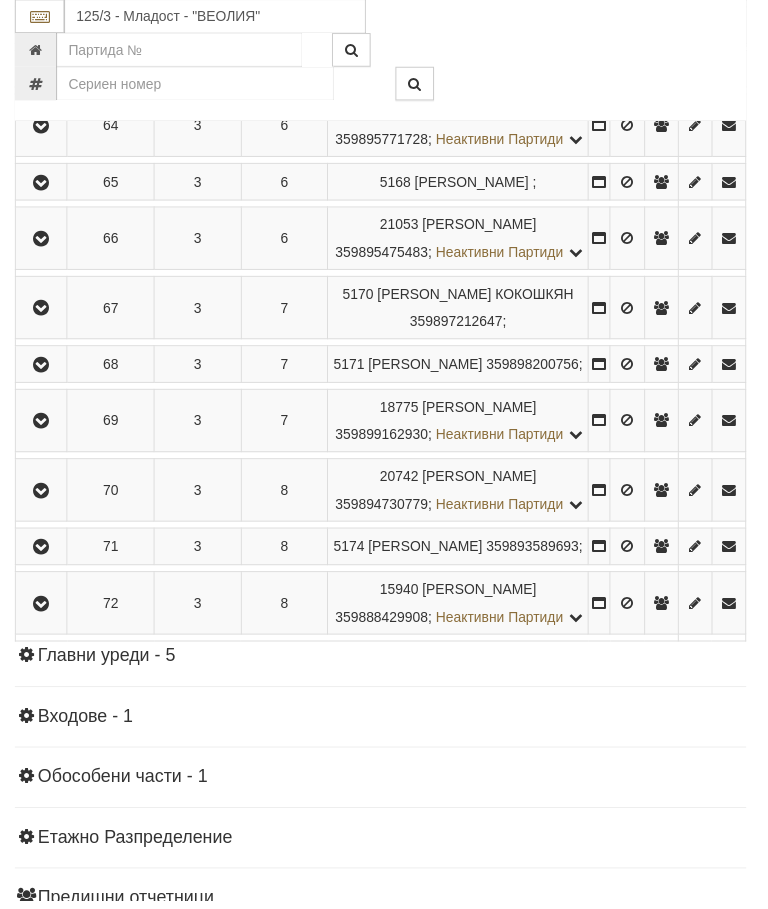scroll, scrollTop: 1289, scrollLeft: 0, axis: vertical 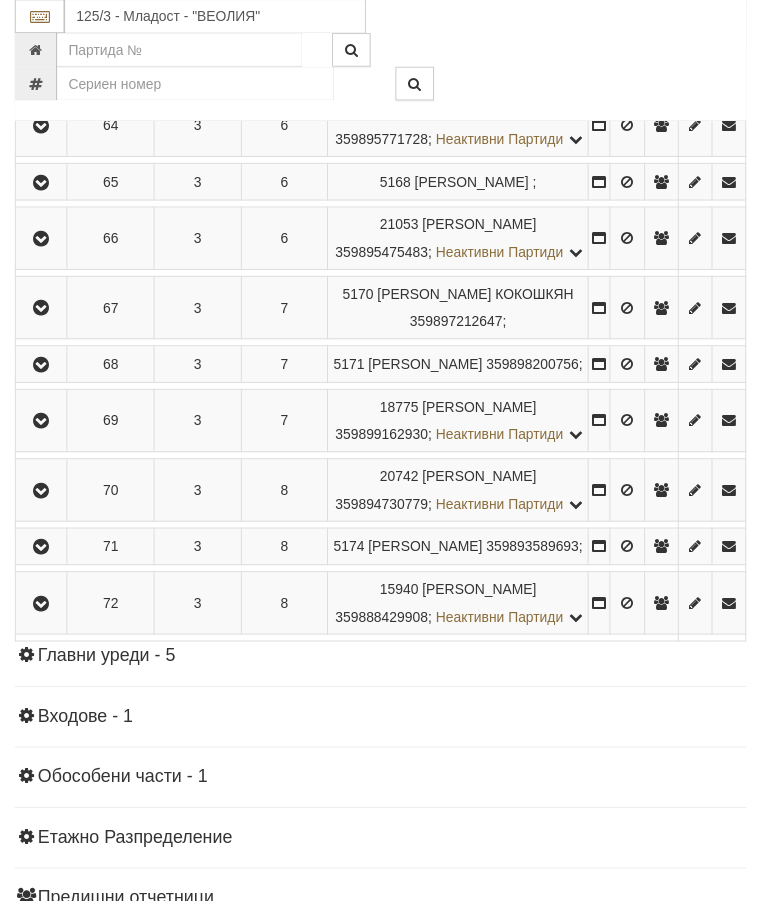 click at bounding box center (42, -87) 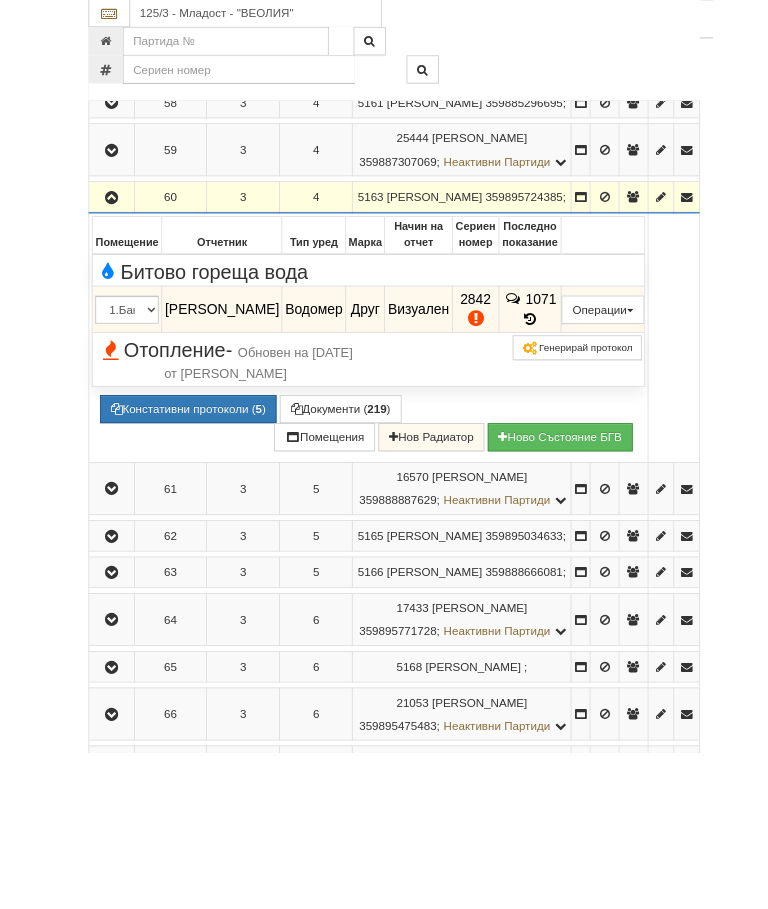 scroll, scrollTop: 1064, scrollLeft: 0, axis: vertical 